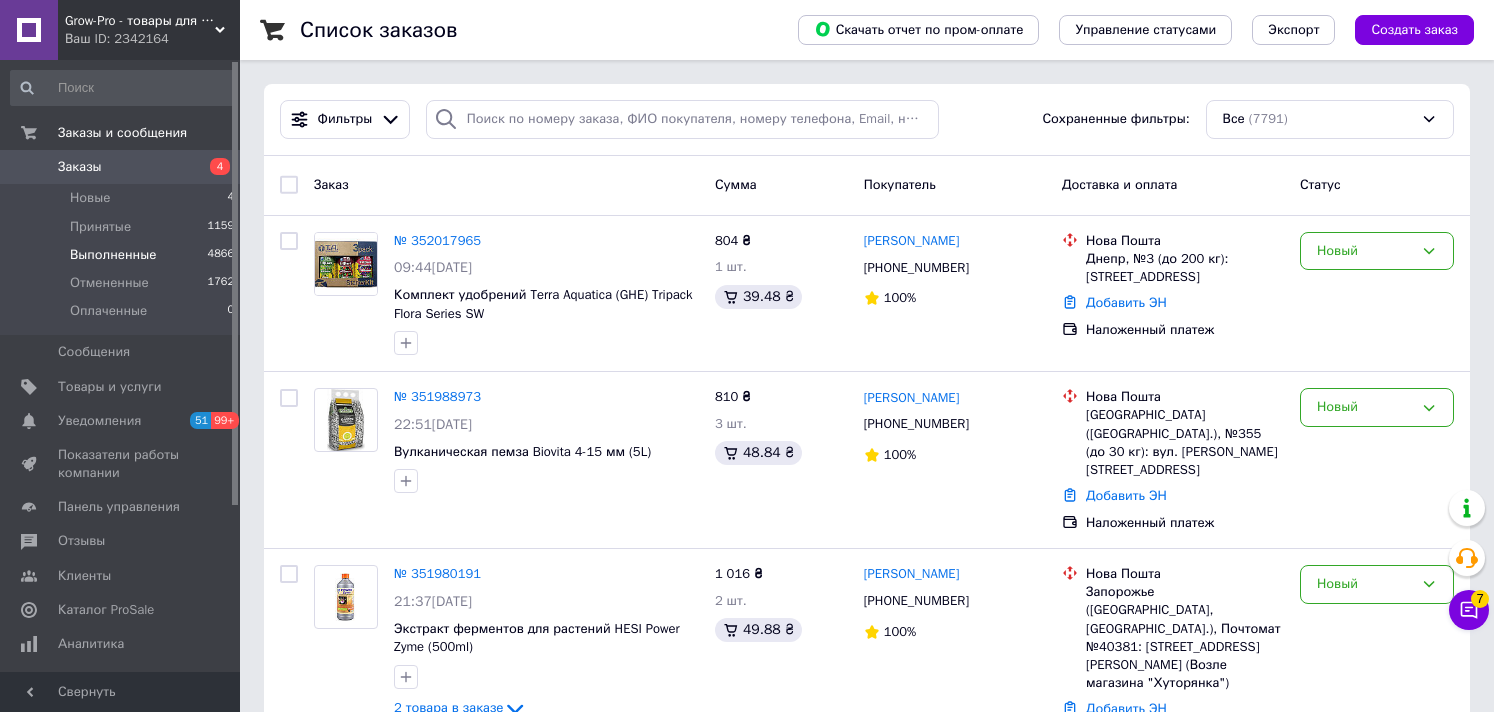 scroll, scrollTop: 0, scrollLeft: 0, axis: both 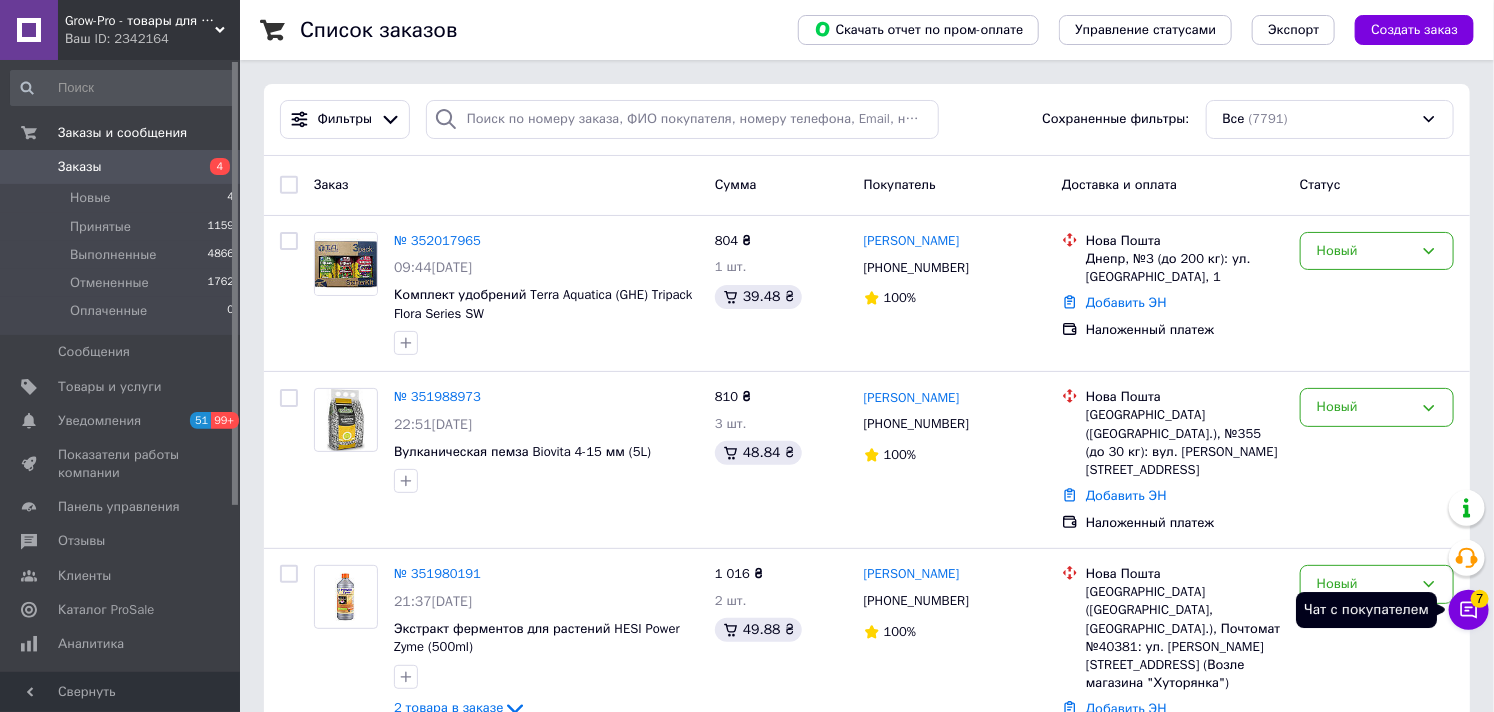 click on "Чат с покупателем 7" at bounding box center [1469, 610] 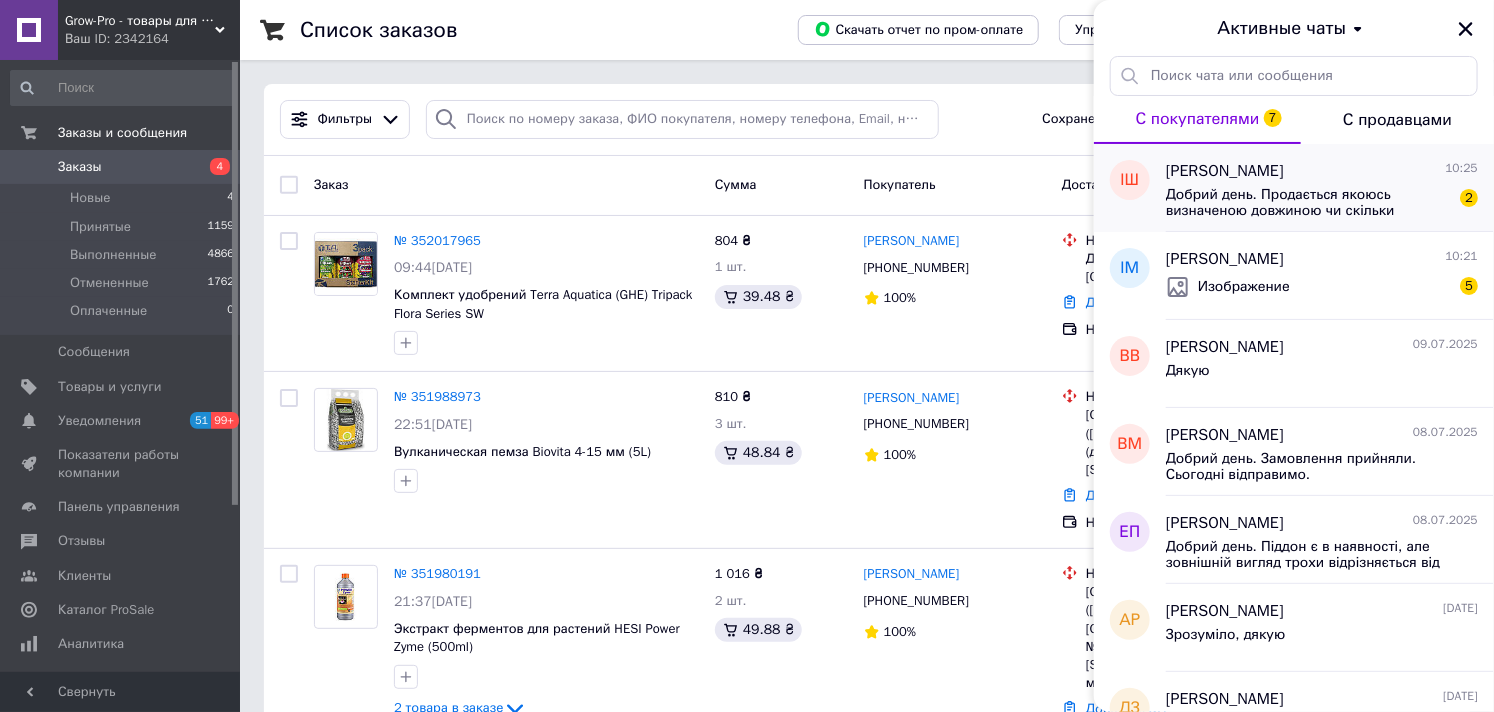 click on "Добрий день. Продається якоюсь визначеною довжиною чи скільки потрібно стільки вріжете?" at bounding box center [1308, 203] 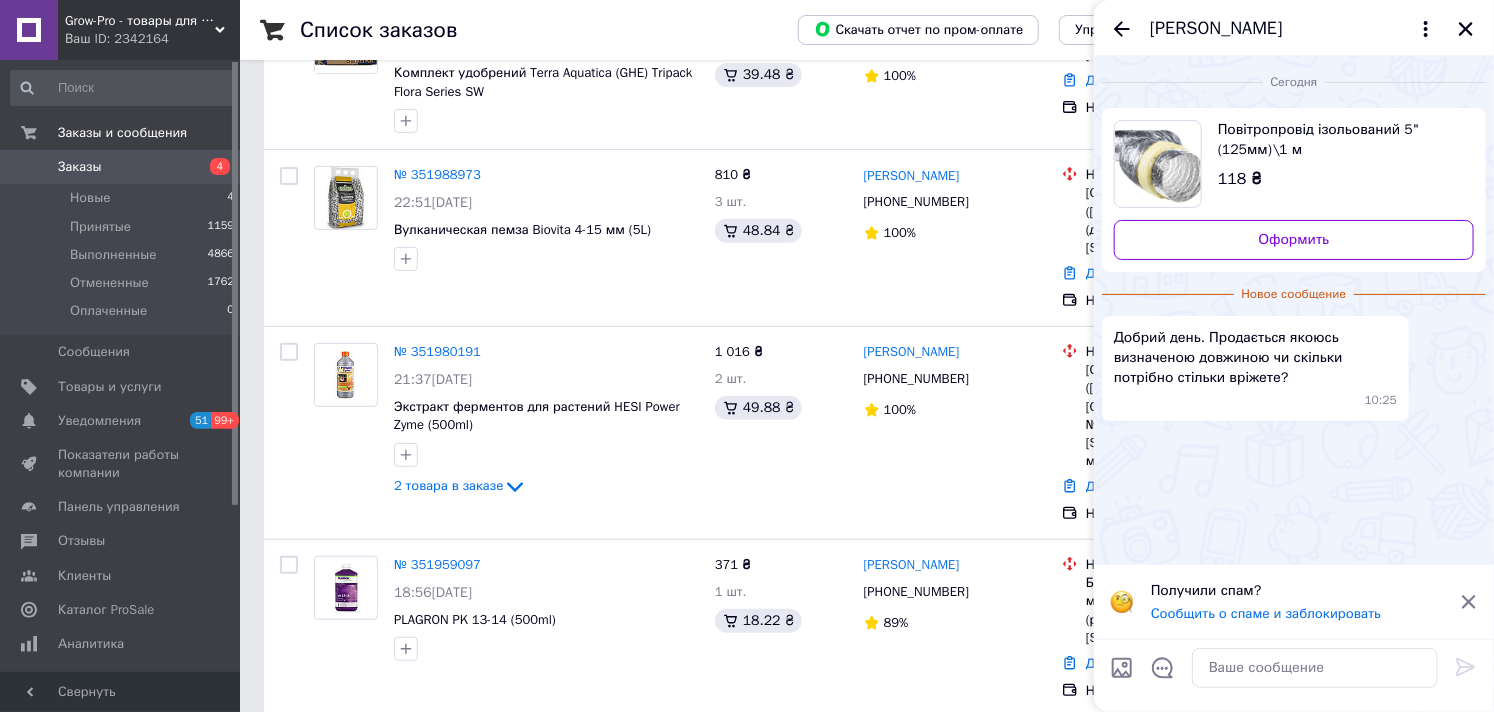 scroll, scrollTop: 0, scrollLeft: 0, axis: both 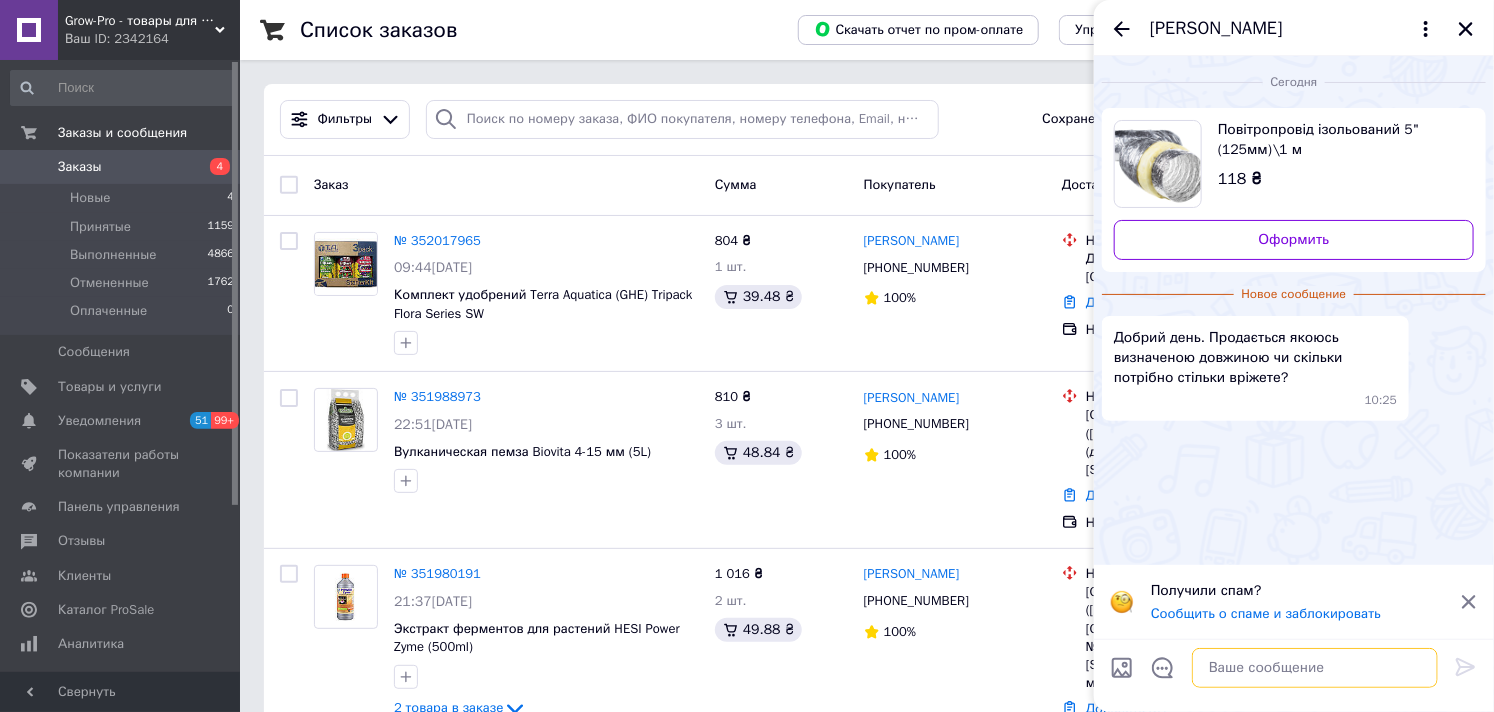 click at bounding box center [1315, 668] 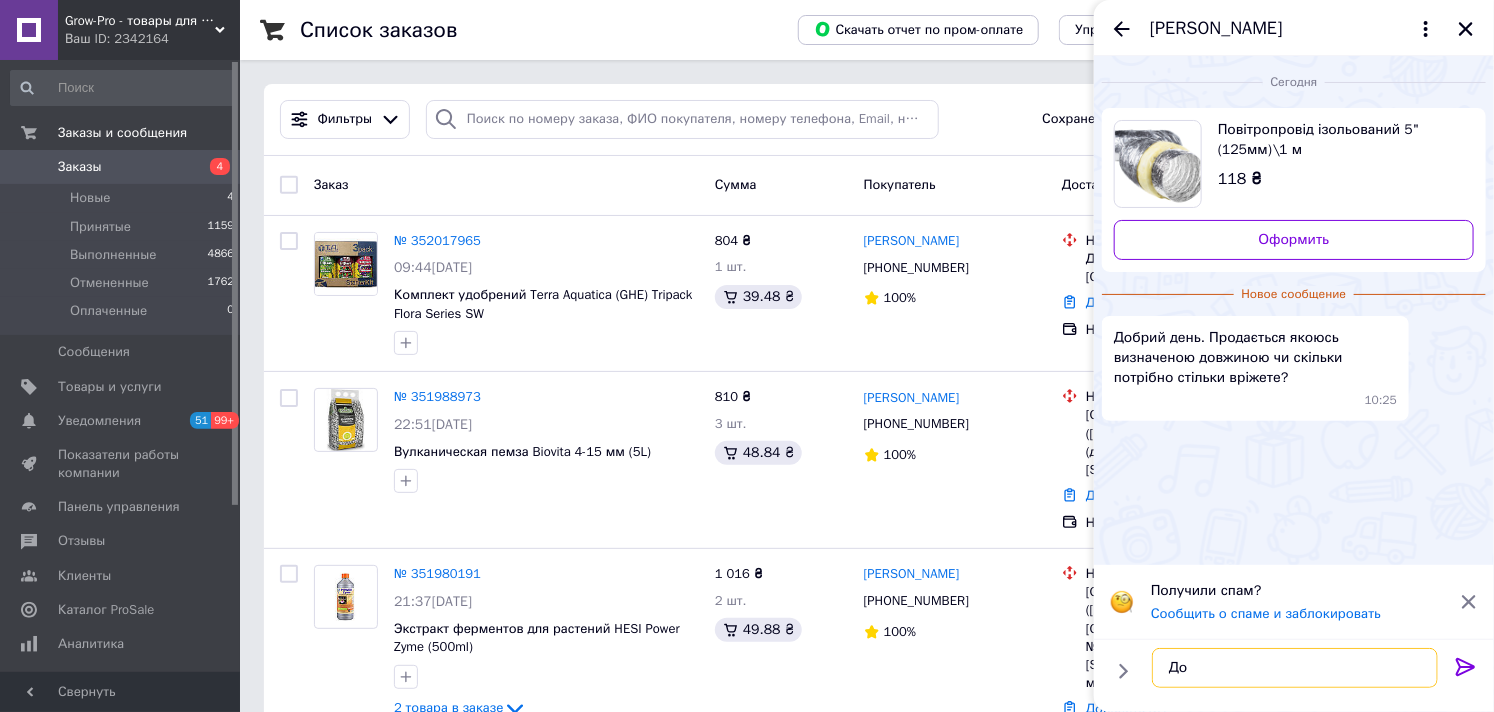 type on "Д" 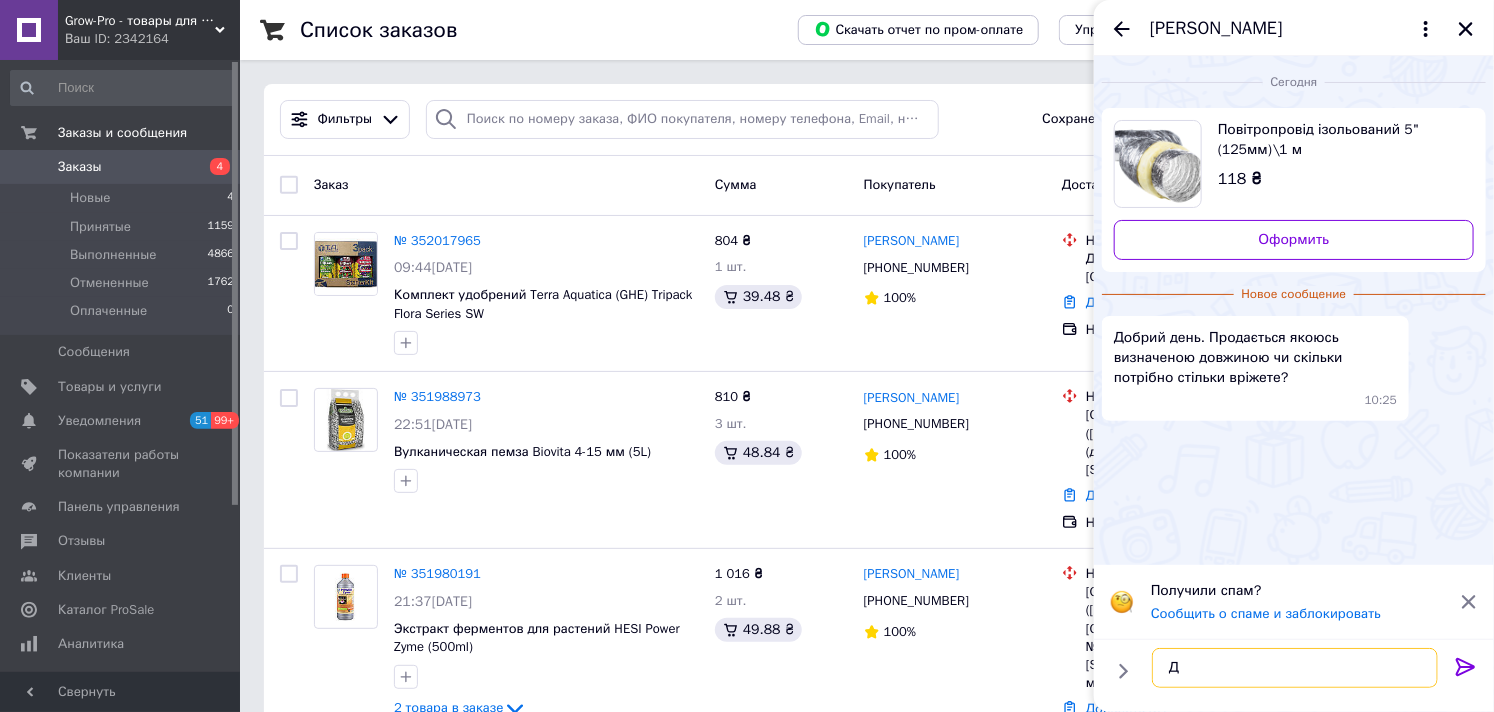 type 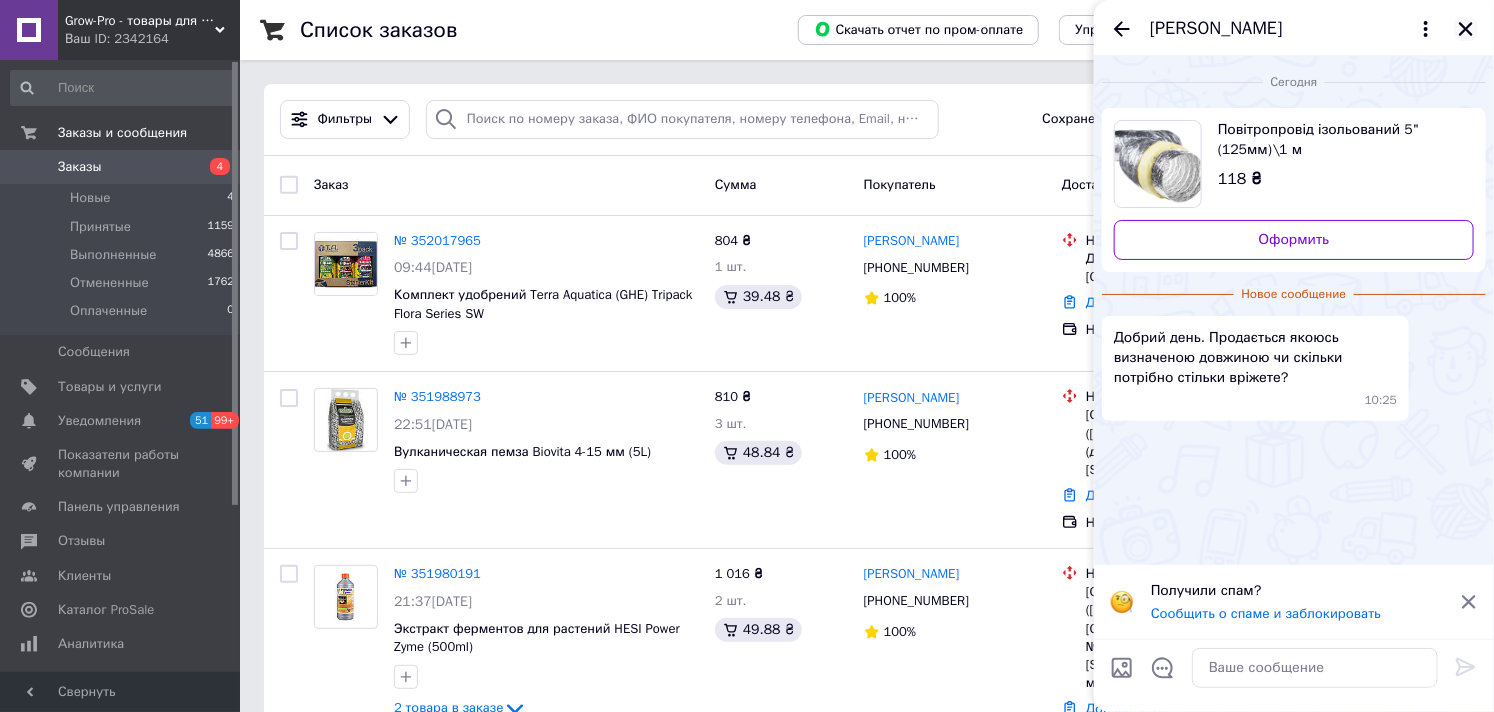 click 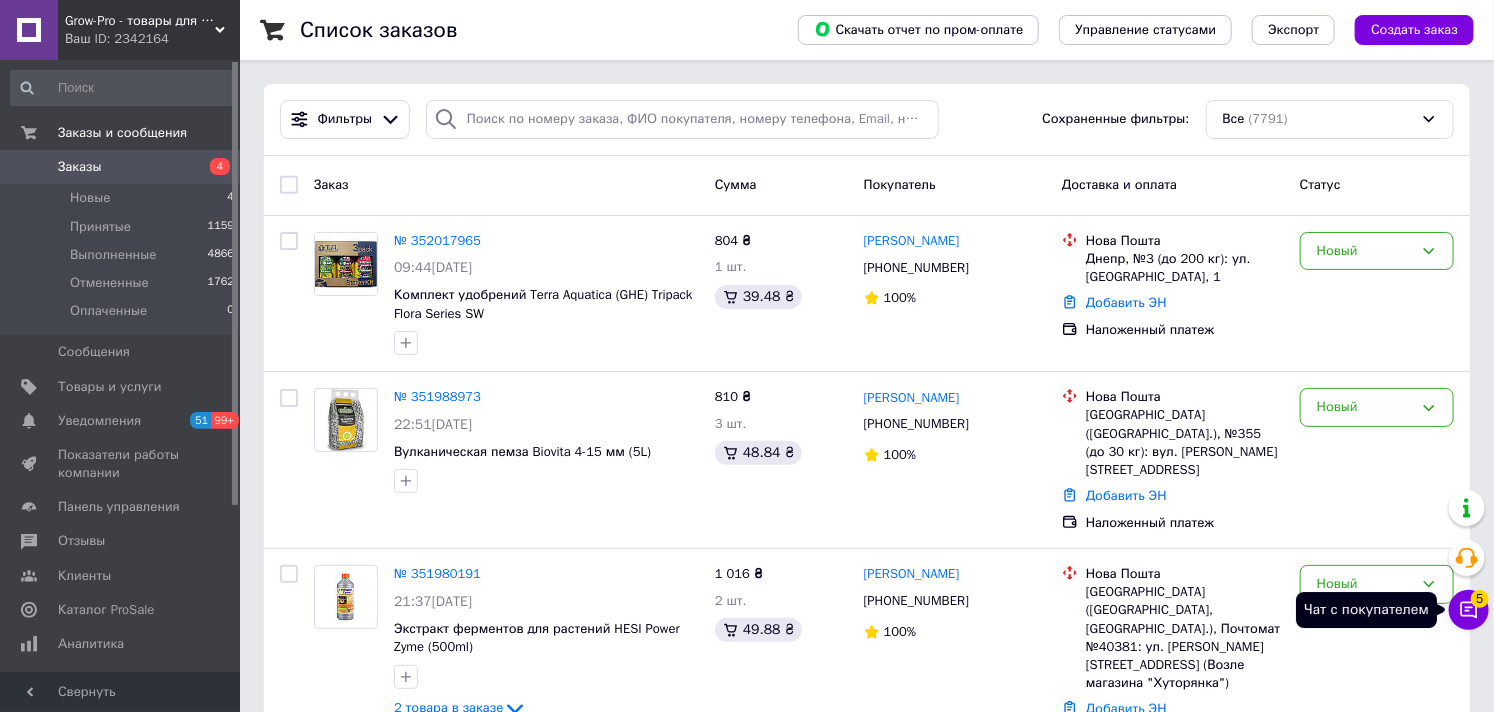 click on "Чат с покупателем 5" at bounding box center [1469, 610] 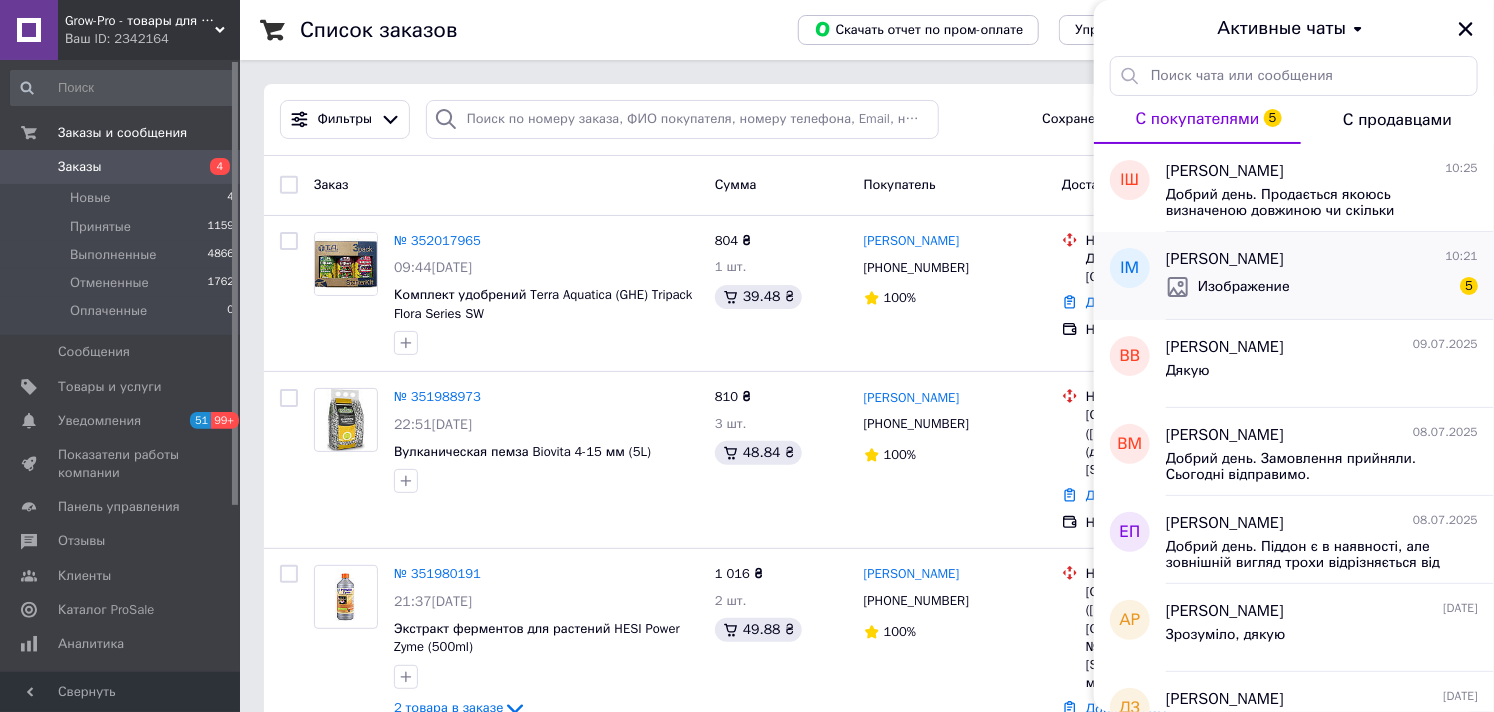 click on "Ігор Маловик 10:21 Изображение 5" at bounding box center (1330, 276) 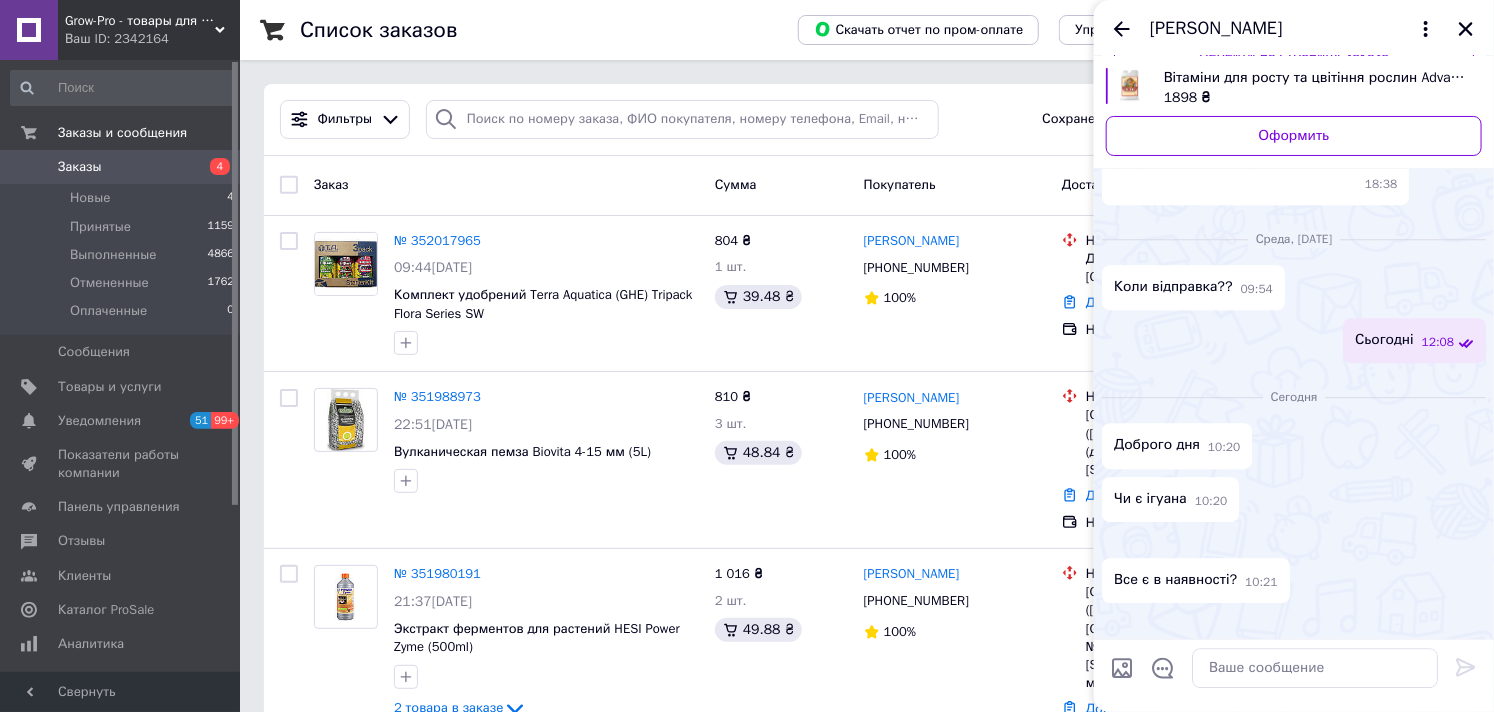 scroll, scrollTop: 3414, scrollLeft: 0, axis: vertical 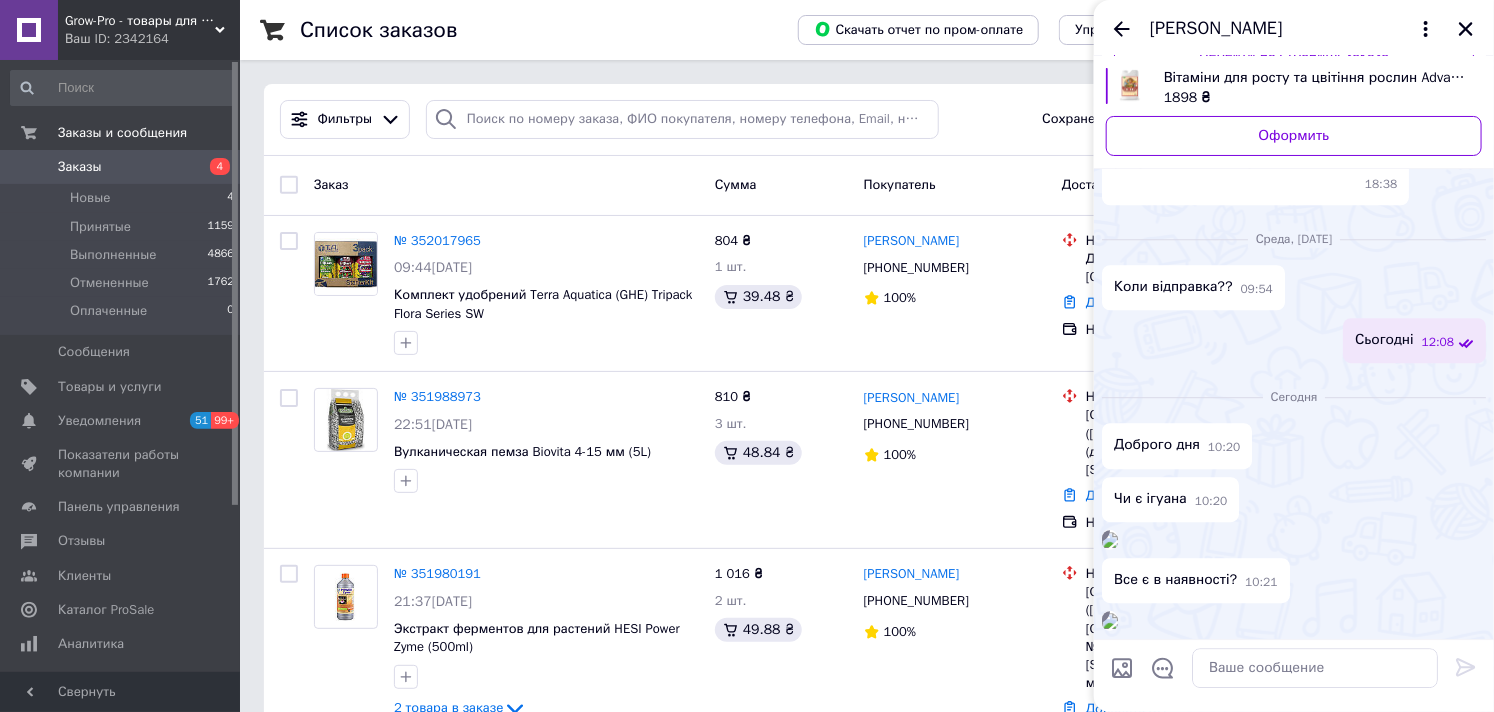click at bounding box center (1110, 621) 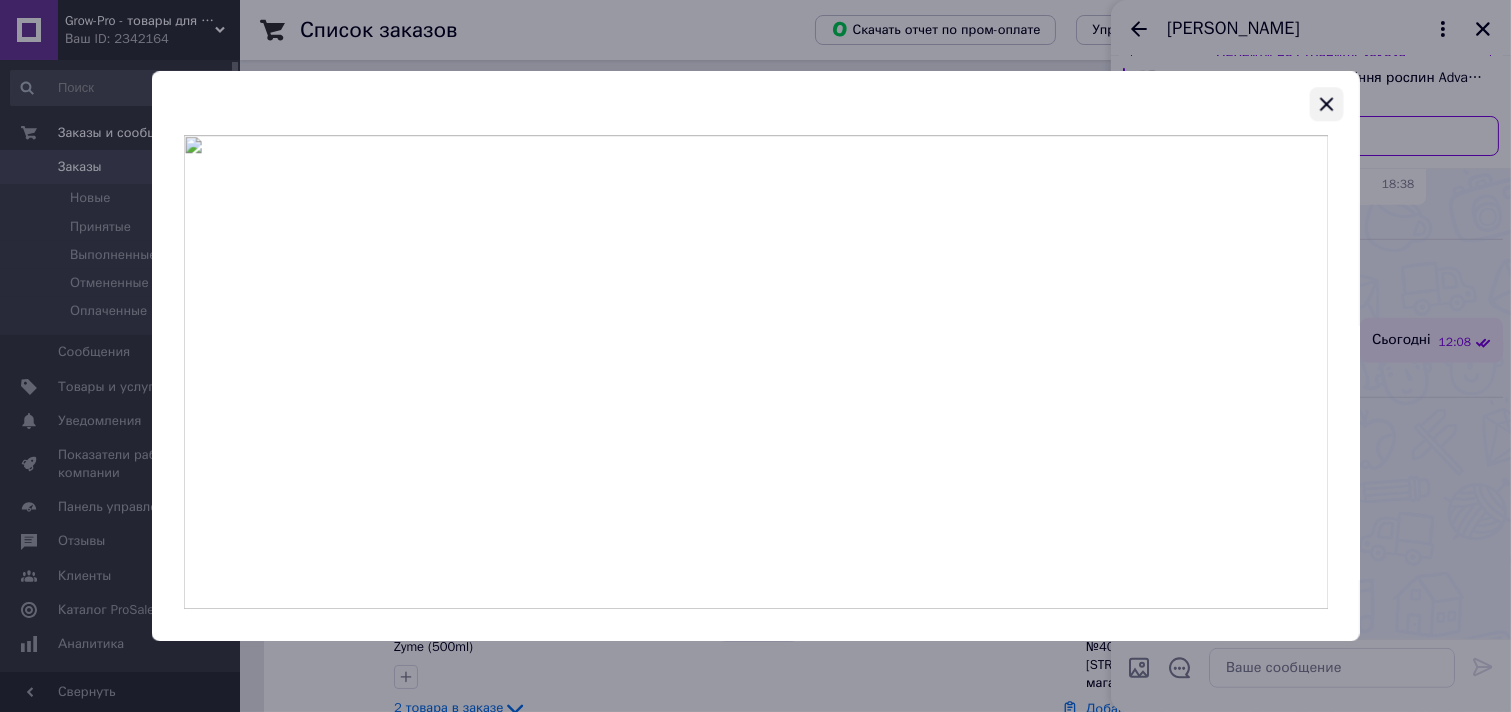 click 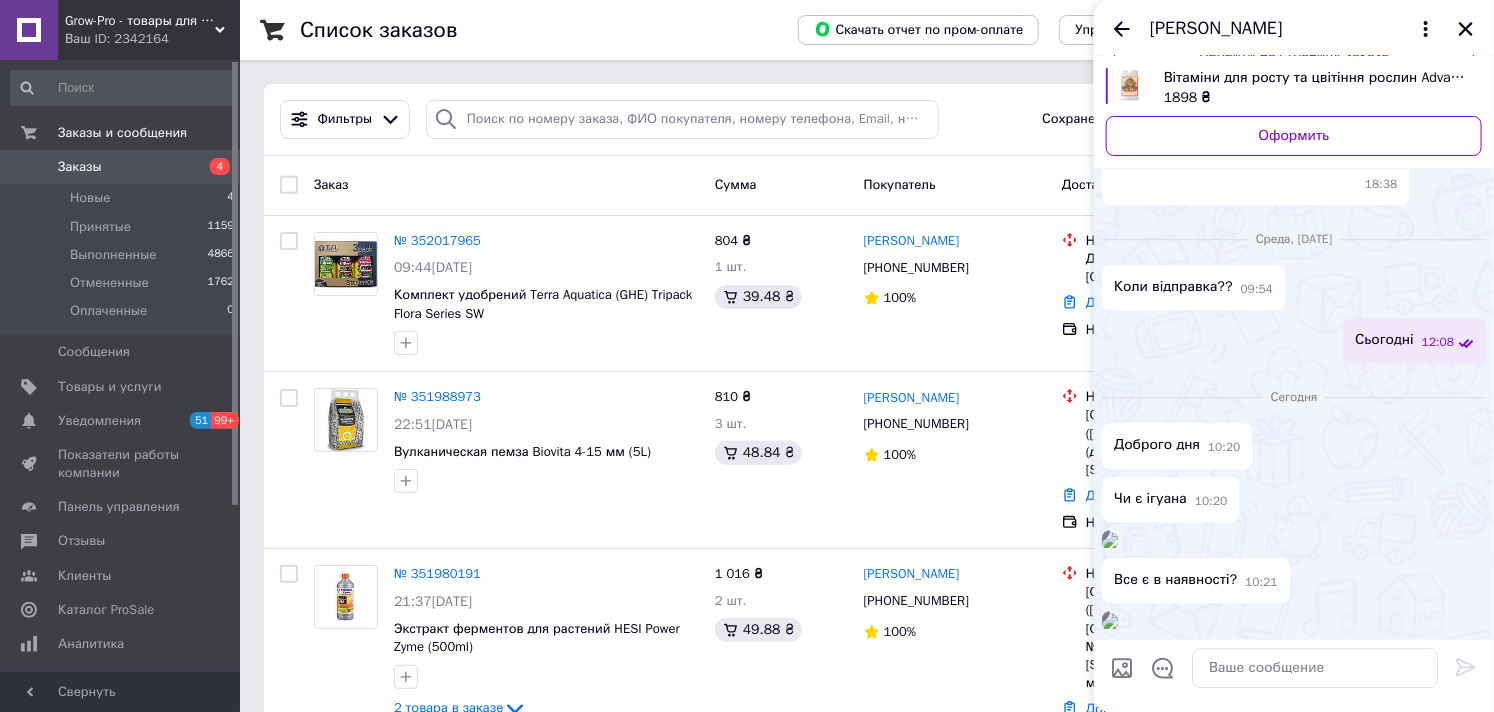 click 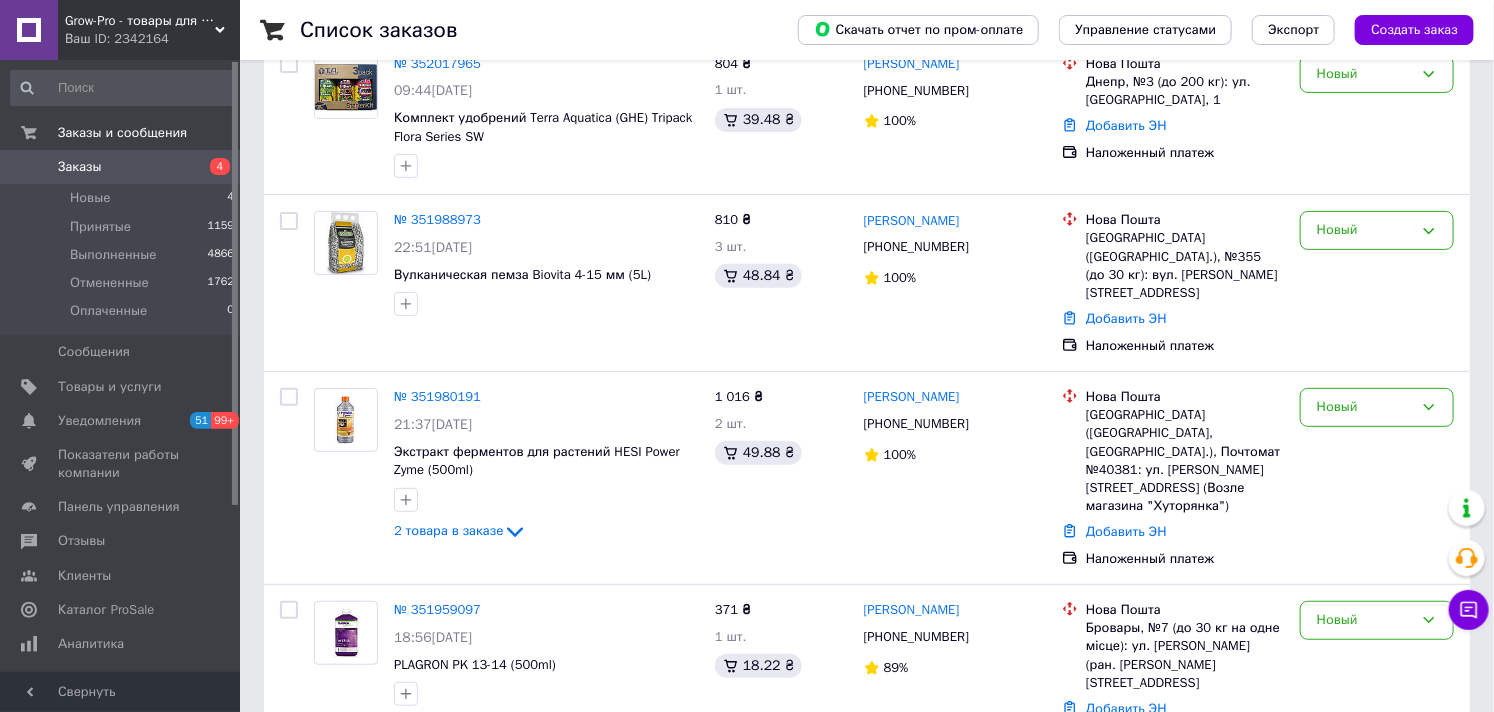 scroll, scrollTop: 444, scrollLeft: 0, axis: vertical 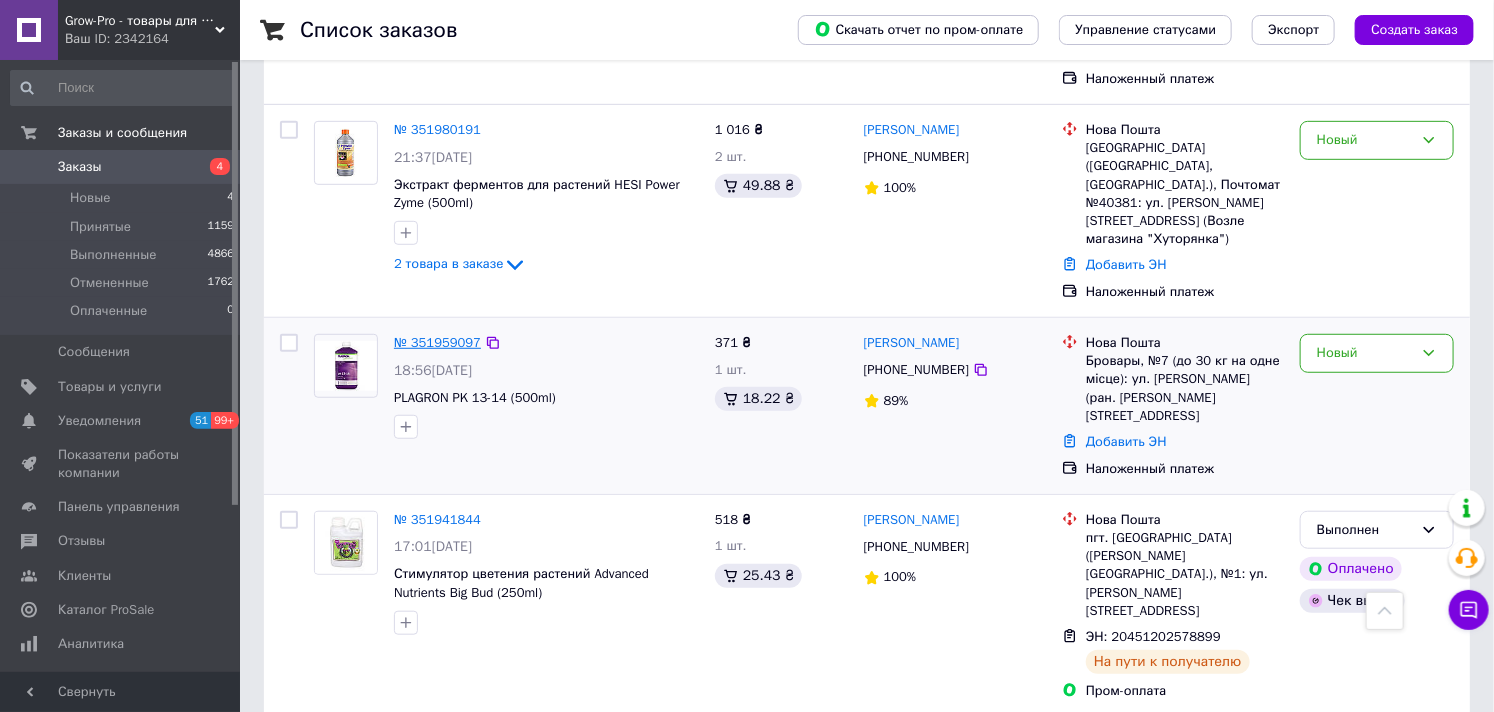 click on "№ 351959097" at bounding box center (437, 342) 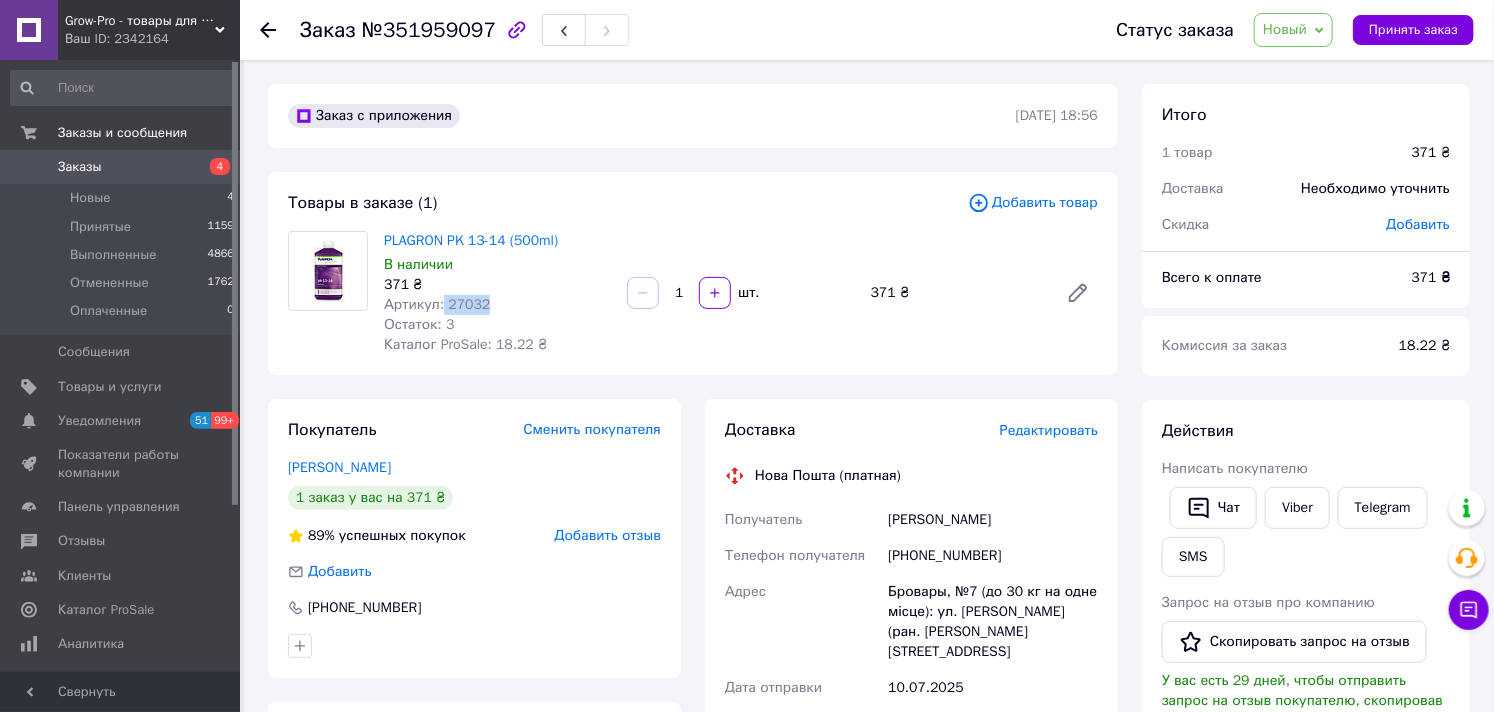 drag, startPoint x: 490, startPoint y: 302, endPoint x: 437, endPoint y: 302, distance: 53 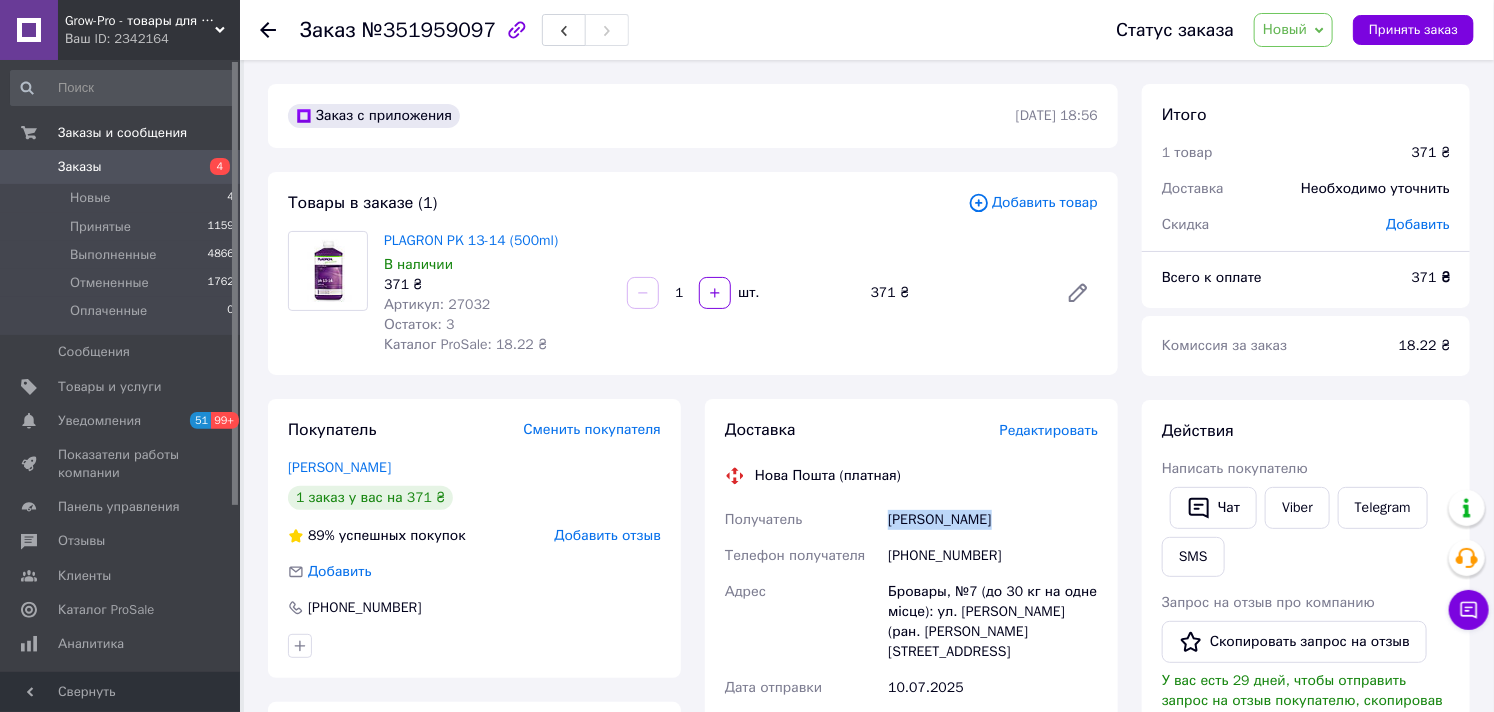 drag, startPoint x: 997, startPoint y: 516, endPoint x: 883, endPoint y: 526, distance: 114.43776 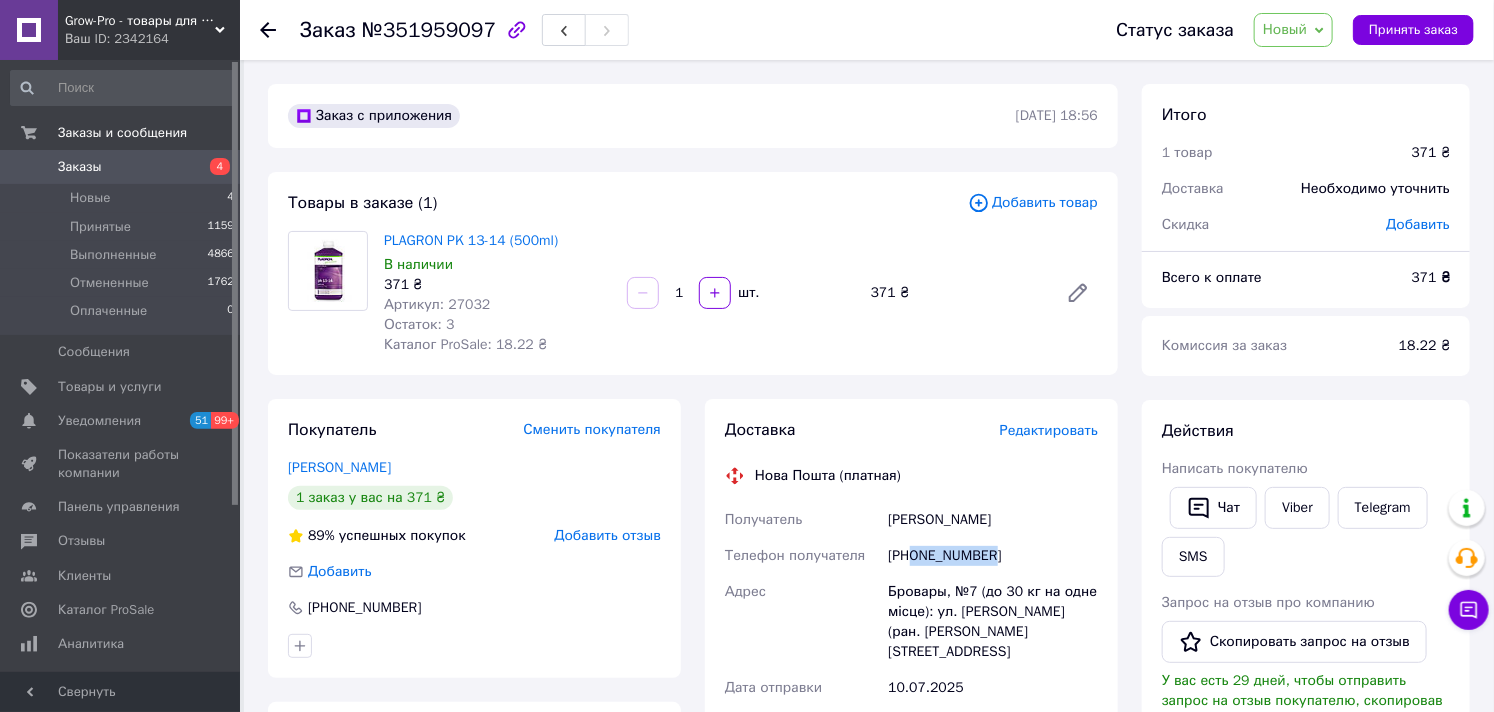 drag, startPoint x: 1012, startPoint y: 553, endPoint x: 914, endPoint y: 551, distance: 98.02041 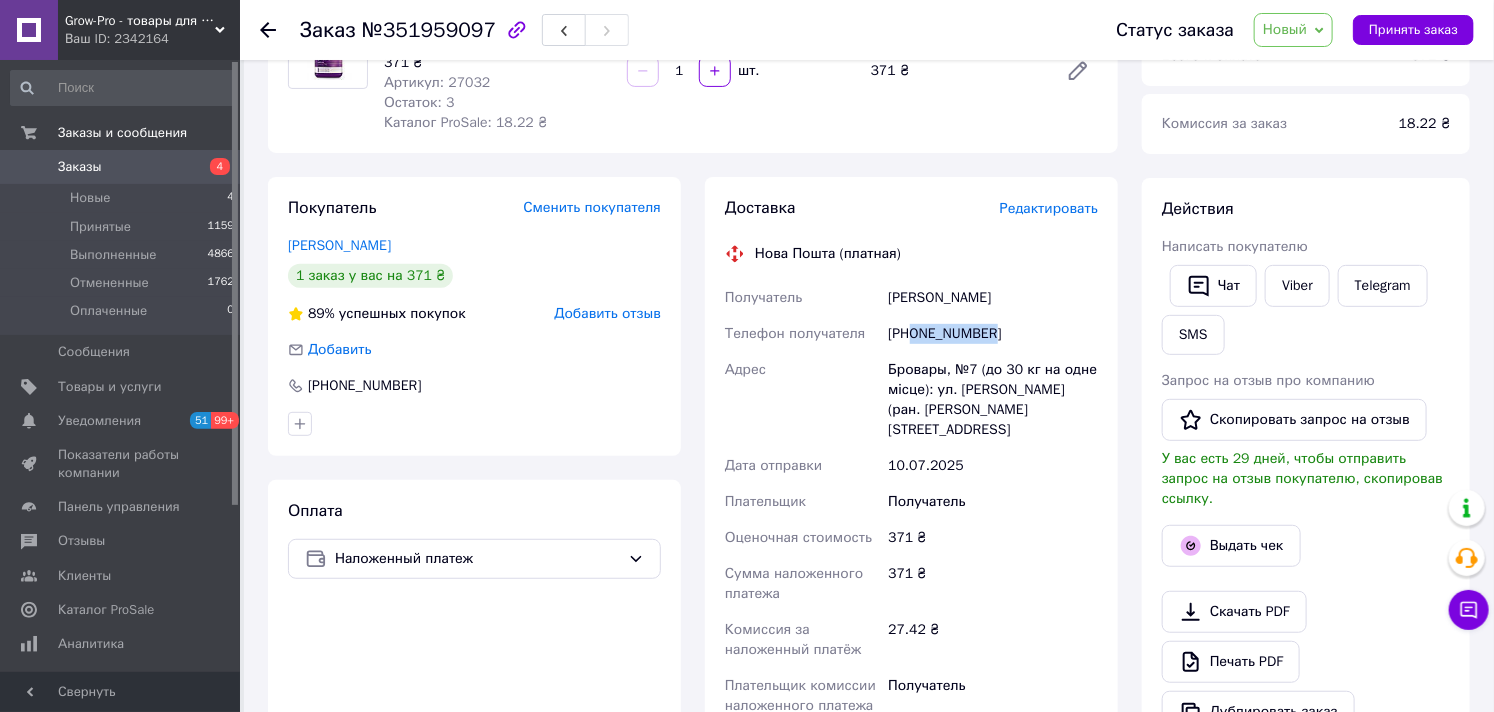scroll, scrollTop: 111, scrollLeft: 0, axis: vertical 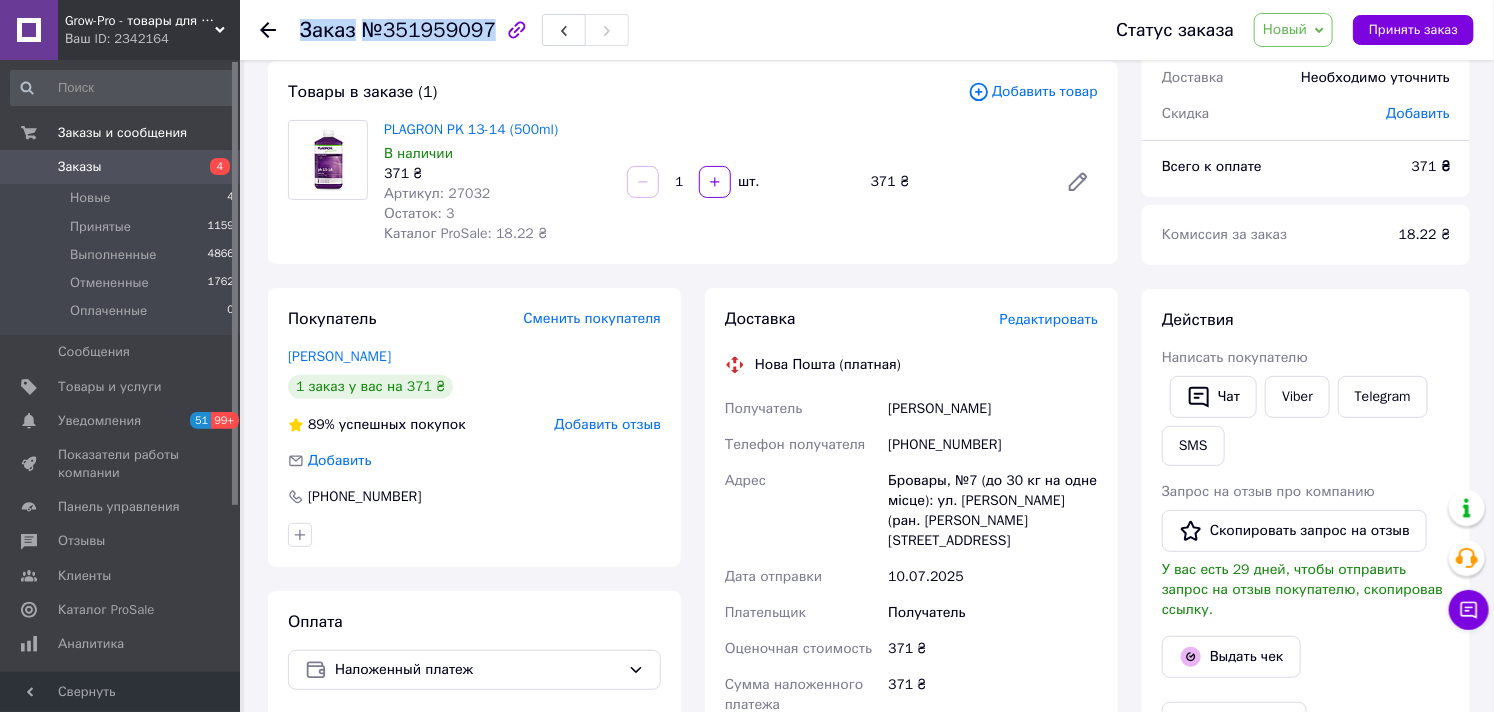 drag, startPoint x: 483, startPoint y: 21, endPoint x: 297, endPoint y: 40, distance: 186.96791 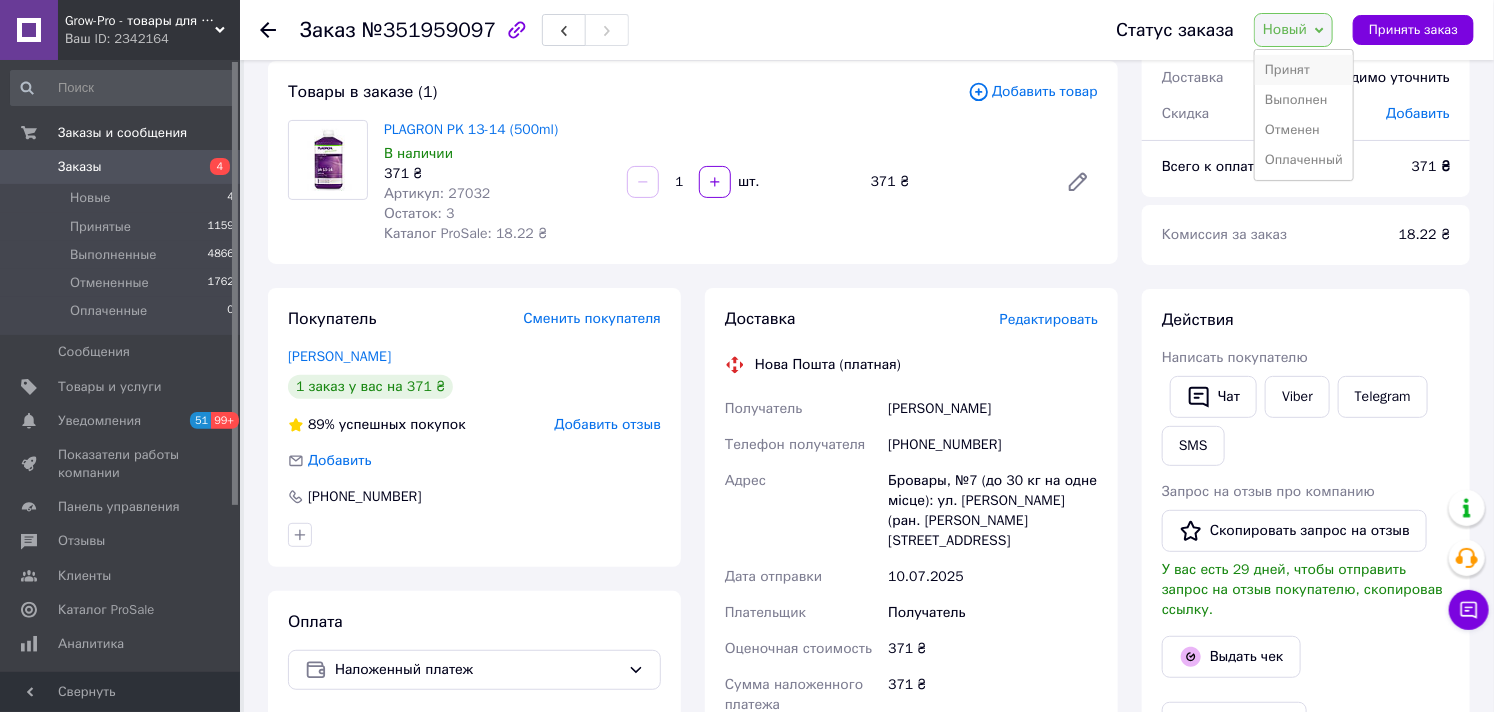 click on "Принят" at bounding box center (1304, 70) 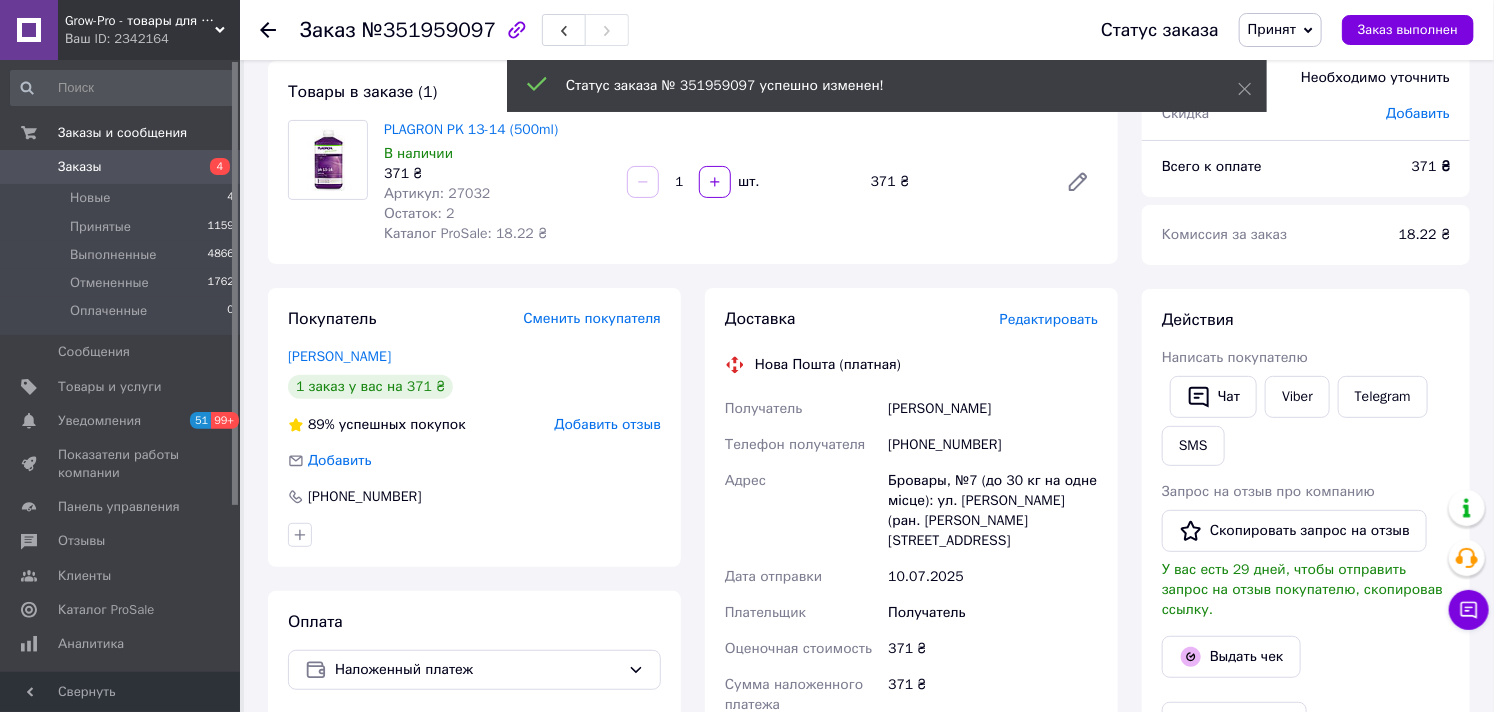 click on "Новые" at bounding box center [90, 198] 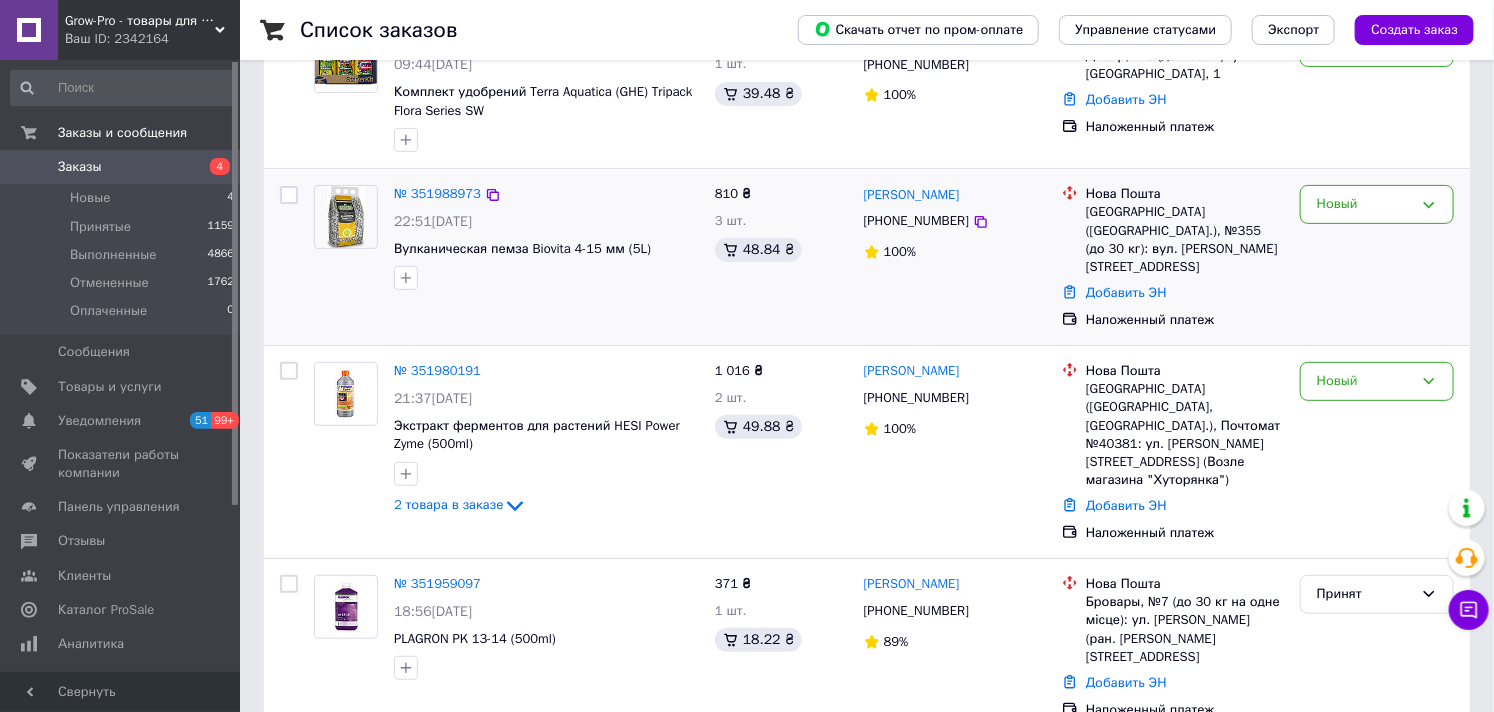 scroll, scrollTop: 222, scrollLeft: 0, axis: vertical 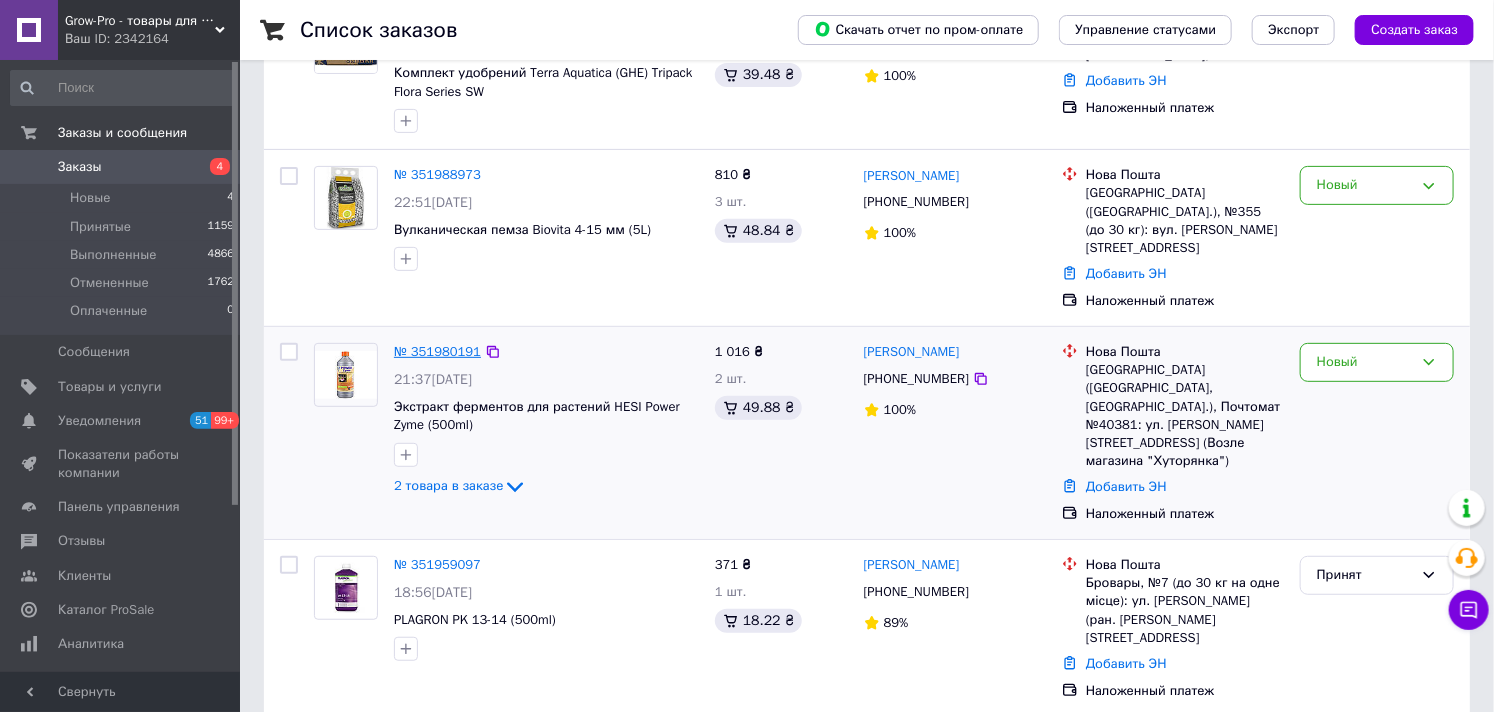 click on "№ 351980191" at bounding box center (437, 351) 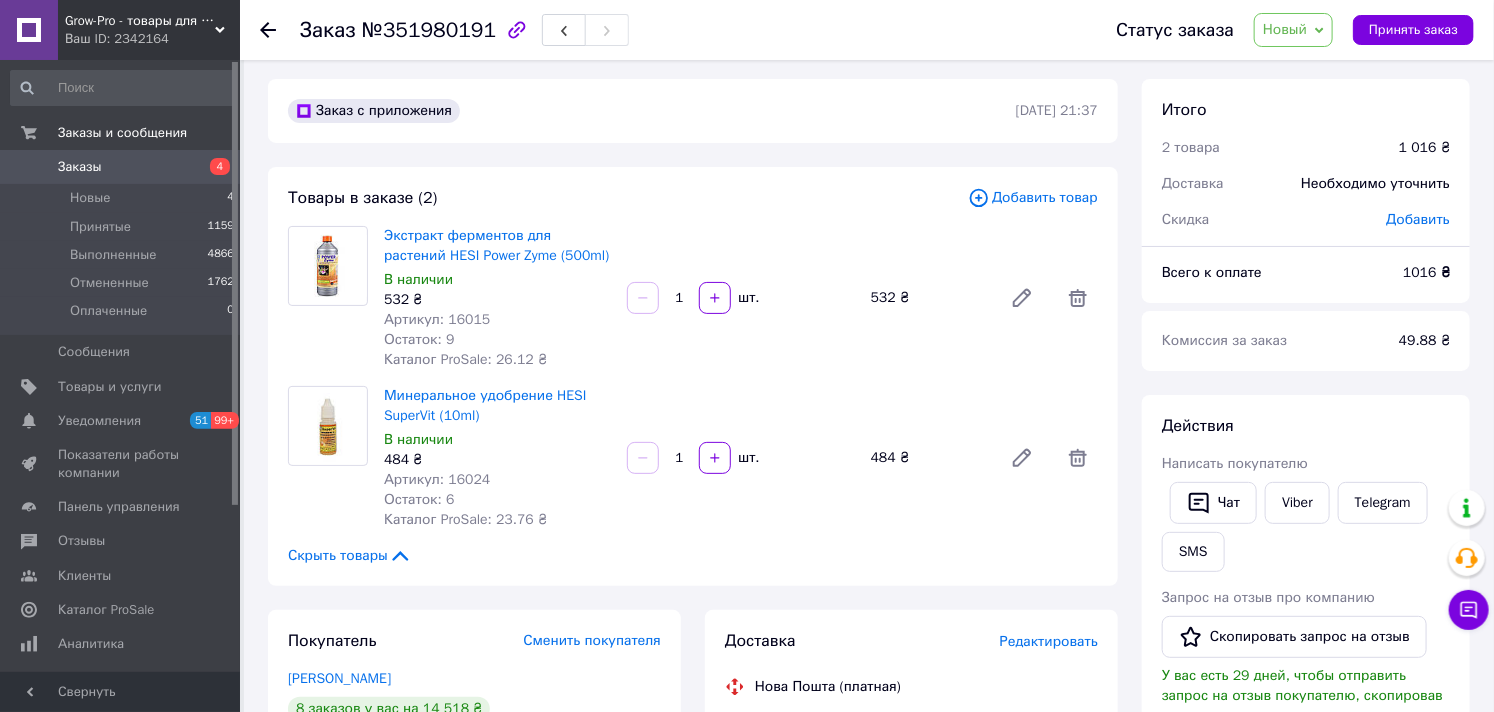 scroll, scrollTop: 0, scrollLeft: 0, axis: both 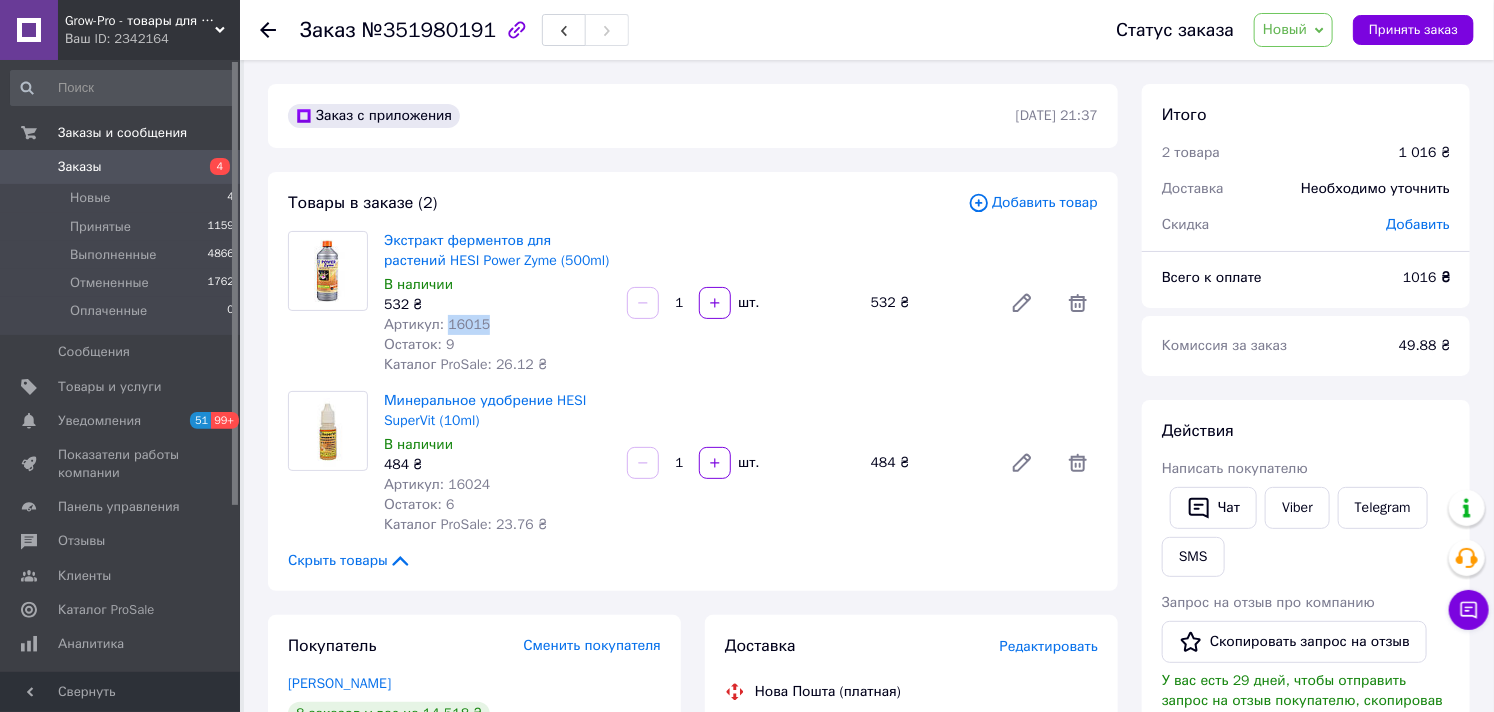 drag, startPoint x: 486, startPoint y: 323, endPoint x: 445, endPoint y: 326, distance: 41.109608 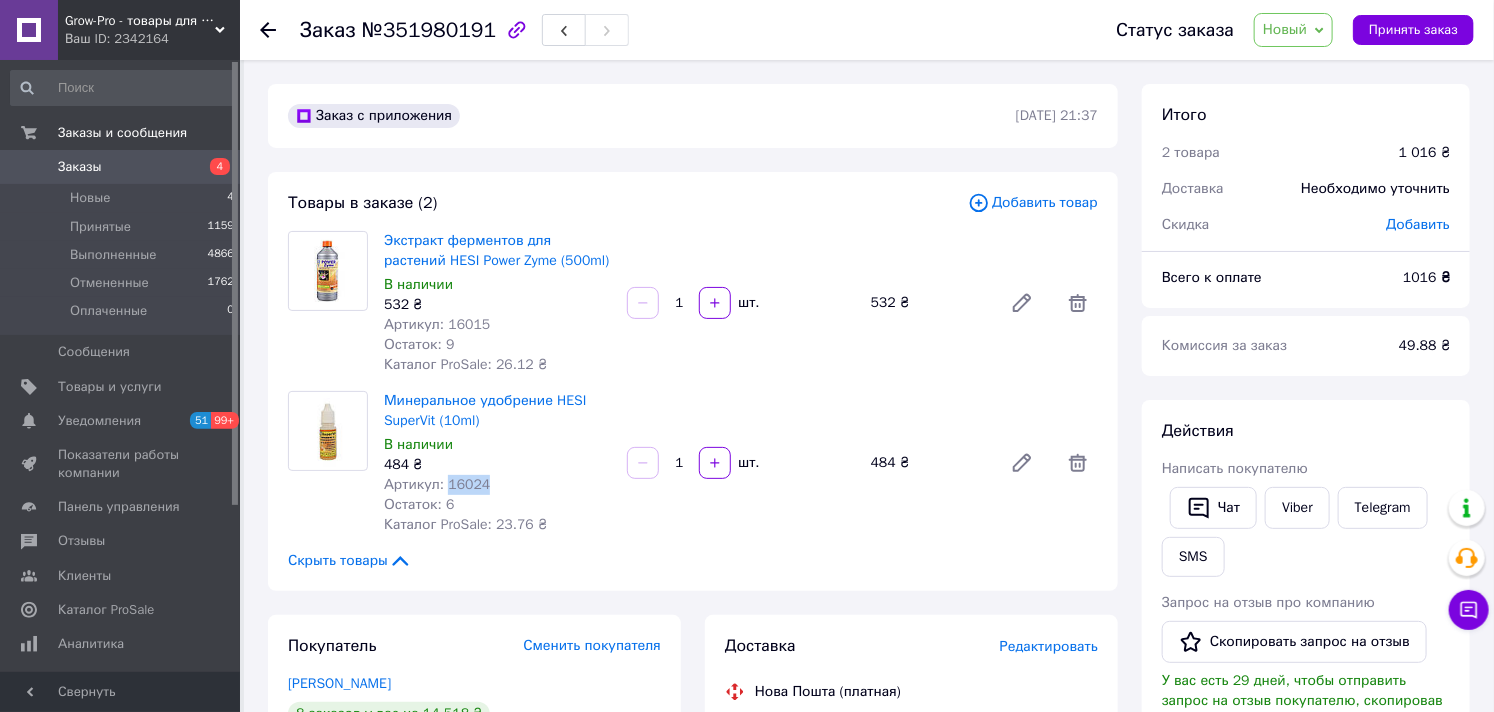 drag, startPoint x: 491, startPoint y: 486, endPoint x: 443, endPoint y: 485, distance: 48.010414 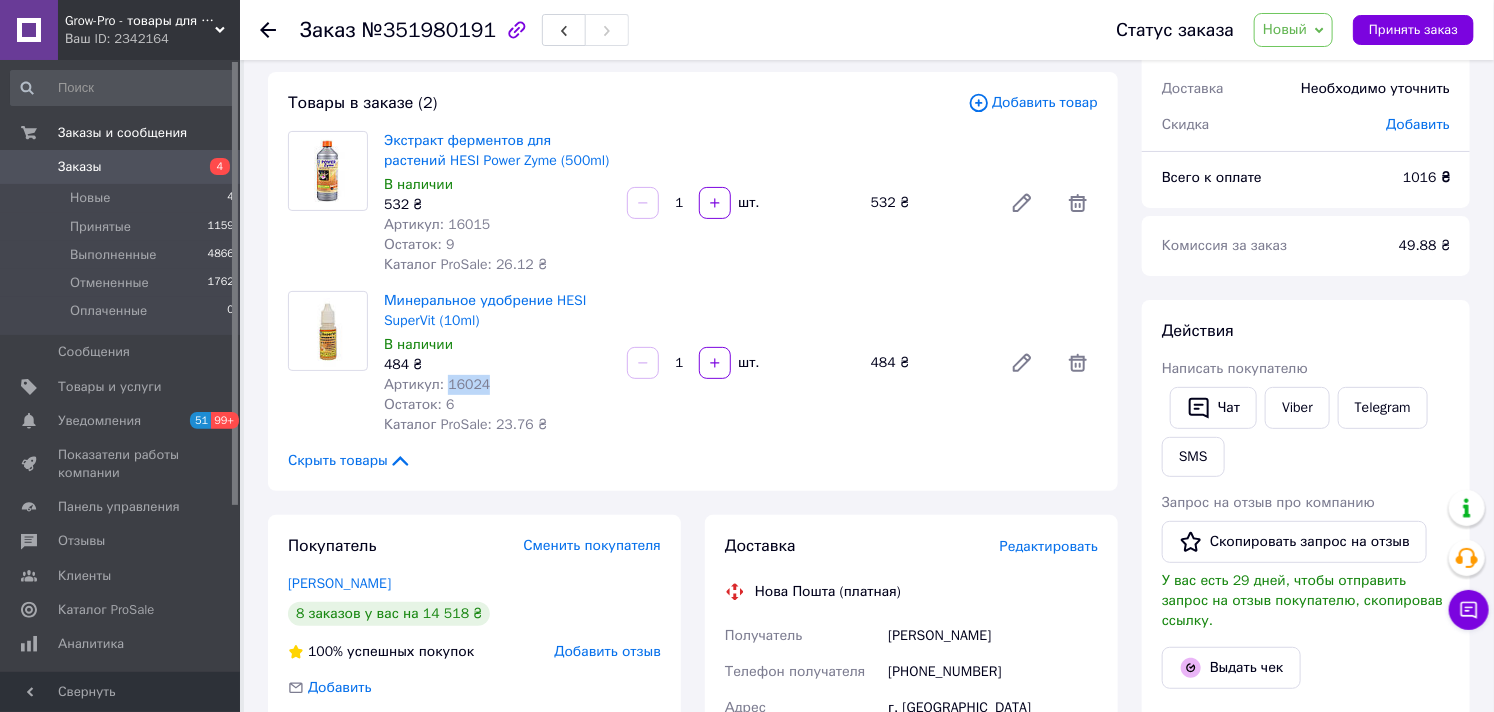scroll, scrollTop: 333, scrollLeft: 0, axis: vertical 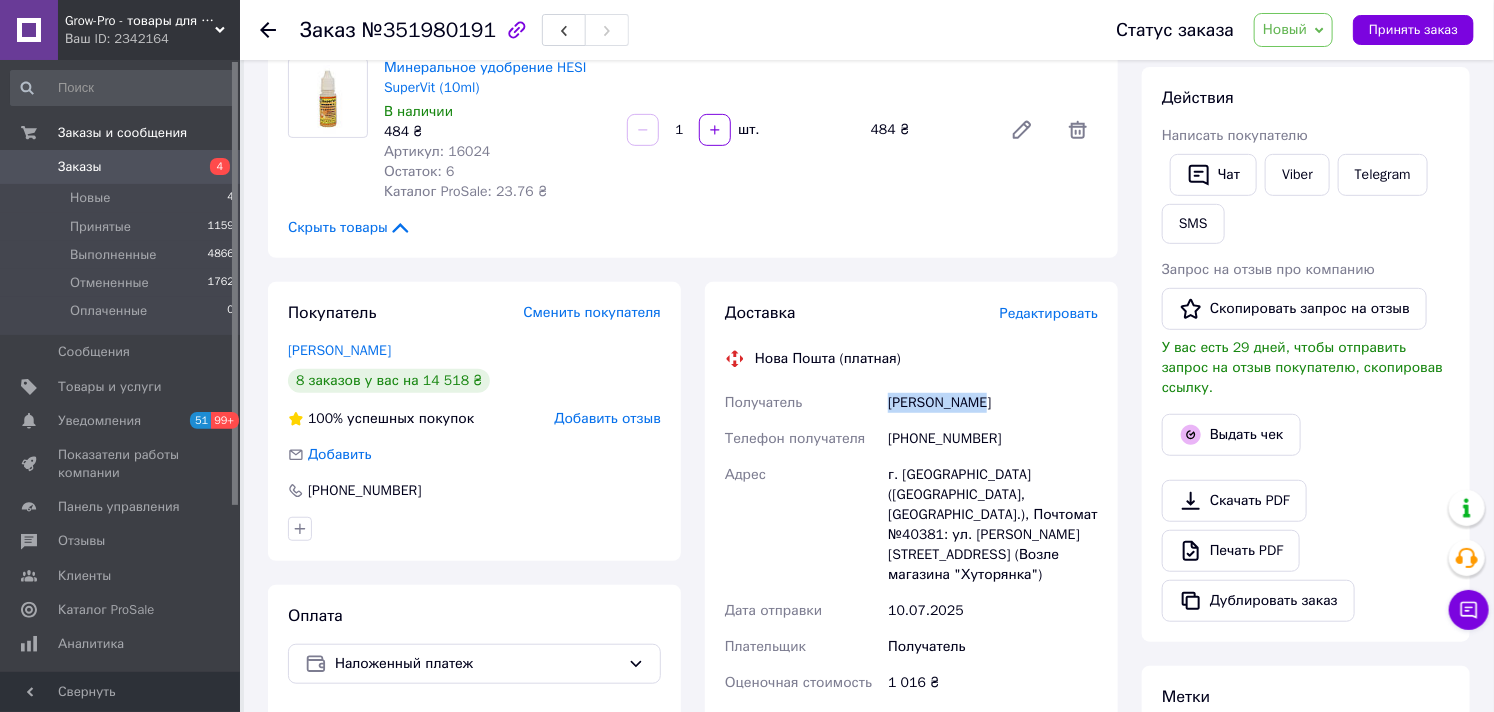click on "Получатель Курта Андрей Телефон получателя +380956769610 Адрес г. Запорожье (Запорожская обл., Запорожский р-н.), Почтомат №40381: ул. Тимирзяева, 74 (Возле магазина "Хуторянка") Дата отправки 10.07.2025 Плательщик Получатель Оценочная стоимость 1 016 ₴ Сумма наложенного платежа 1 016 ₴ Комиссия за наложенный платёж 40.32 ₴ Плательщик комиссии наложенного платежа Получатель" at bounding box center (911, 627) 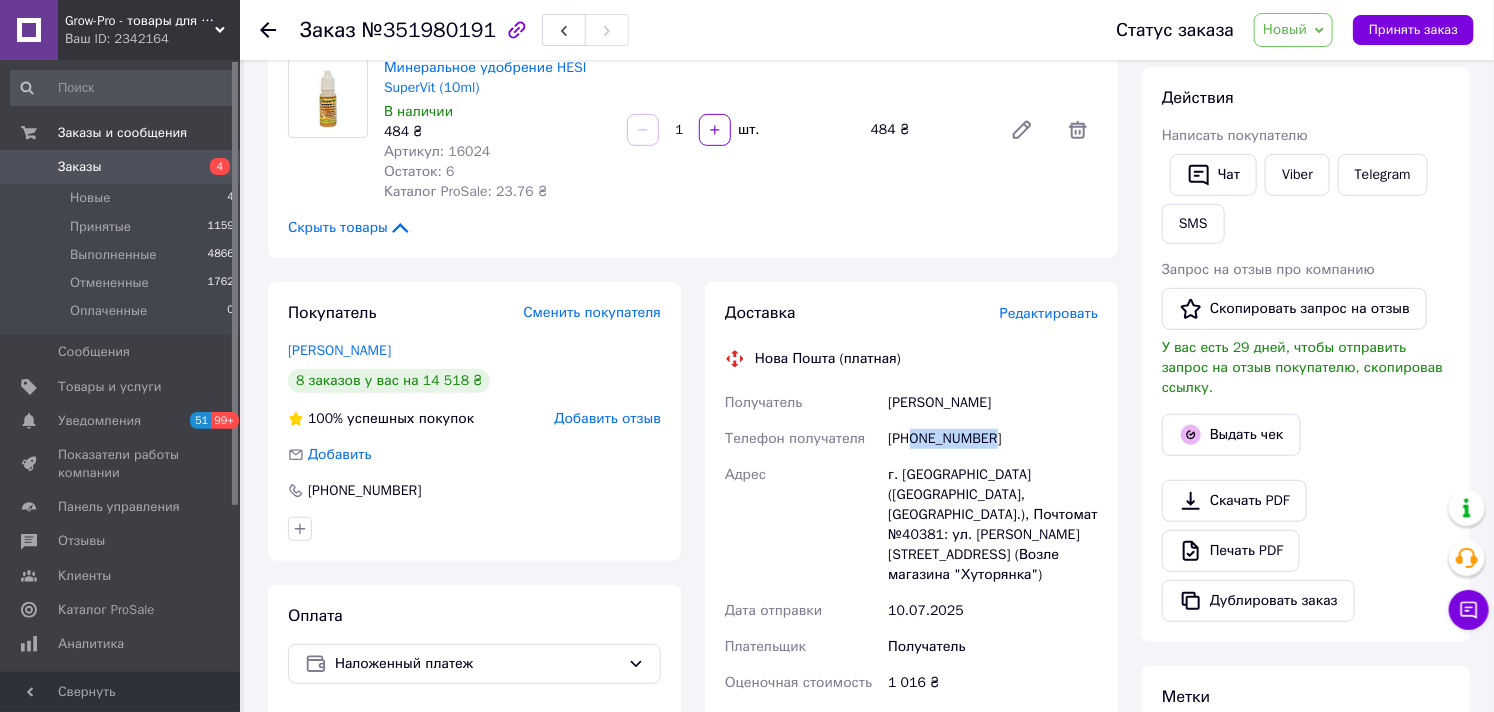 drag, startPoint x: 994, startPoint y: 437, endPoint x: 912, endPoint y: 442, distance: 82.1523 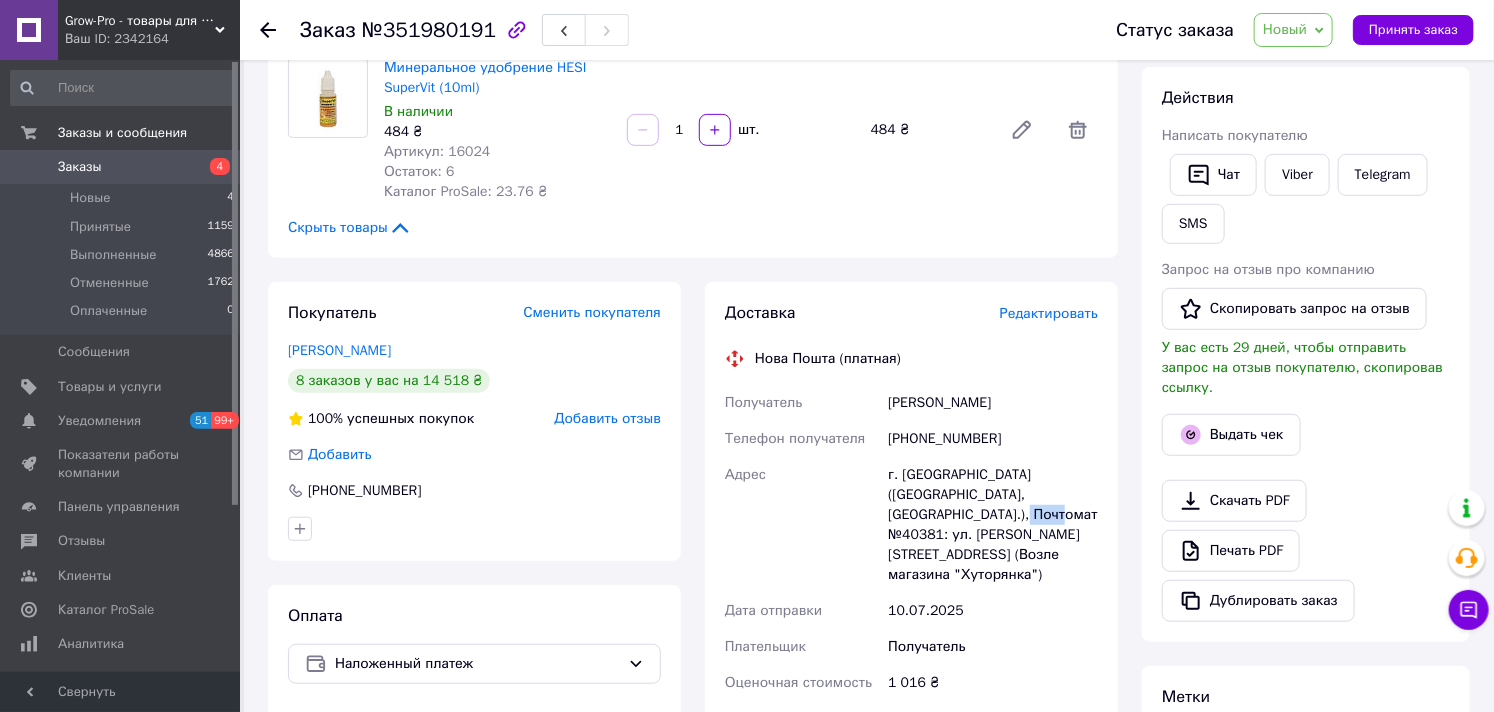 drag, startPoint x: 974, startPoint y: 516, endPoint x: 1010, endPoint y: 507, distance: 37.107952 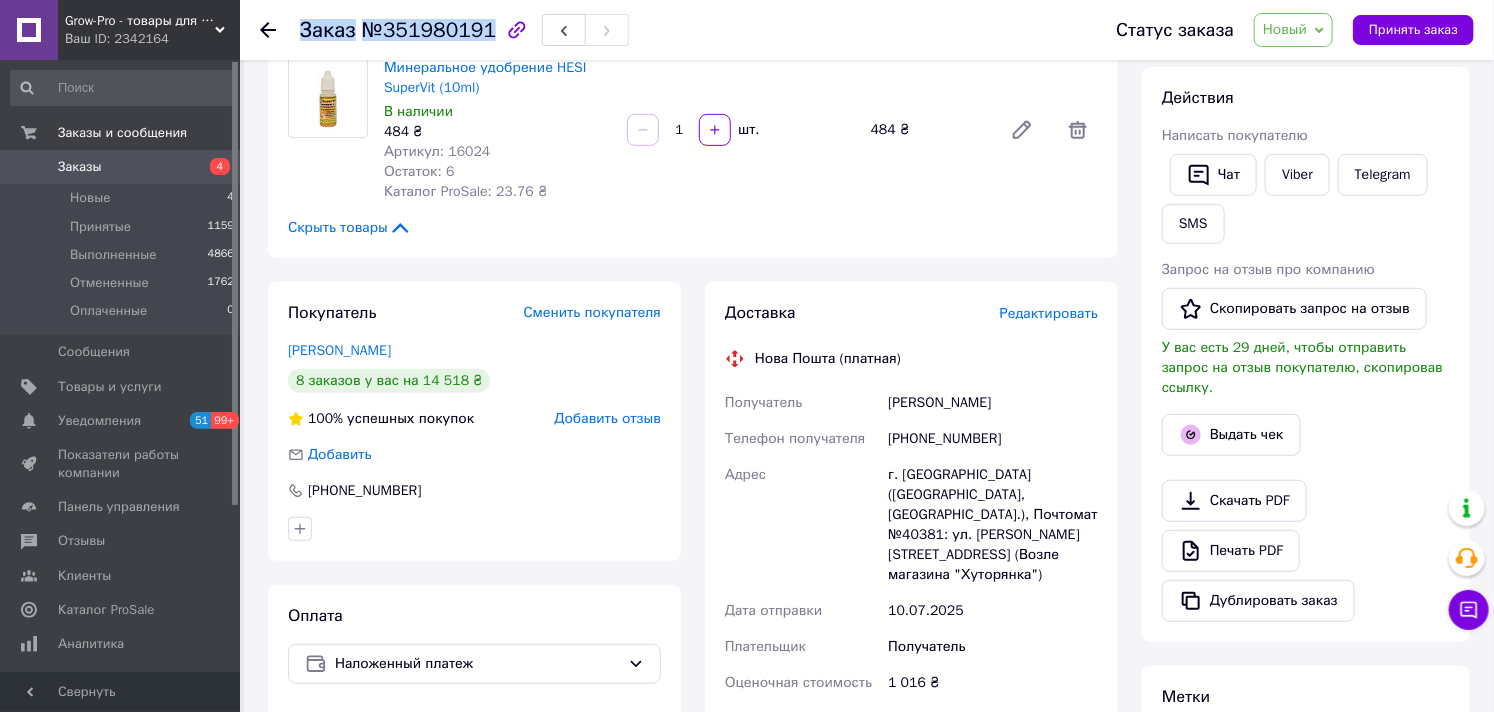 drag, startPoint x: 480, startPoint y: 22, endPoint x: 297, endPoint y: 34, distance: 183.39302 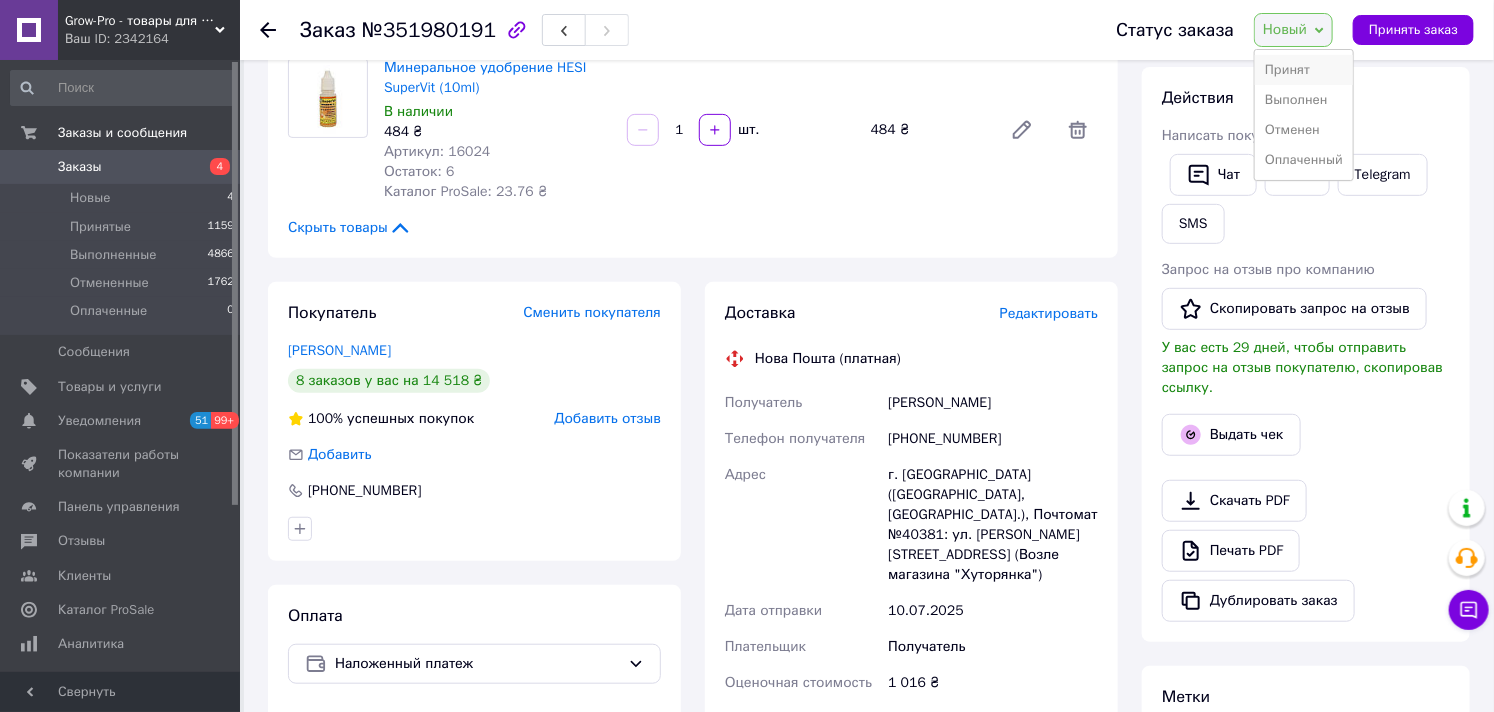 click on "Принят" at bounding box center (1304, 70) 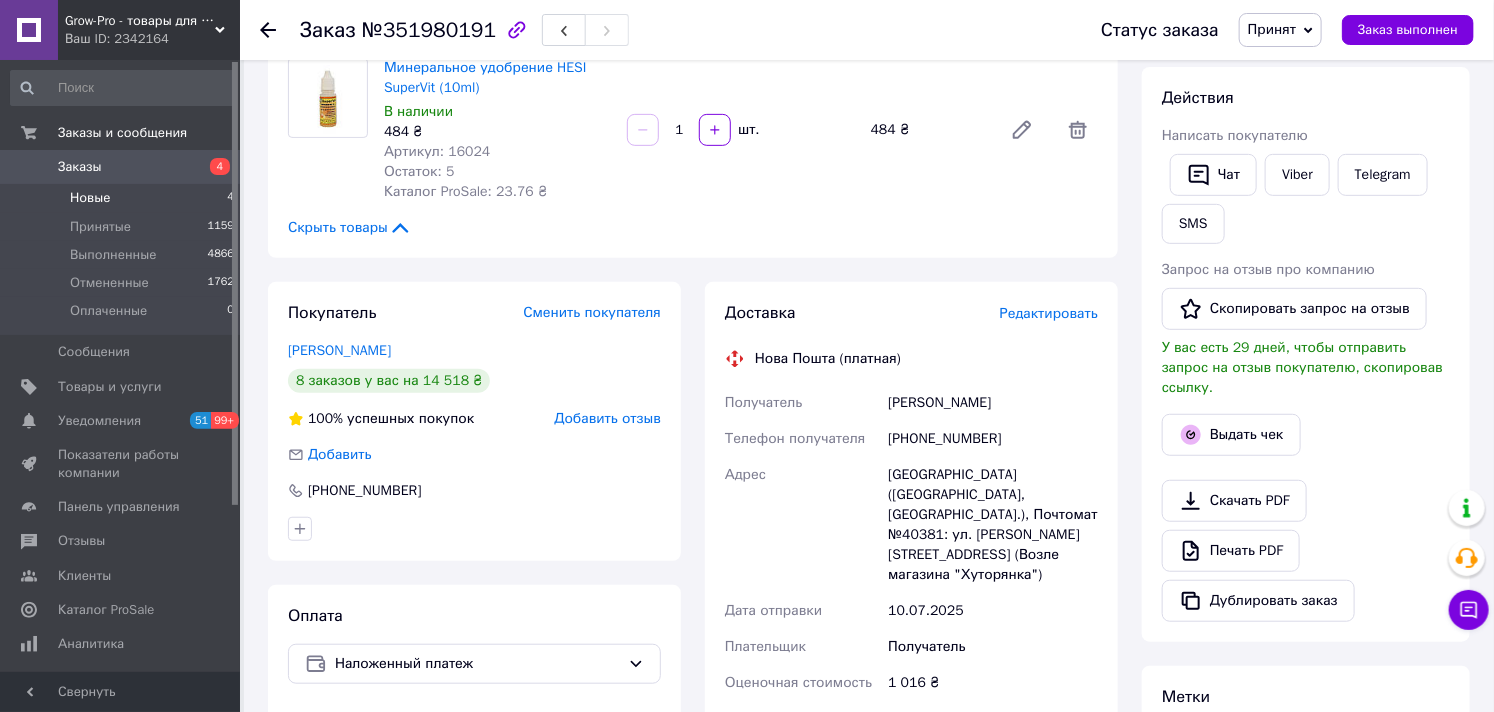 click on "Новые 4" at bounding box center (123, 198) 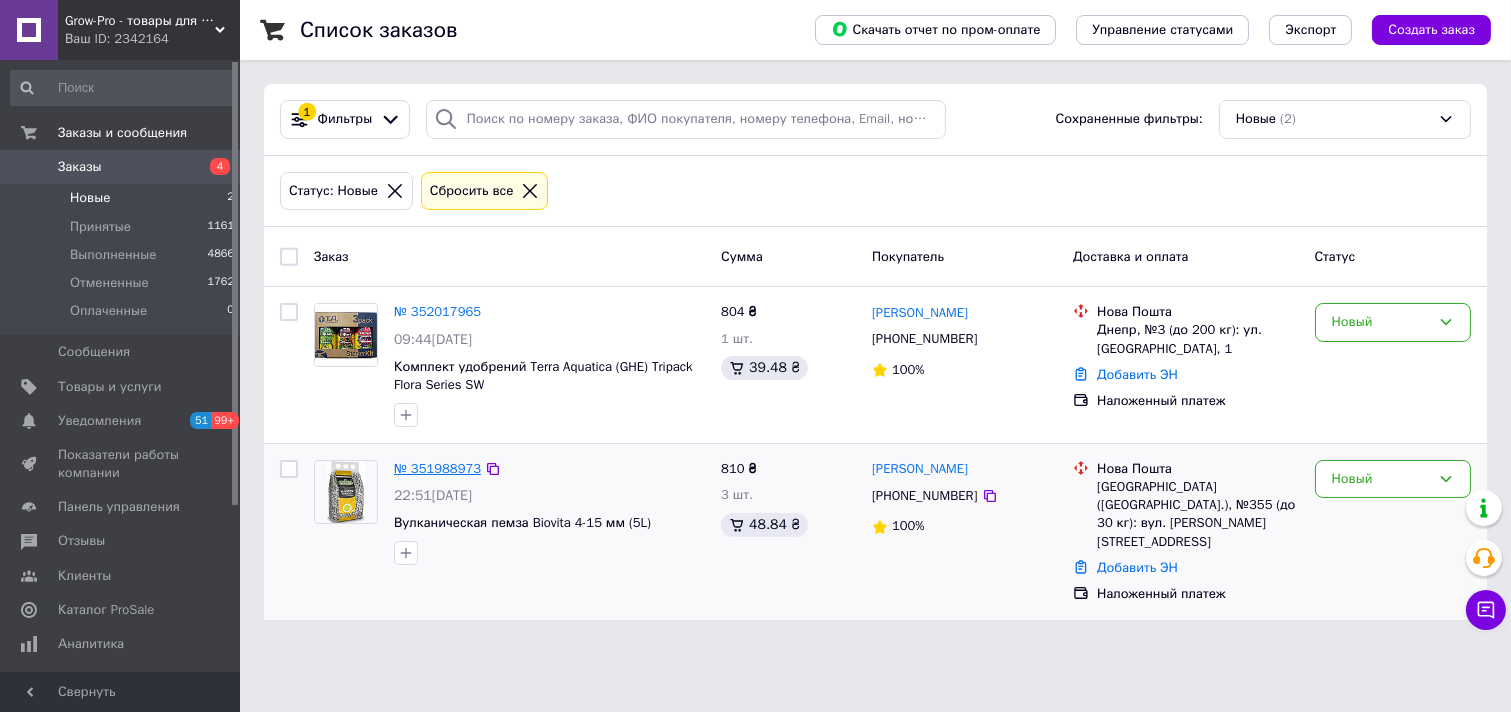 click on "№ 351988973" at bounding box center [437, 468] 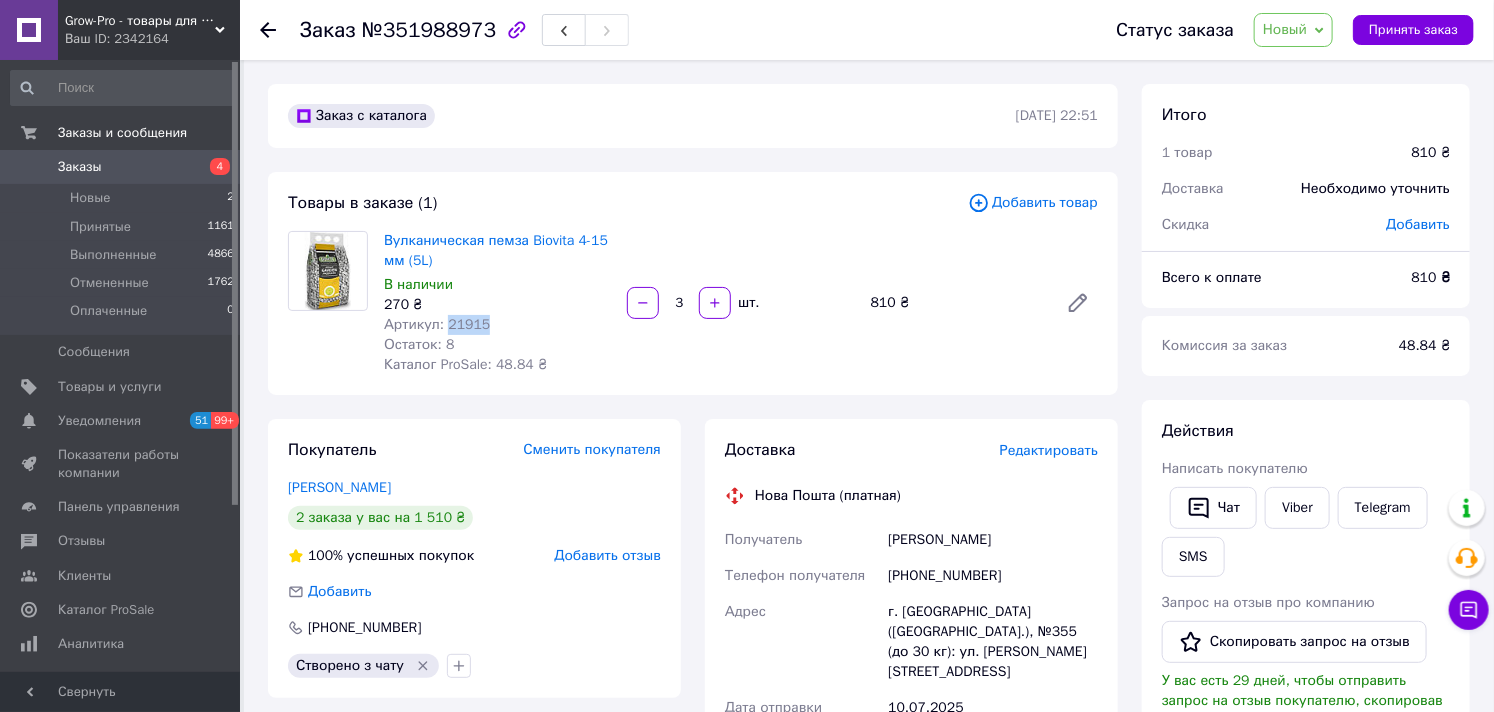 drag, startPoint x: 496, startPoint y: 320, endPoint x: 444, endPoint y: 320, distance: 52 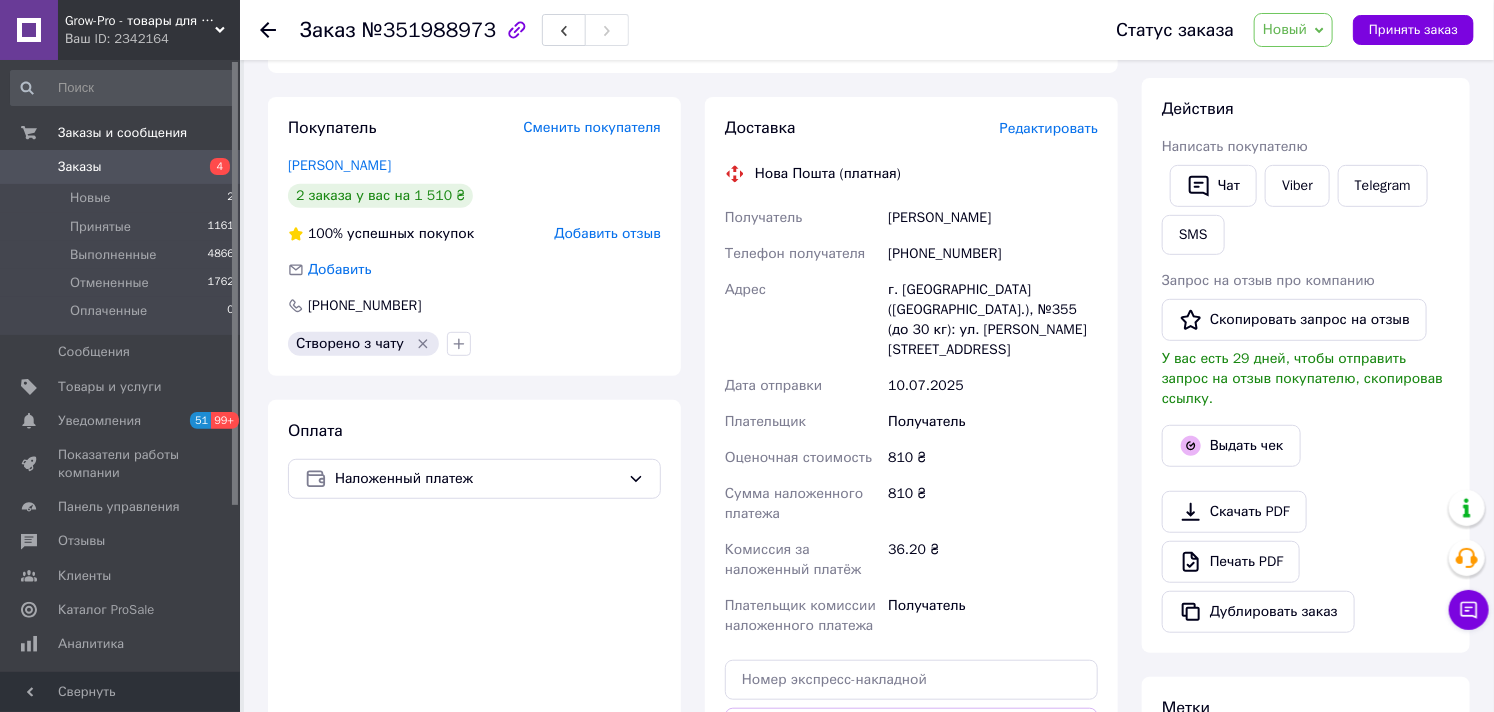 scroll, scrollTop: 333, scrollLeft: 0, axis: vertical 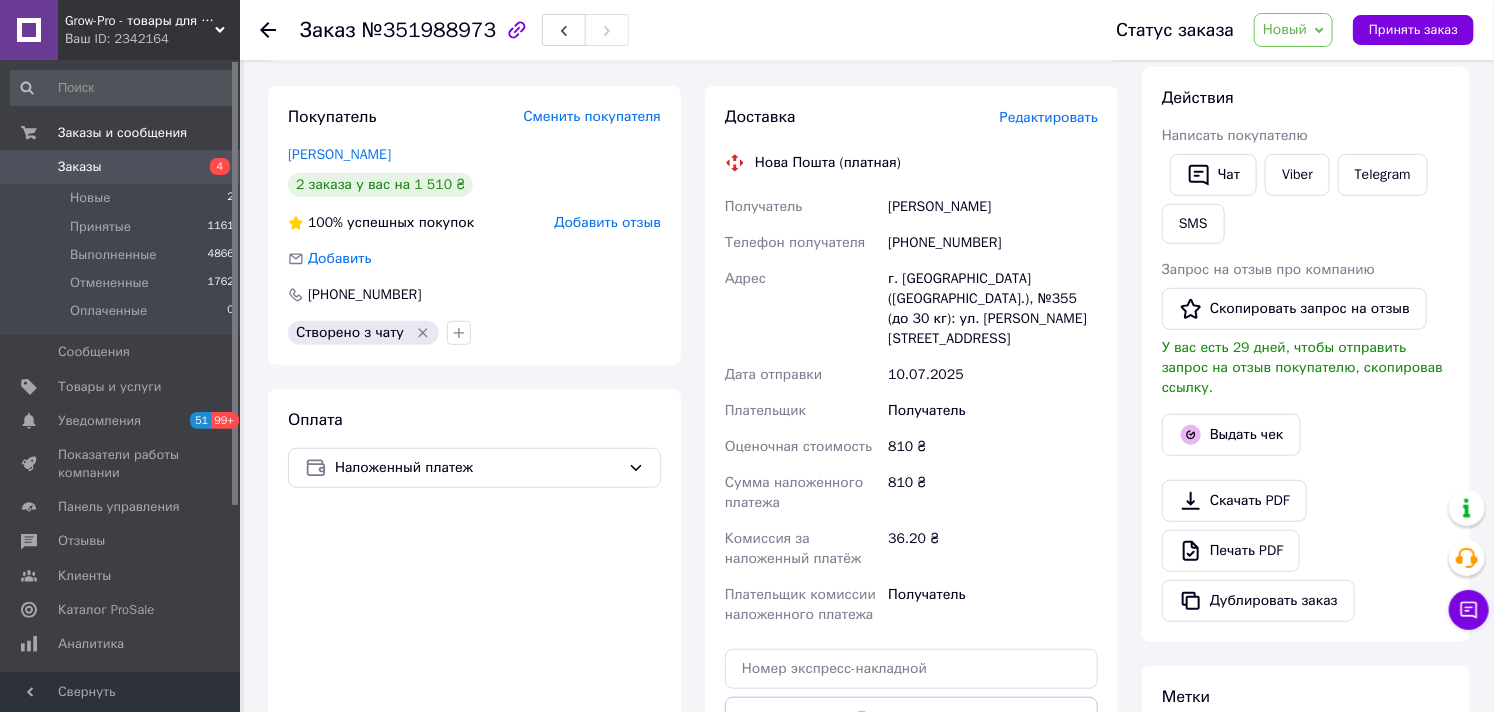 drag, startPoint x: 1007, startPoint y: 201, endPoint x: 874, endPoint y: 211, distance: 133.37541 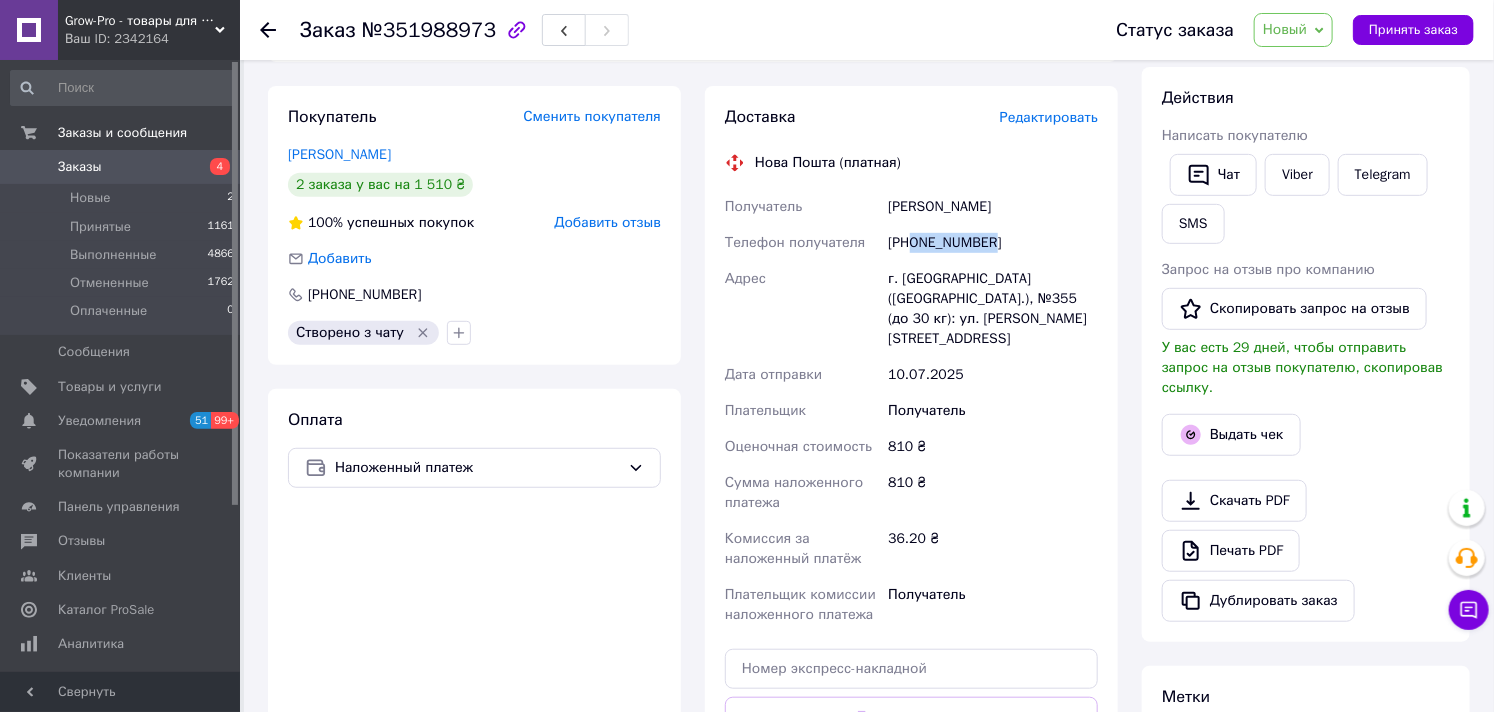 drag, startPoint x: 1008, startPoint y: 240, endPoint x: 910, endPoint y: 245, distance: 98.12747 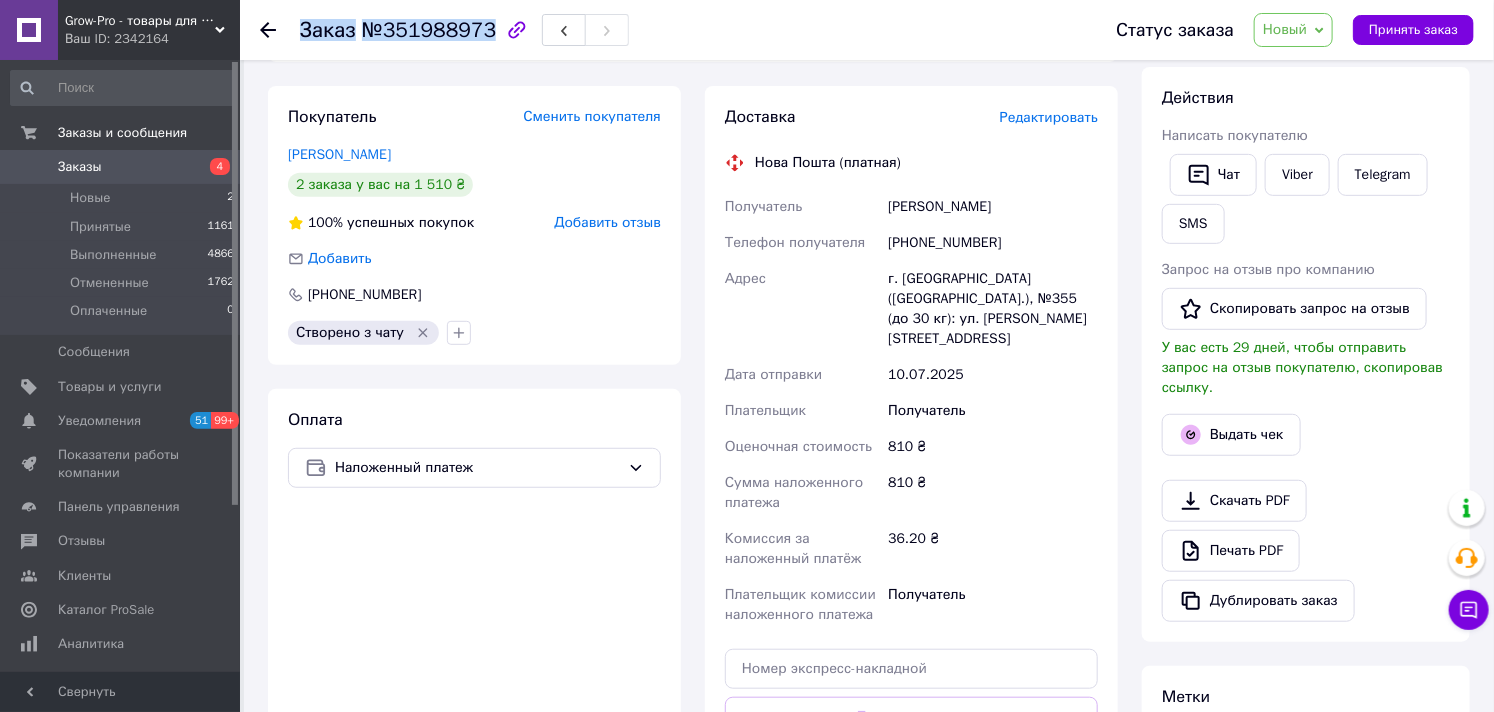 drag, startPoint x: 481, startPoint y: 31, endPoint x: 278, endPoint y: 32, distance: 203.00246 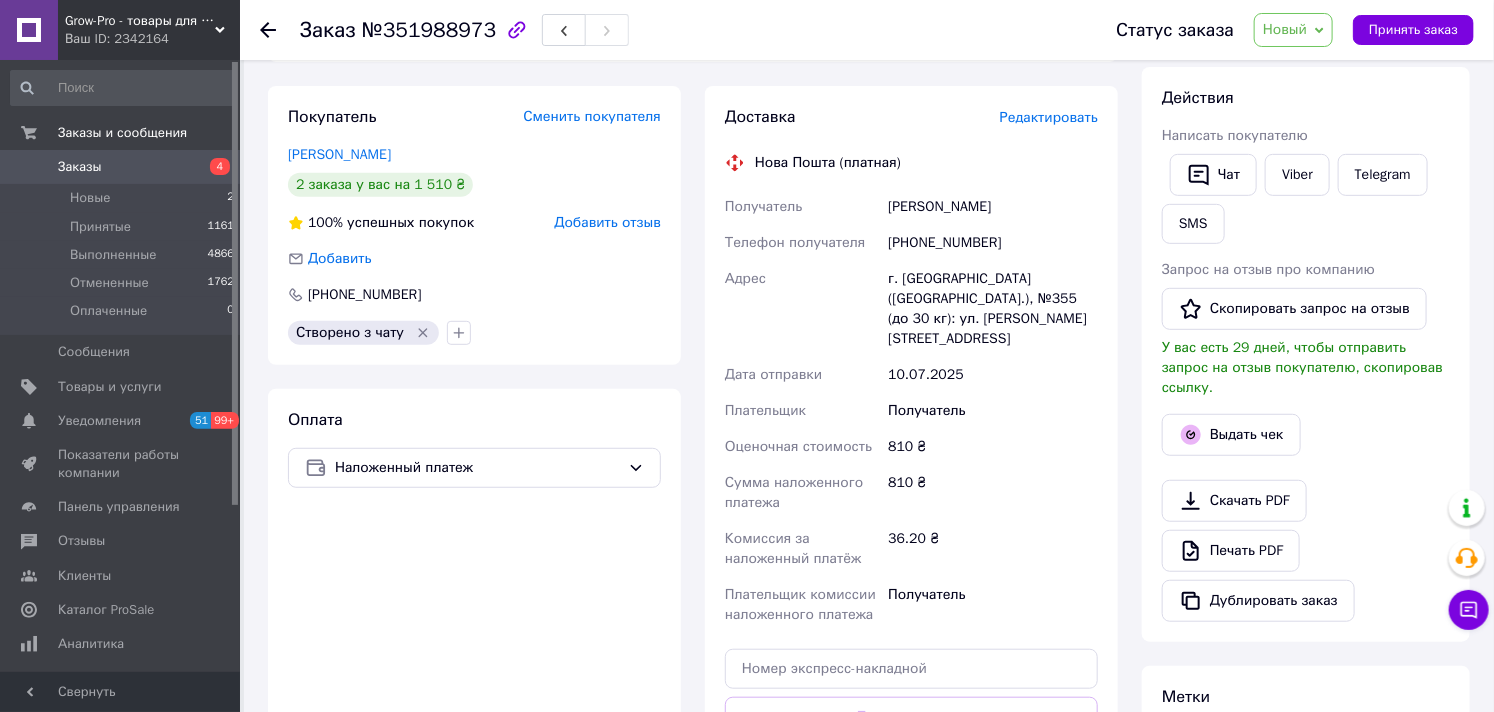 click 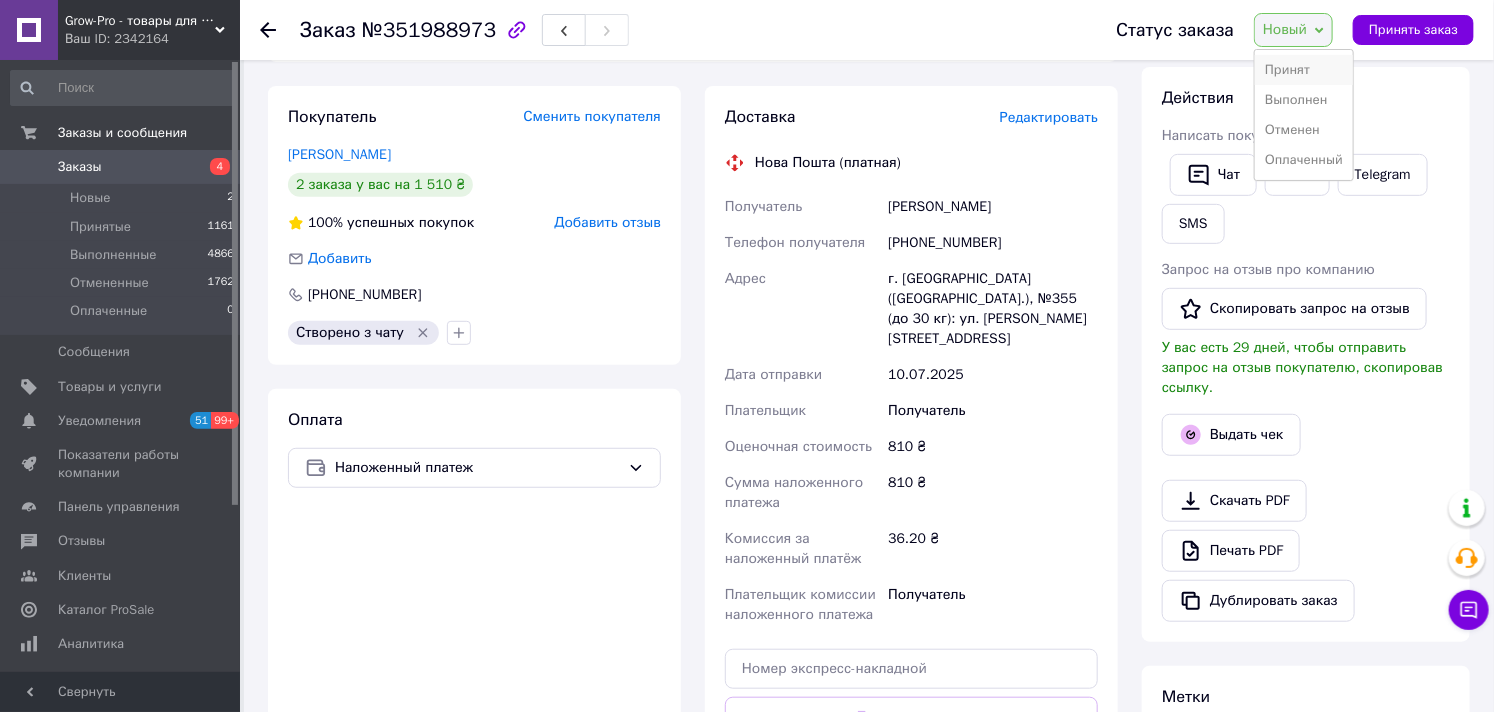 click on "Принят" at bounding box center (1304, 70) 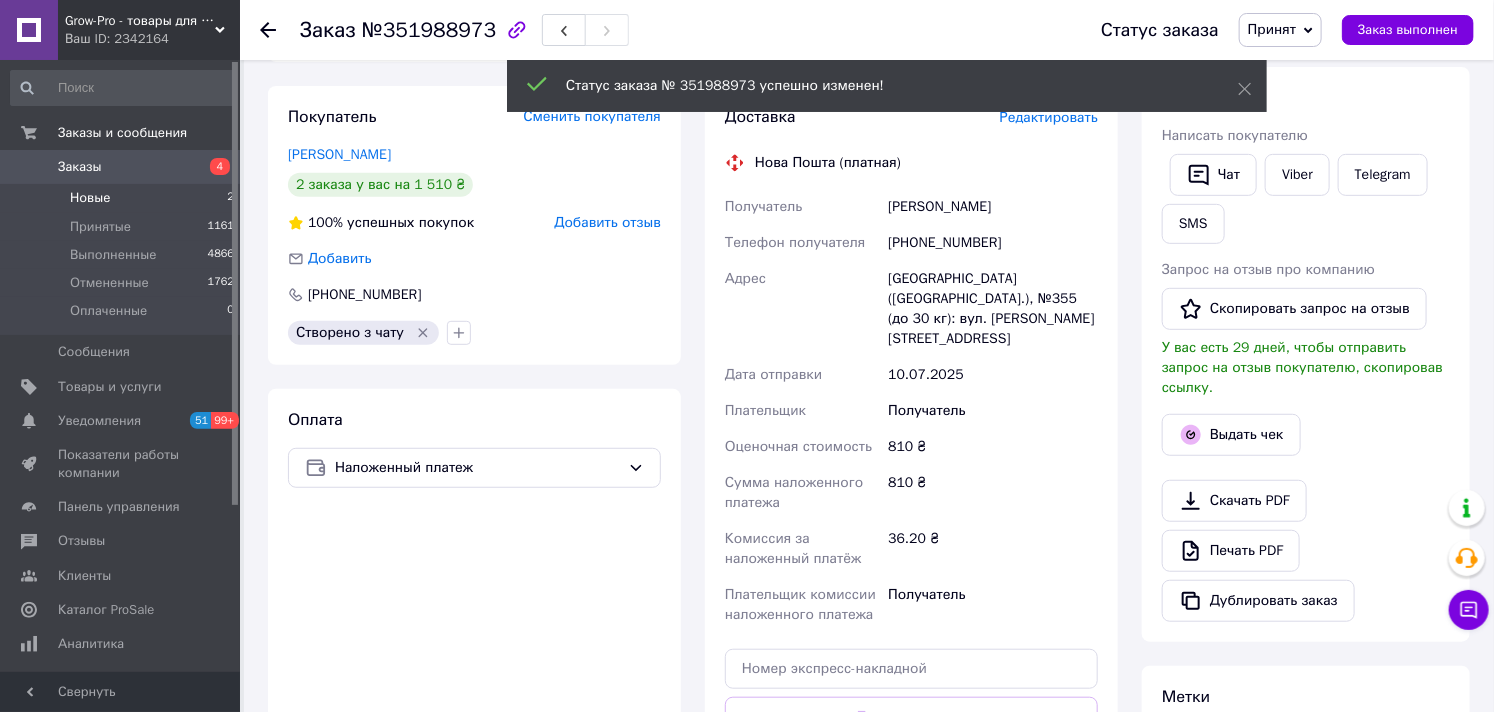 click on "Новые 2" at bounding box center (123, 198) 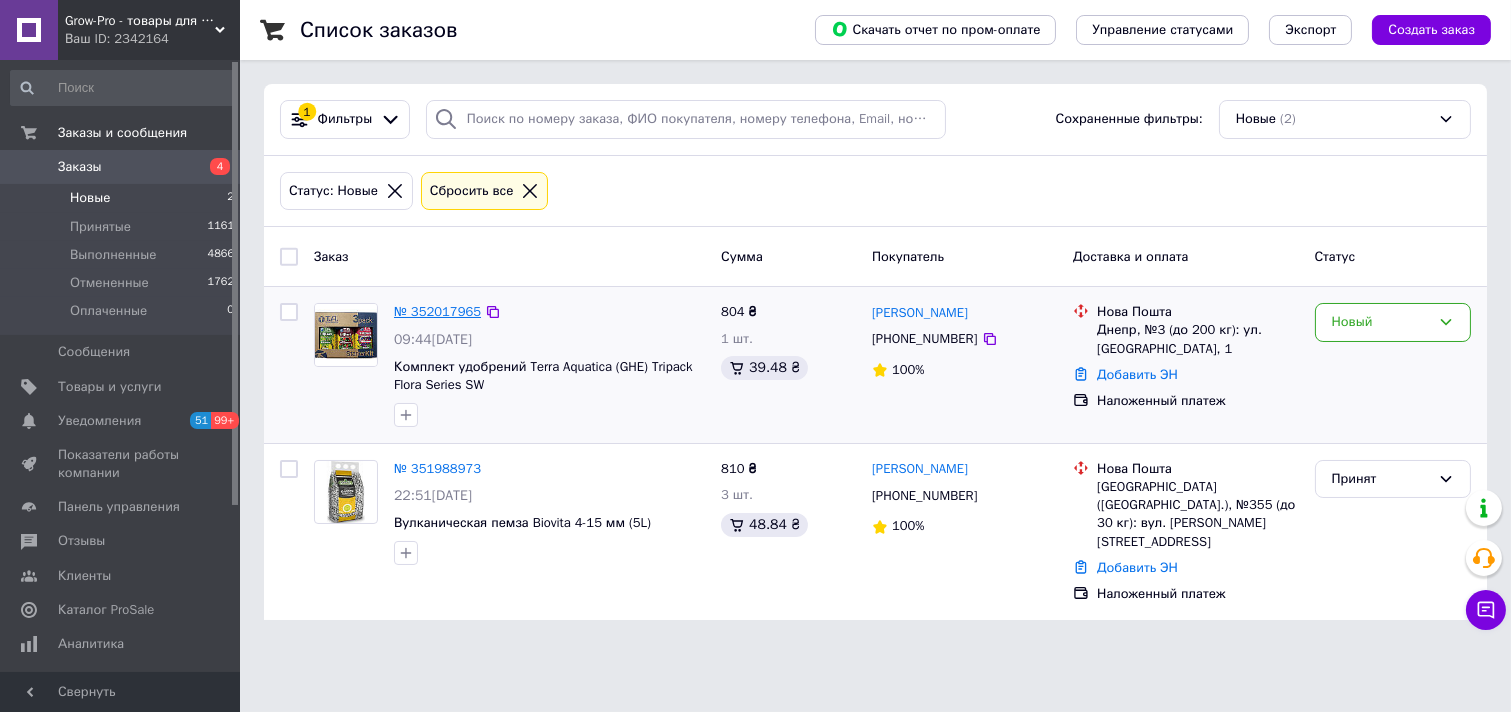 click on "№ 352017965" at bounding box center (437, 311) 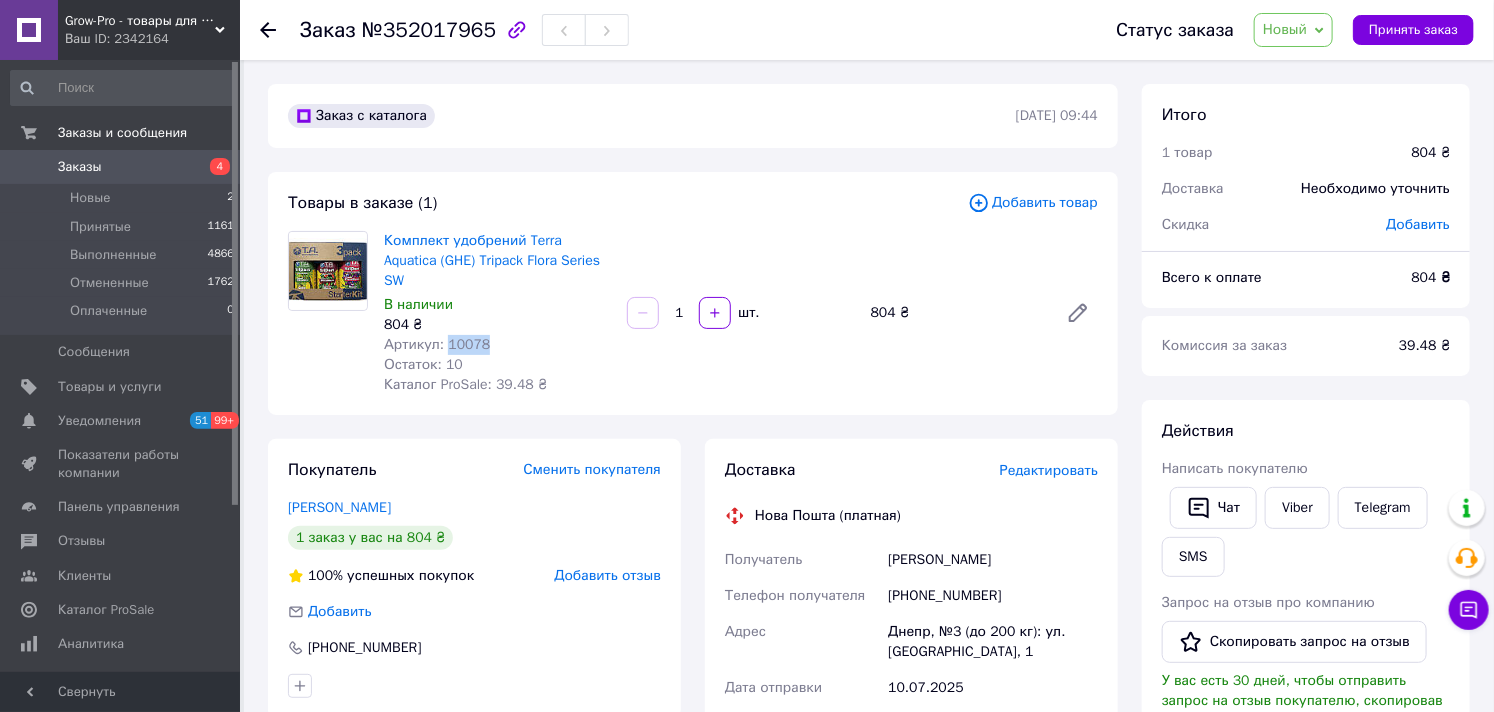drag, startPoint x: 488, startPoint y: 346, endPoint x: 446, endPoint y: 353, distance: 42.579338 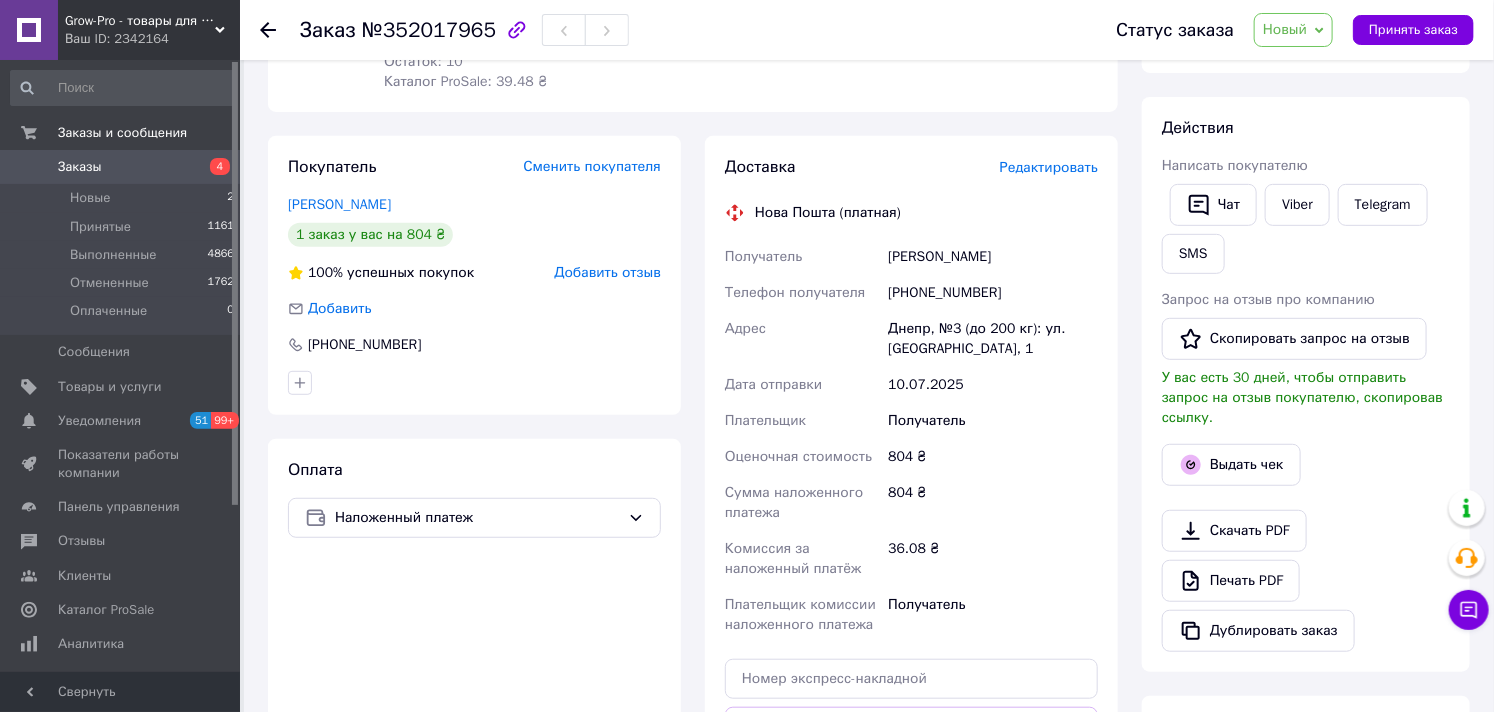 scroll, scrollTop: 333, scrollLeft: 0, axis: vertical 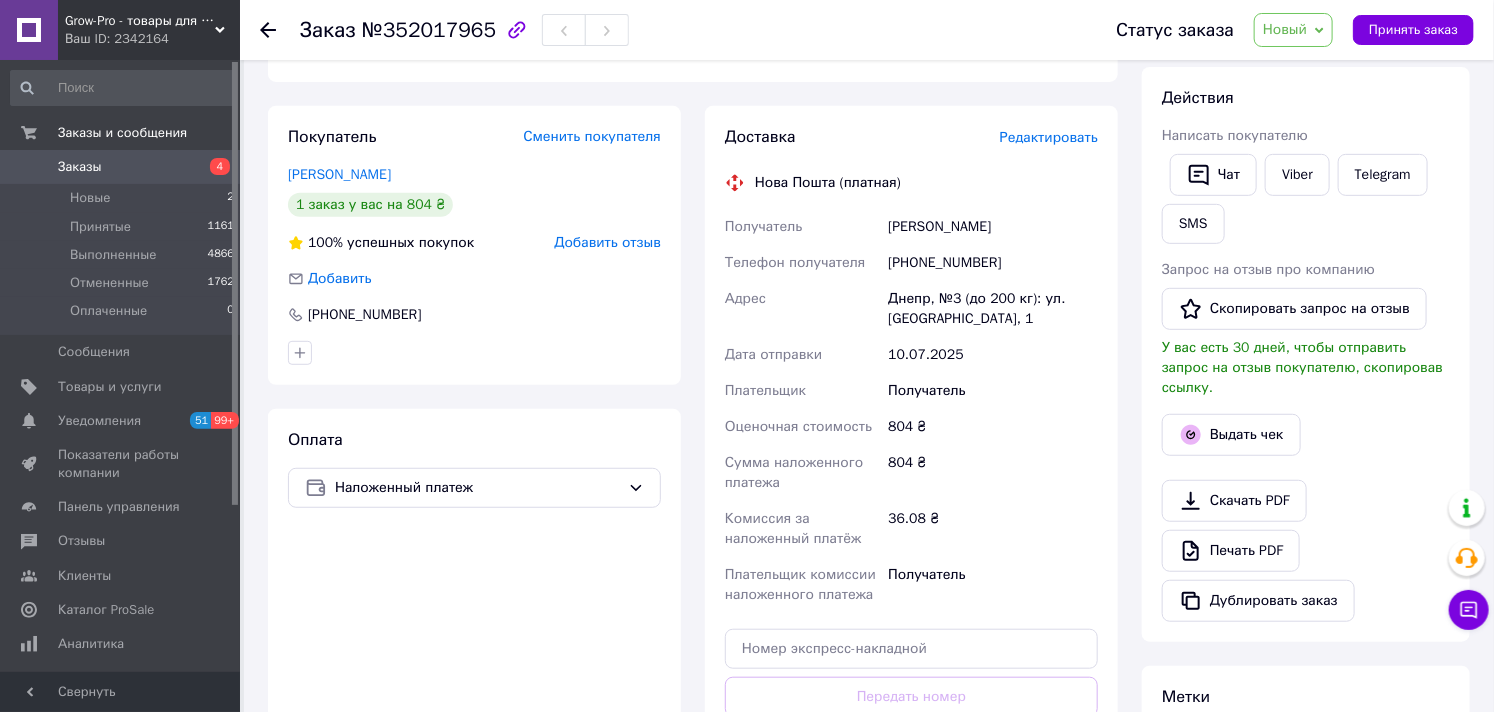drag, startPoint x: 1044, startPoint y: 228, endPoint x: 876, endPoint y: 237, distance: 168.2409 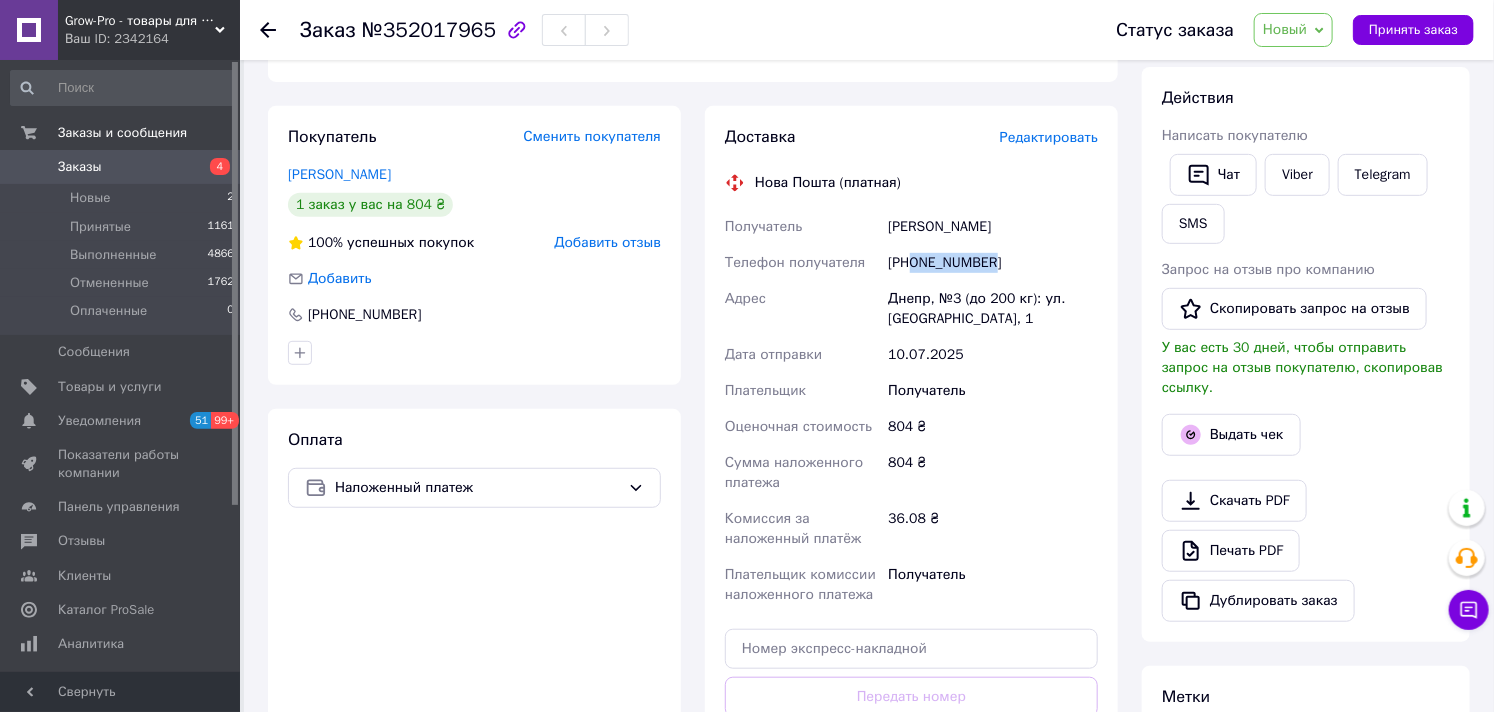 drag, startPoint x: 1016, startPoint y: 265, endPoint x: 914, endPoint y: 273, distance: 102.31325 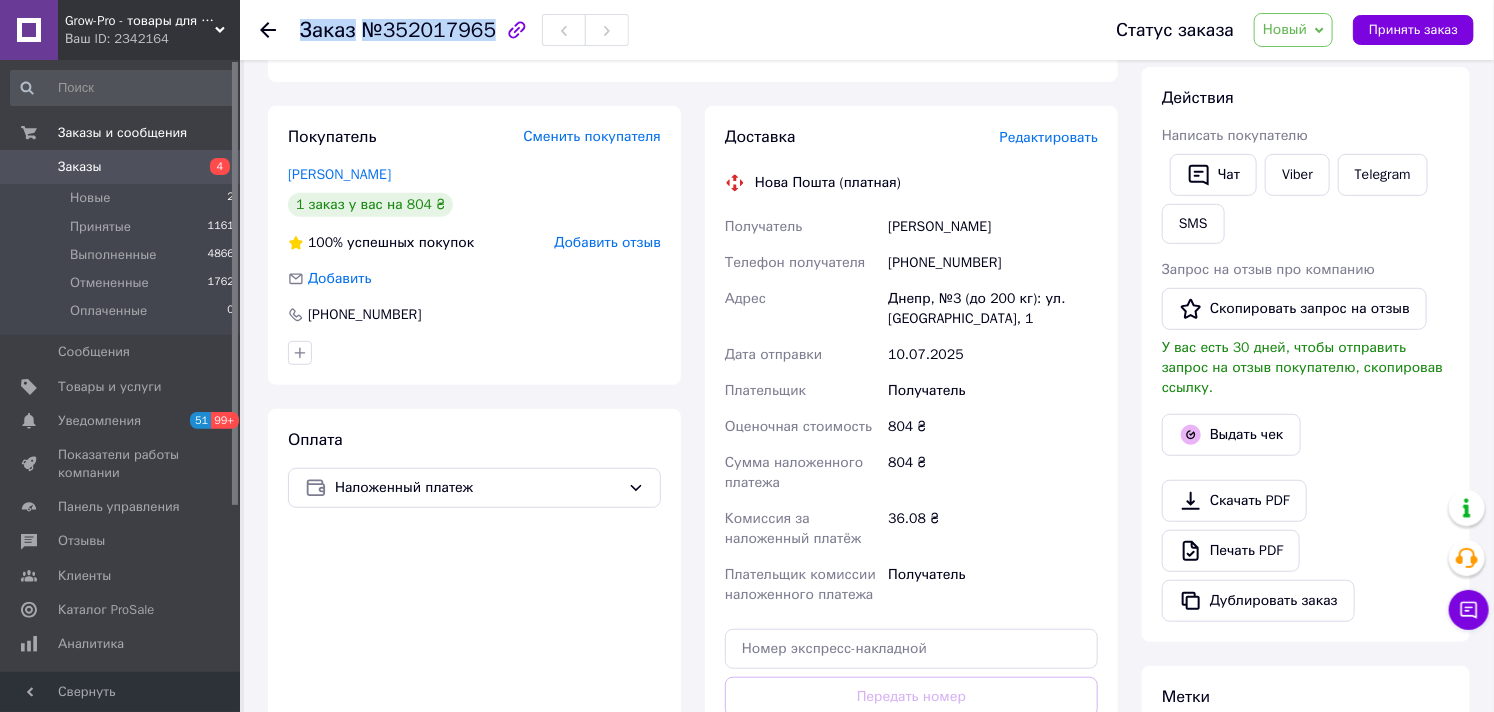 click on "Заказ №352017965" at bounding box center [464, 30] 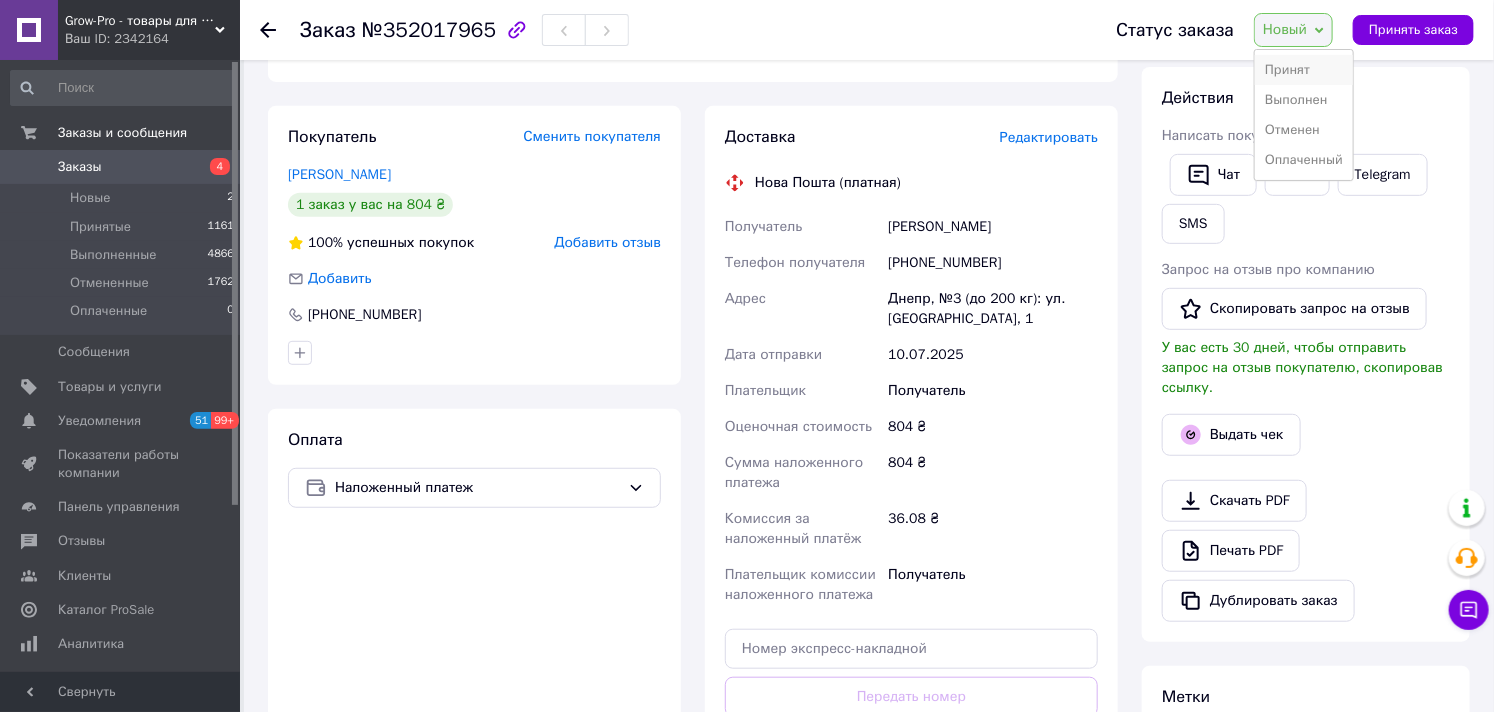 click on "Принят" at bounding box center [1304, 70] 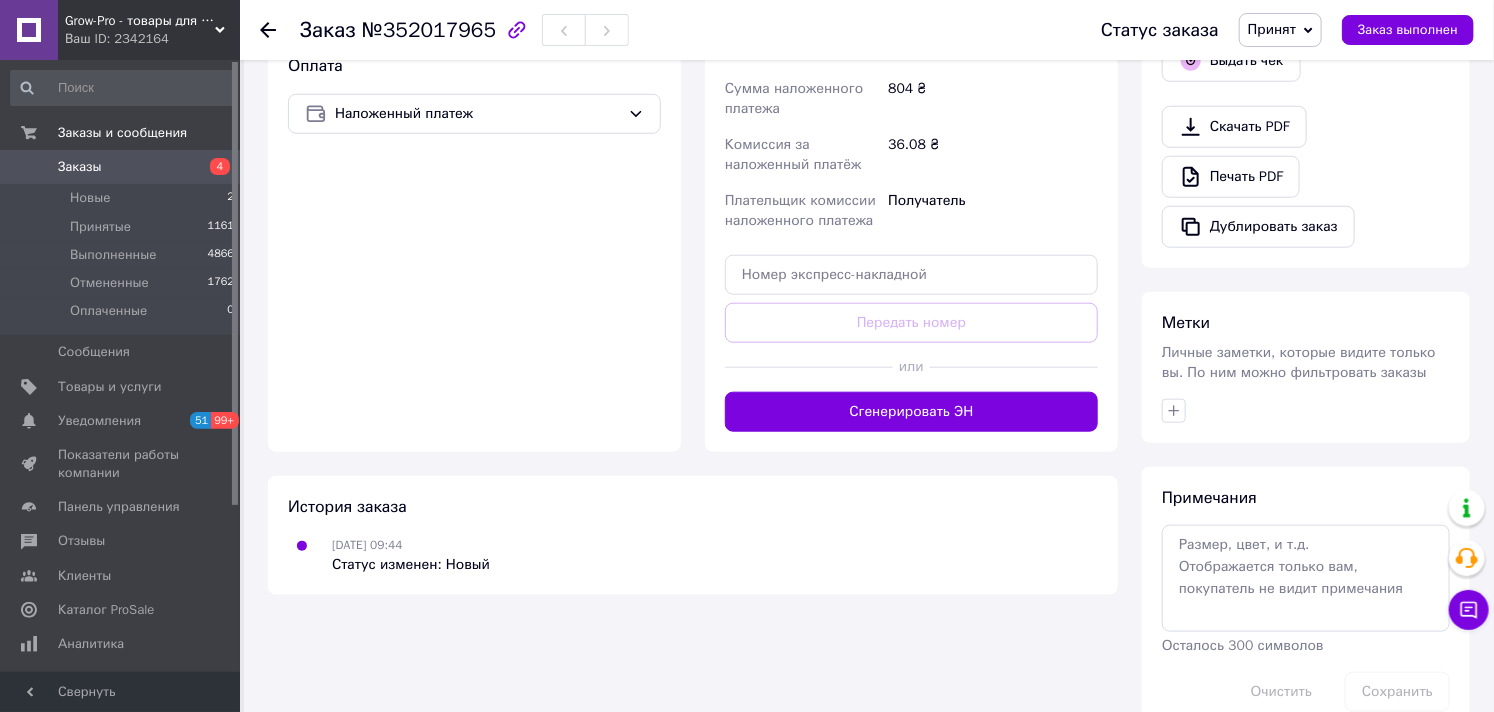 scroll, scrollTop: 731, scrollLeft: 0, axis: vertical 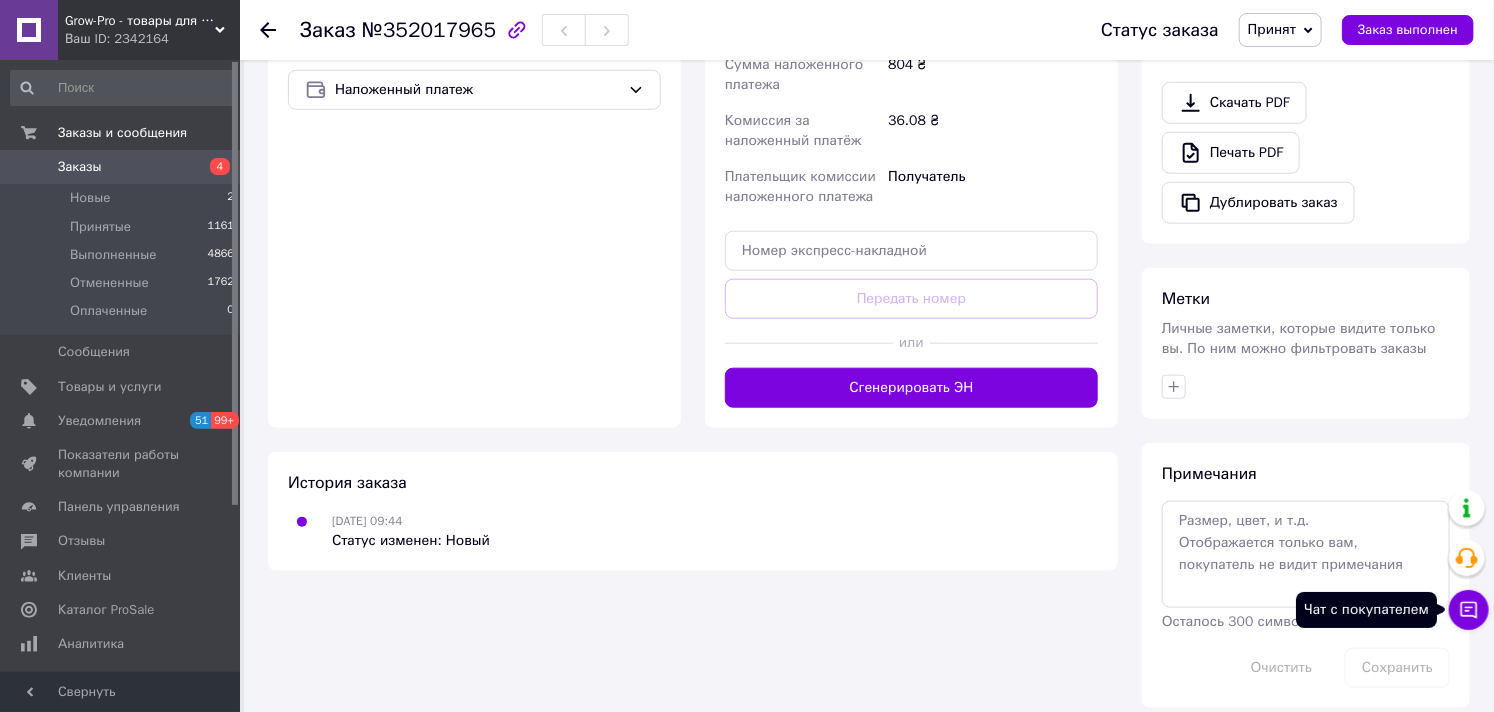 click 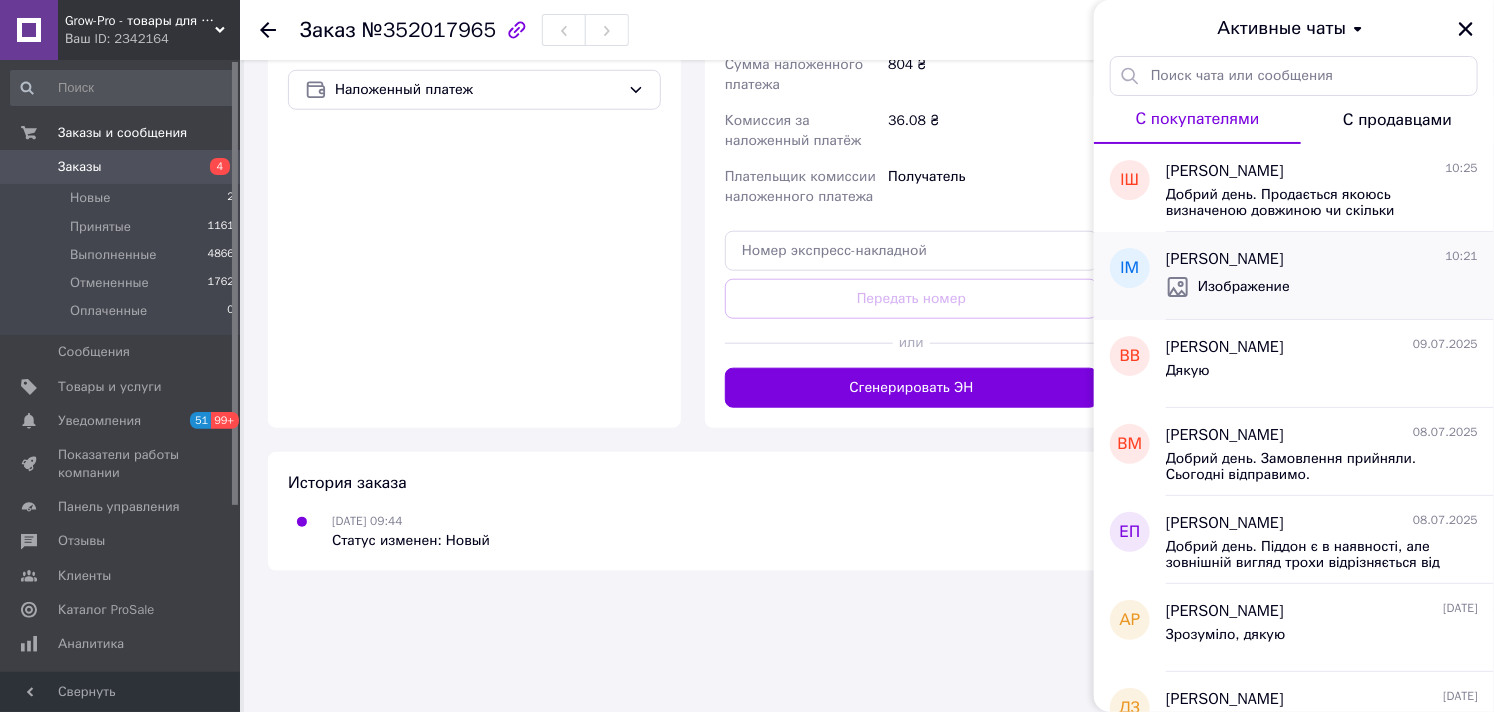 click on "Изображение" at bounding box center [1322, 287] 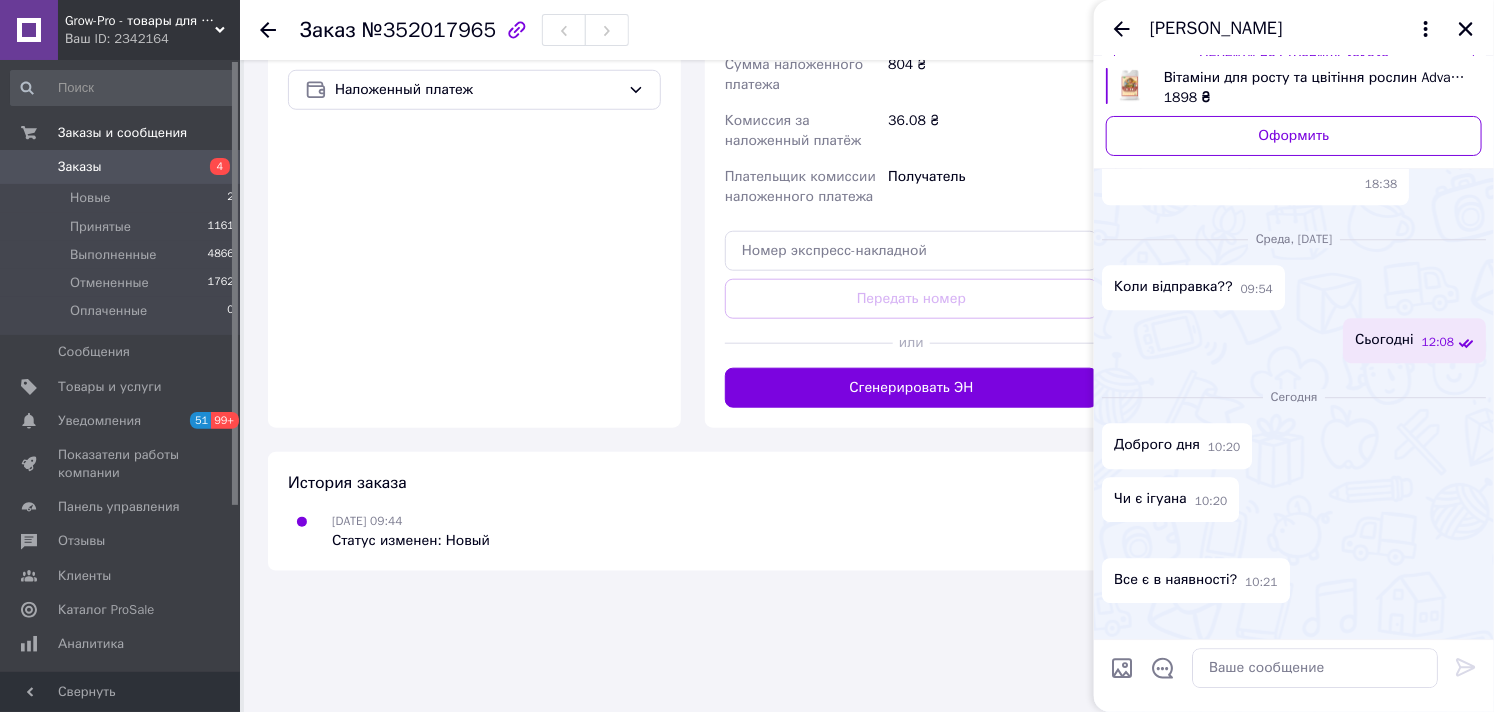 scroll, scrollTop: 3414, scrollLeft: 0, axis: vertical 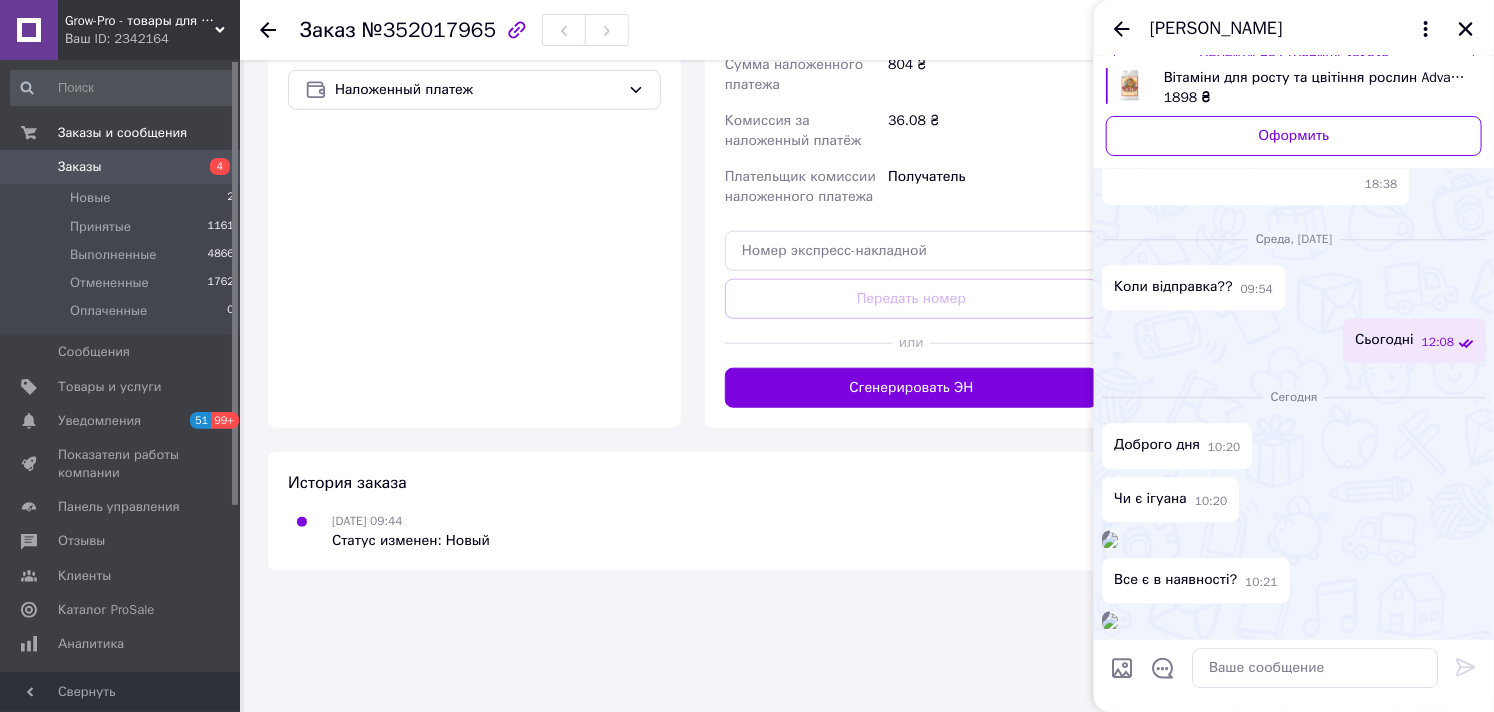 click at bounding box center [1110, 621] 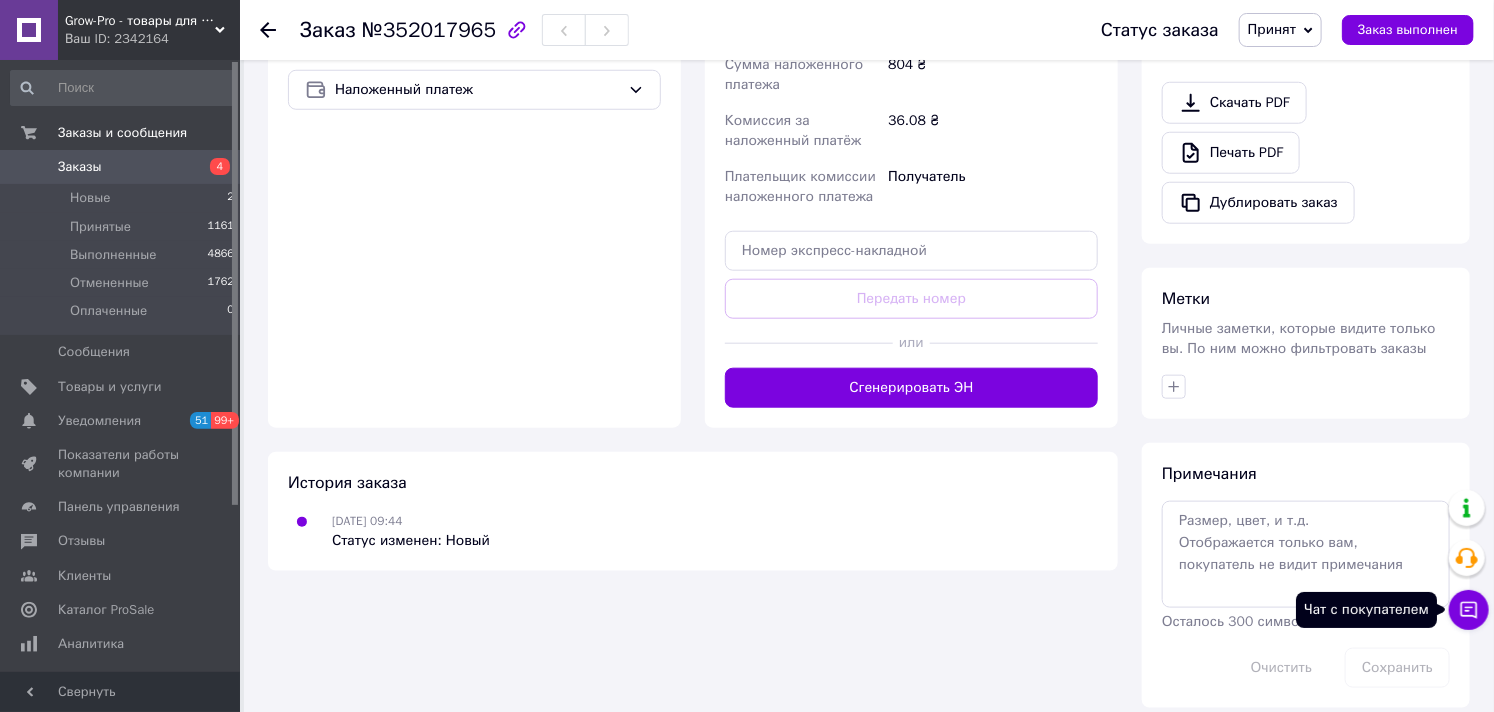 click 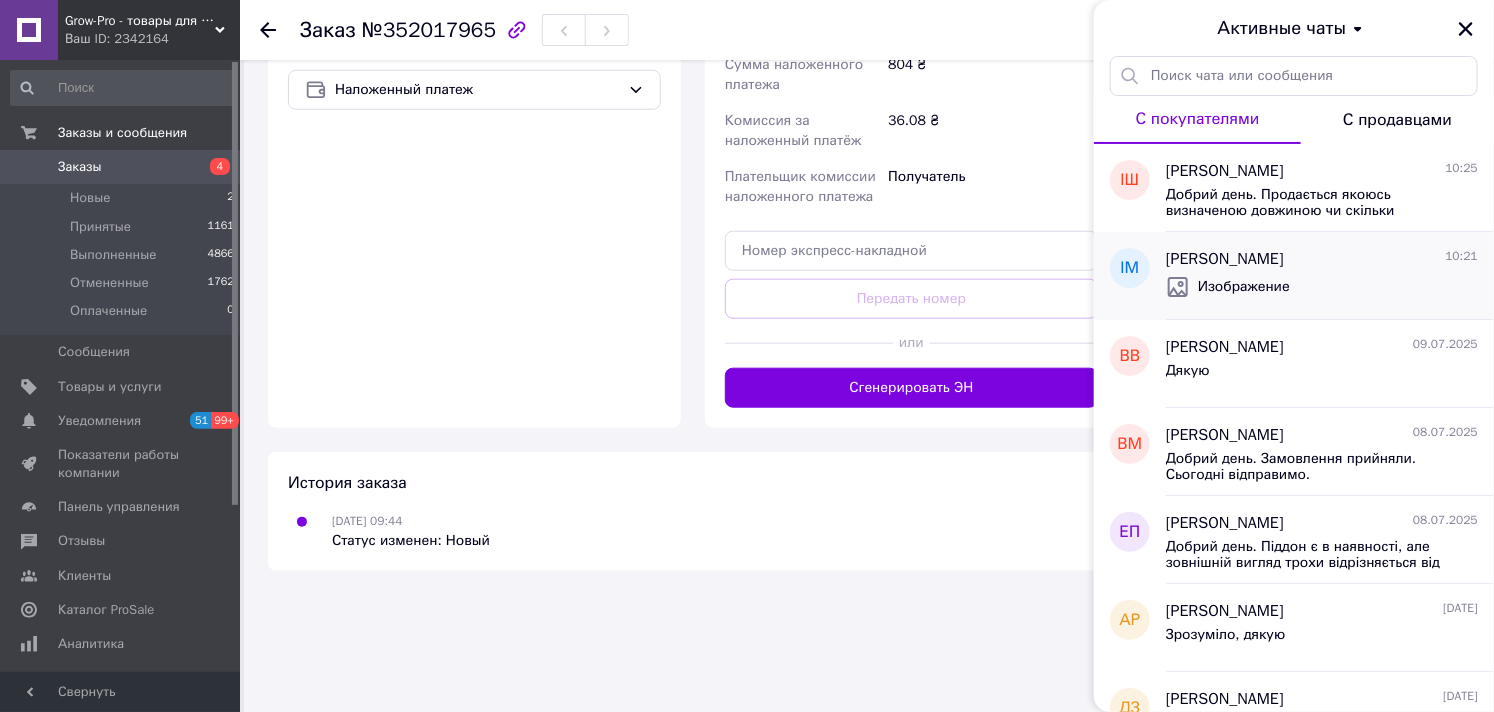 click on "Изображение" at bounding box center (1244, 287) 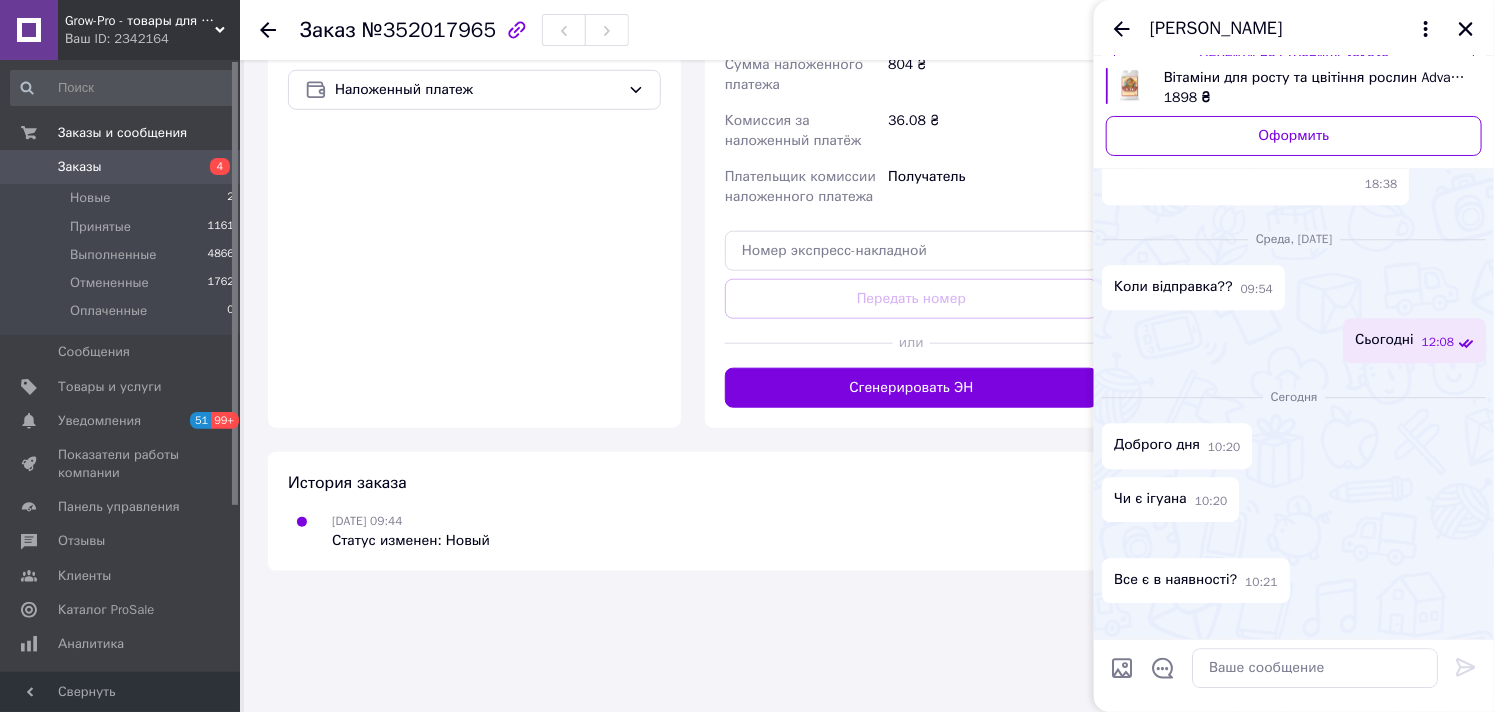scroll, scrollTop: 3414, scrollLeft: 0, axis: vertical 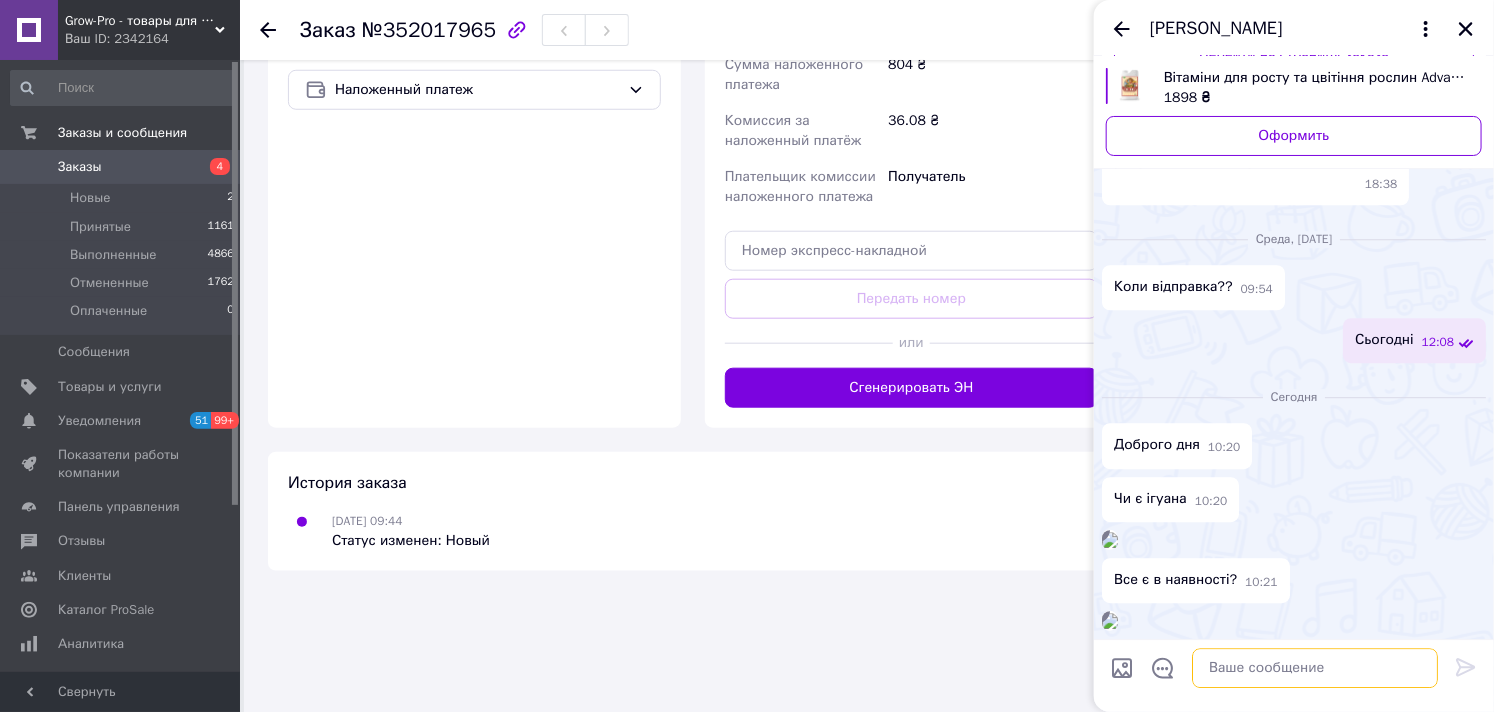 click at bounding box center [1315, 668] 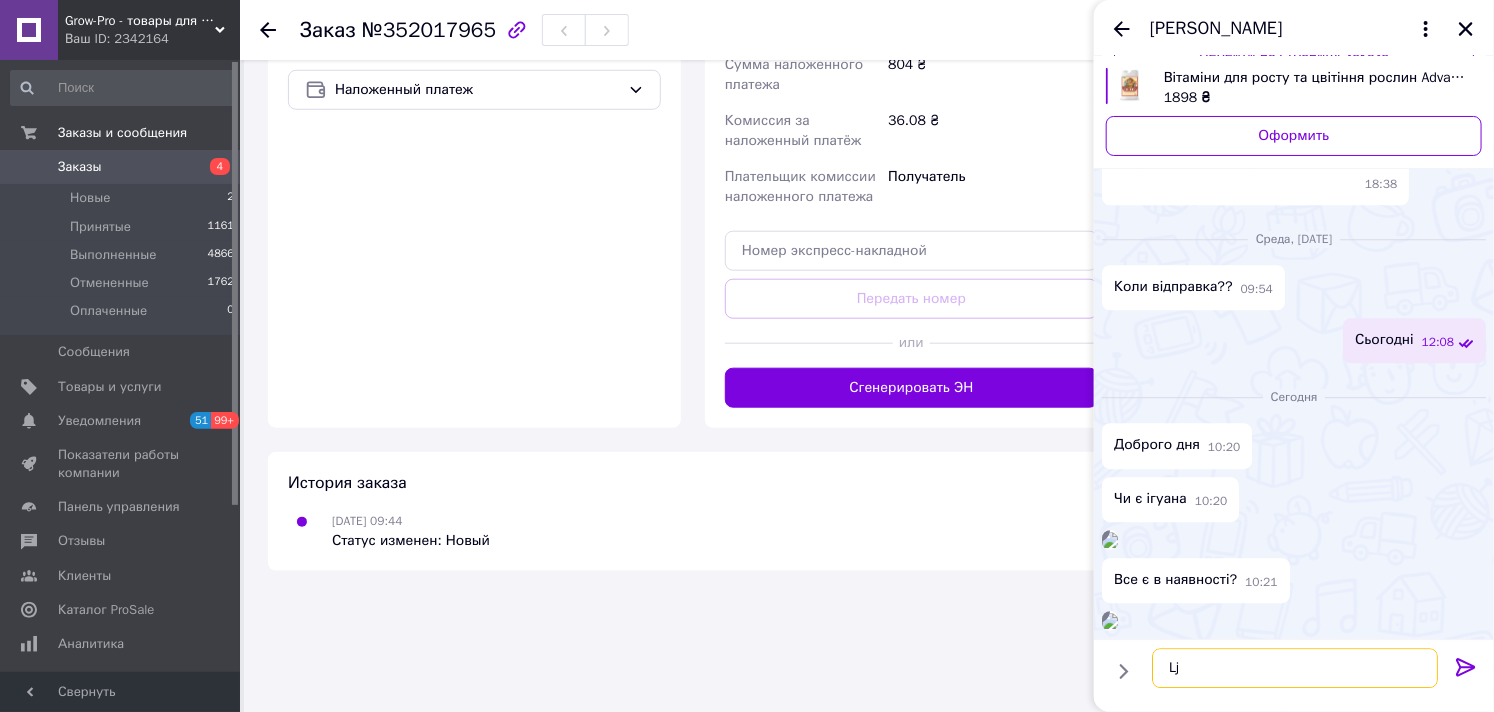 type on "L" 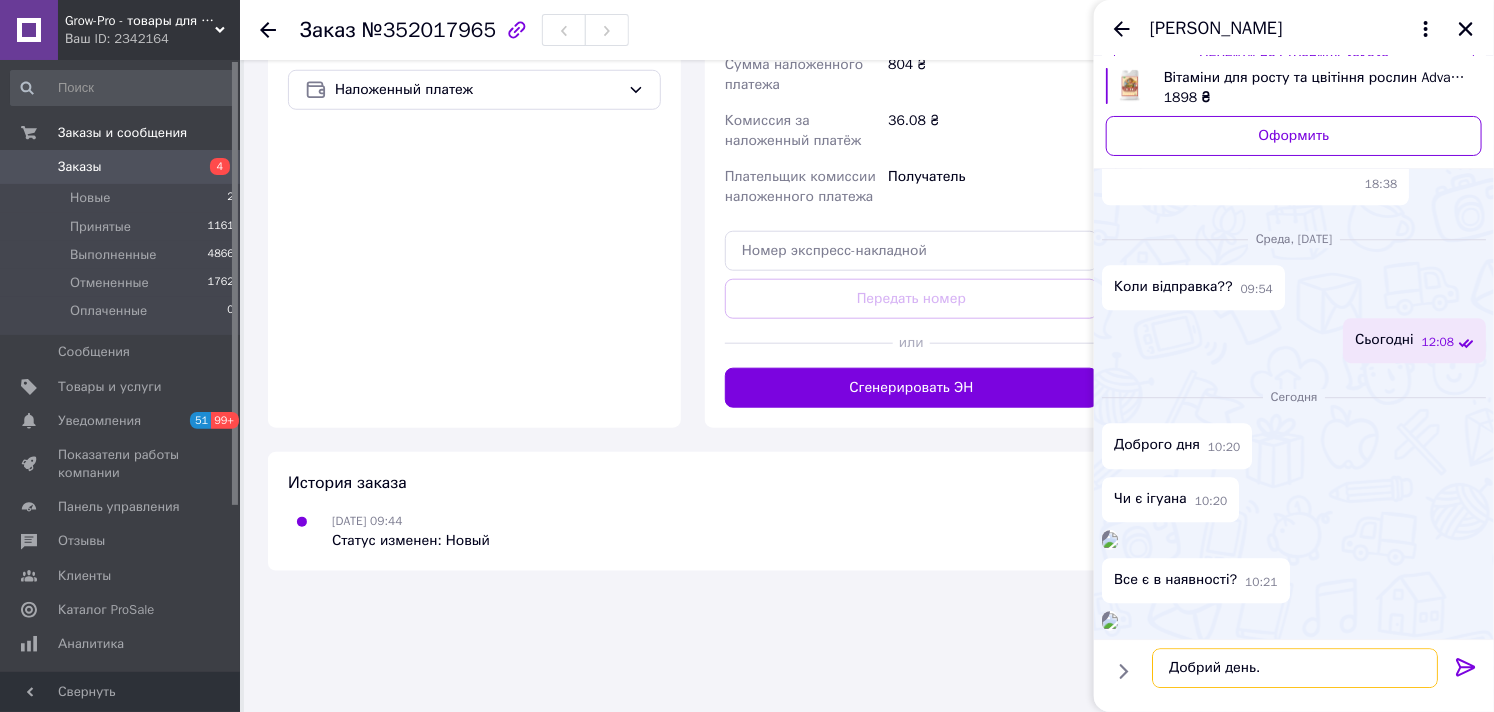 paste on "Advanced Nutrients Iguana Juice Grow" 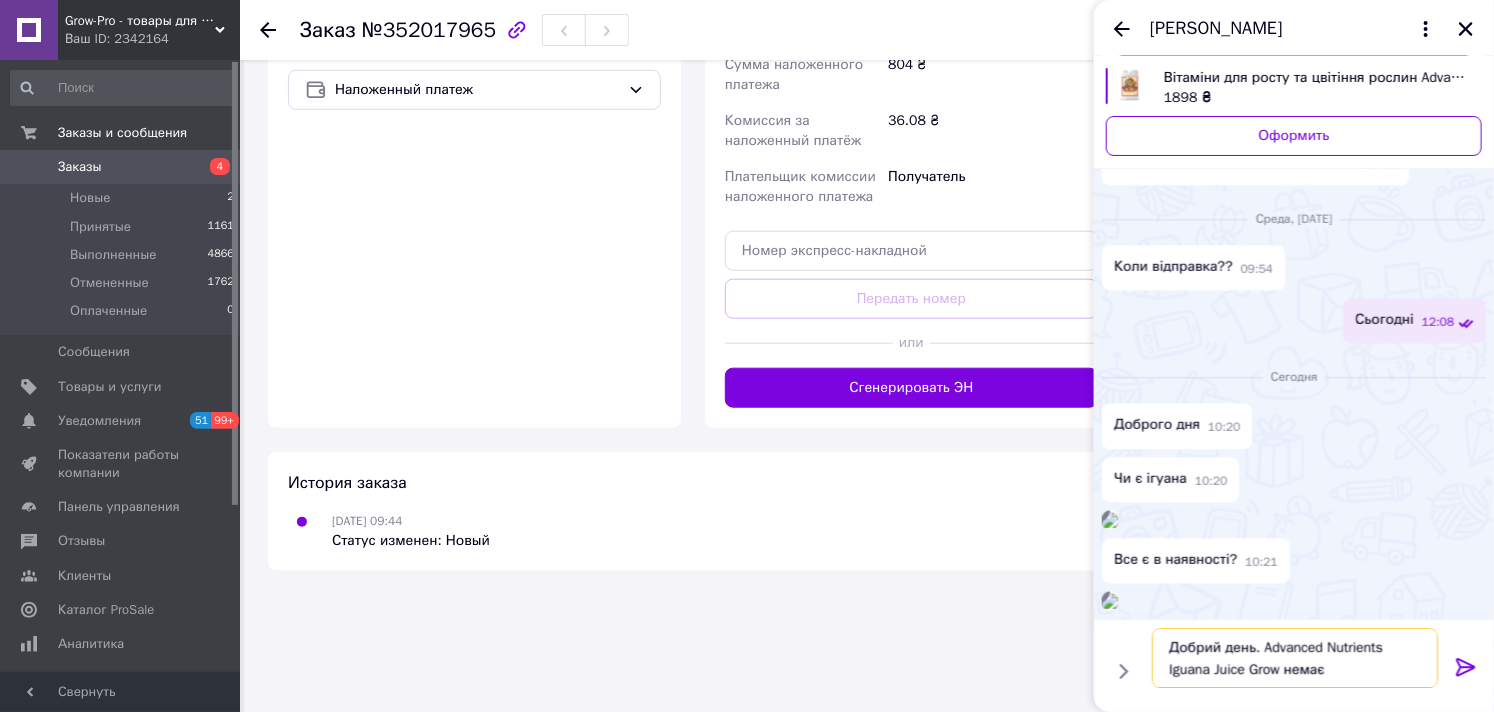 type on "Добрий день. Advanced Nutrients Iguana Juice Grow немає." 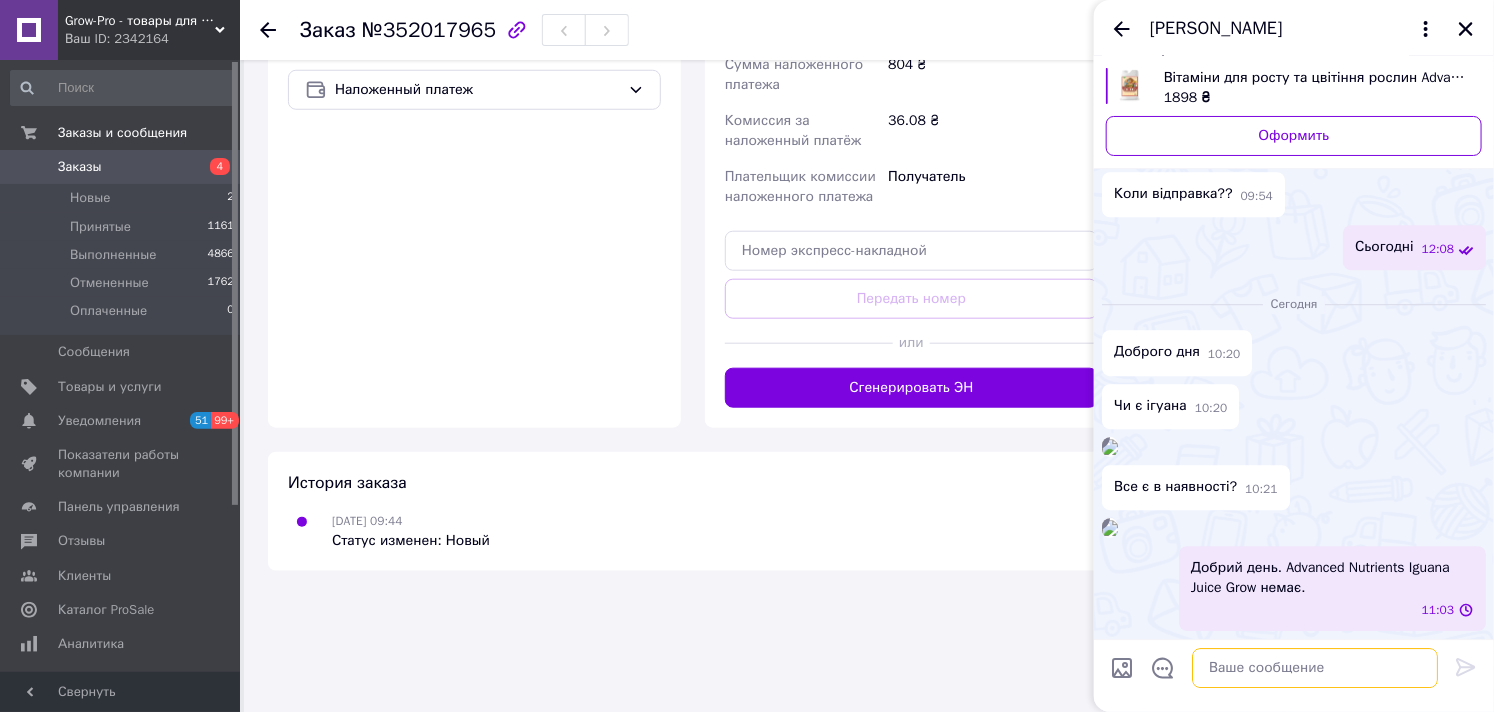 scroll, scrollTop: 3506, scrollLeft: 0, axis: vertical 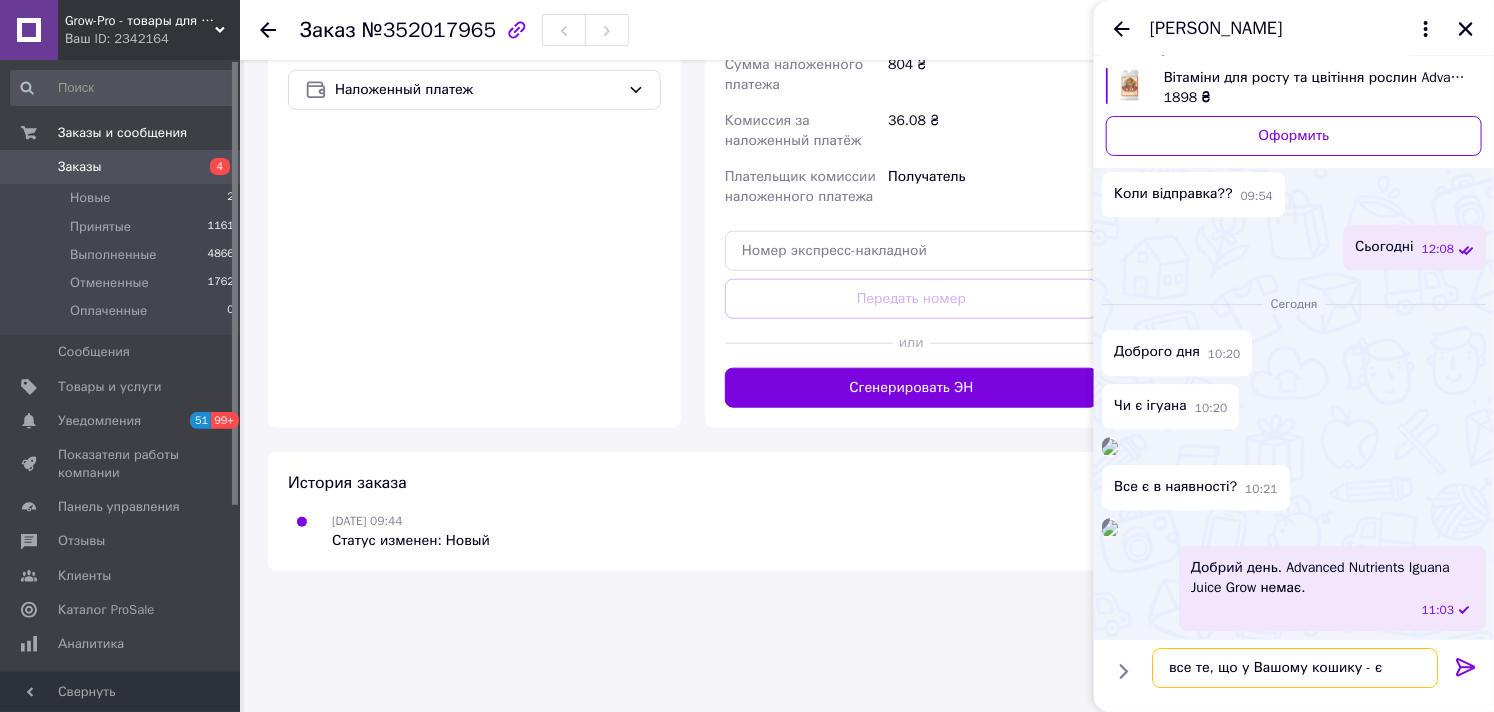 type on "все те, що у Вашому кошику - є." 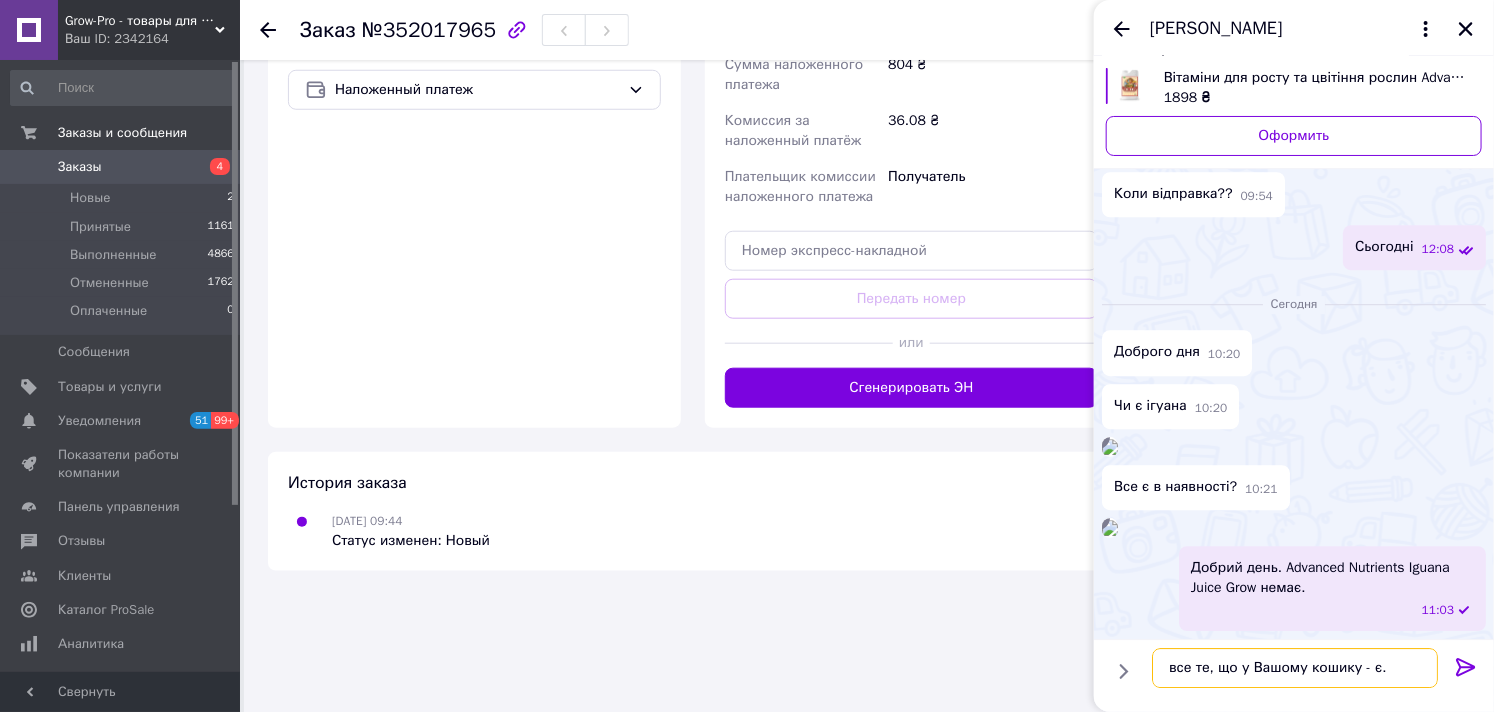 type 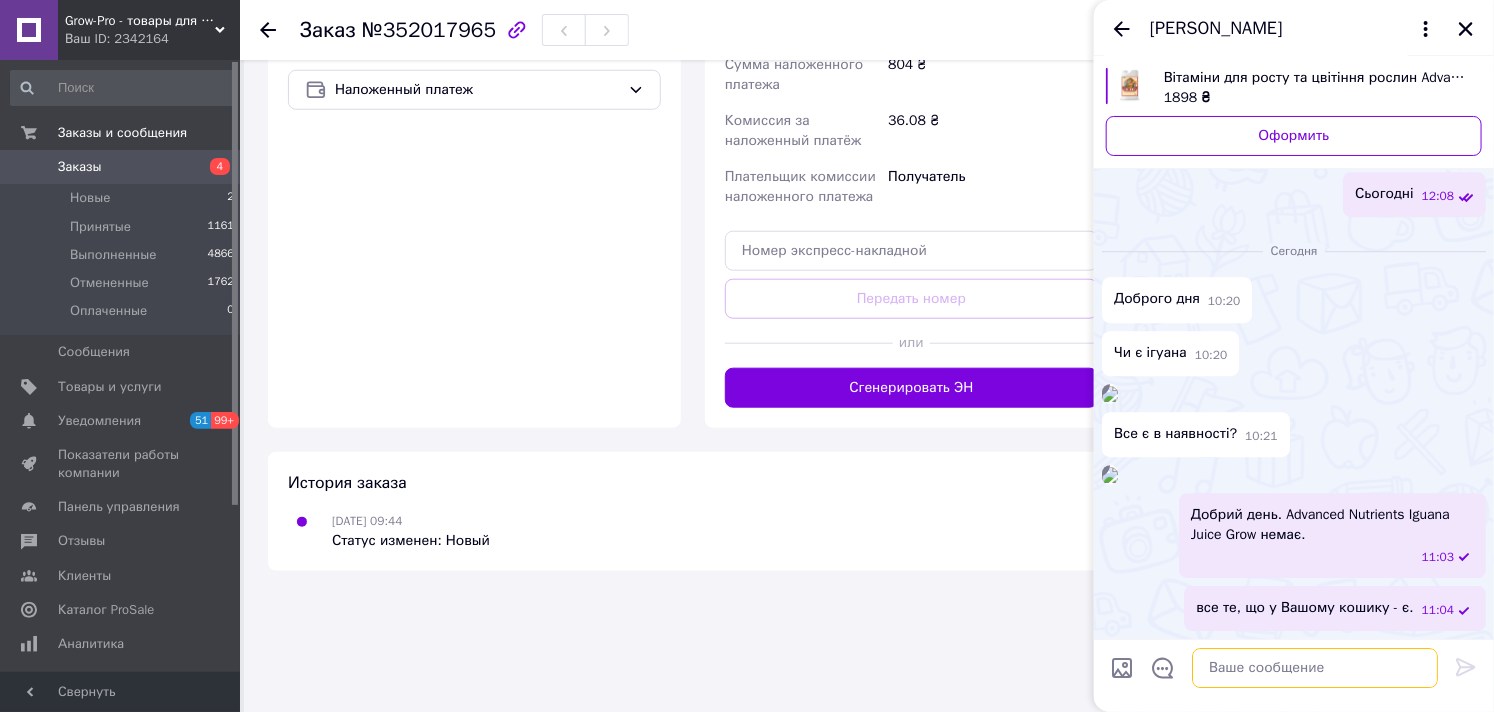 scroll, scrollTop: 2893, scrollLeft: 0, axis: vertical 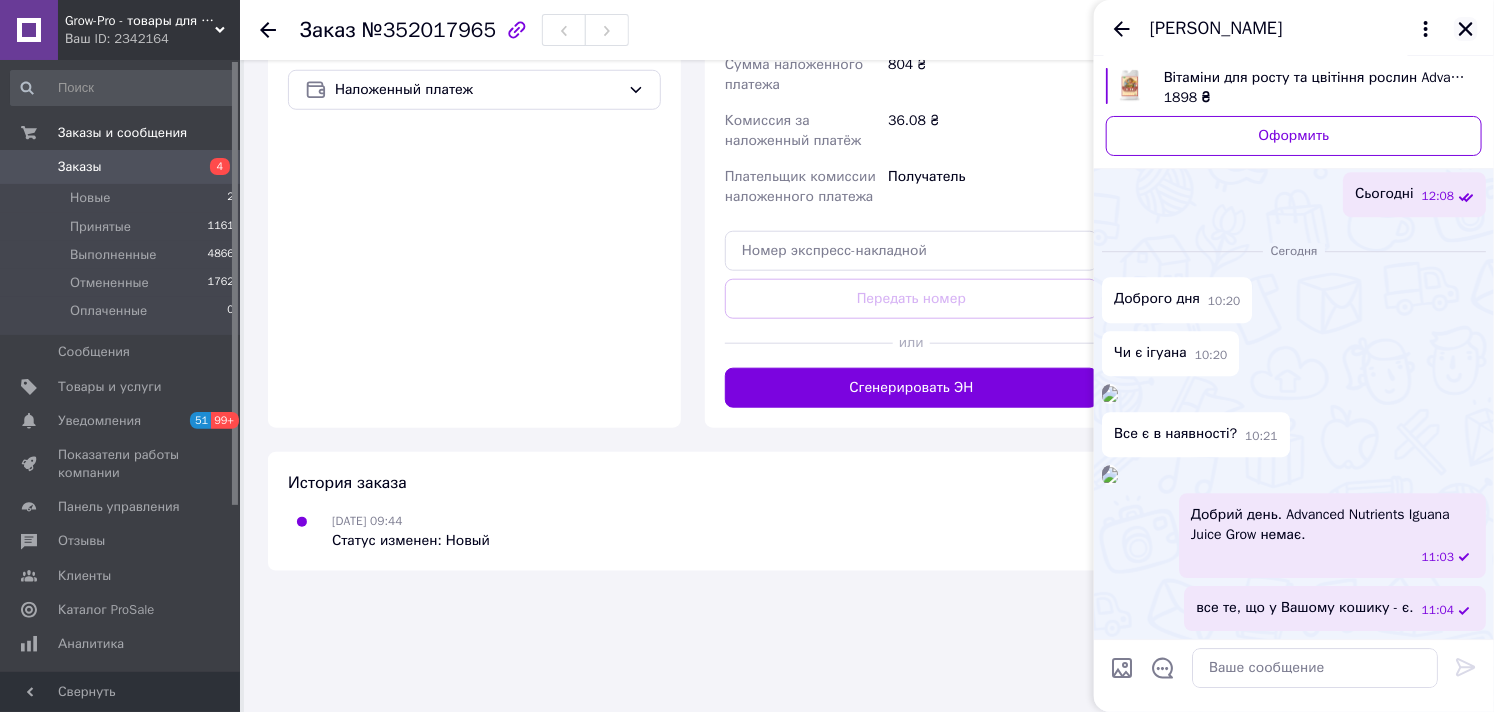 click 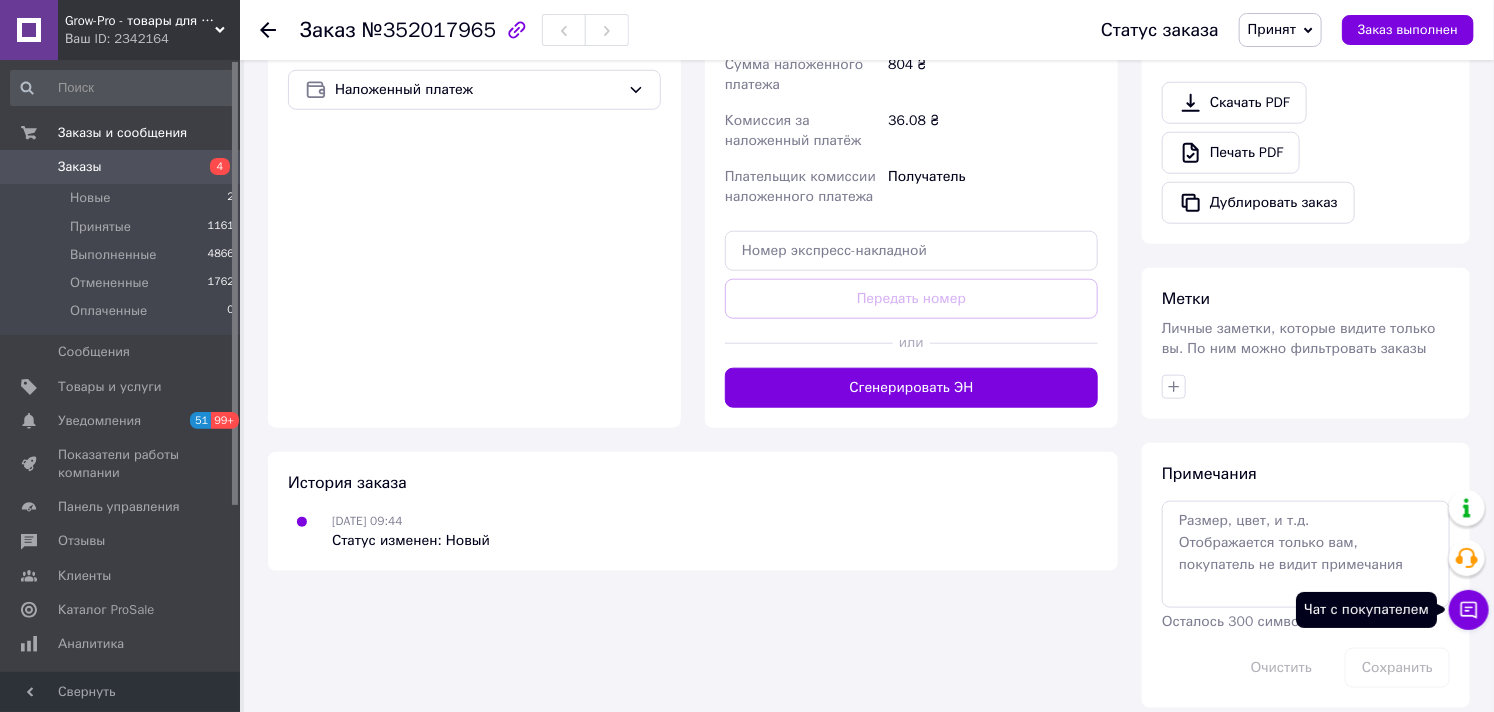 click 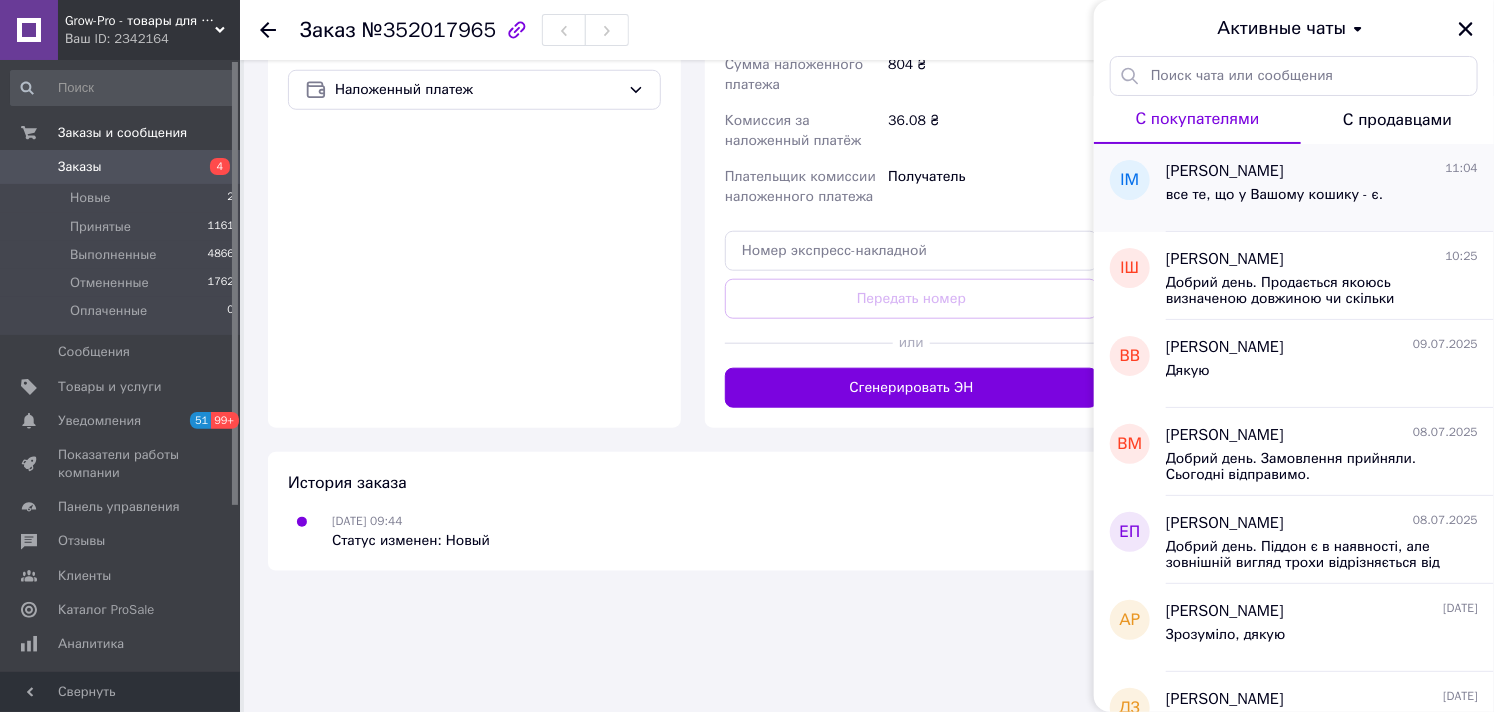 click on "все те, що у Вашому кошику - є." at bounding box center [1274, 201] 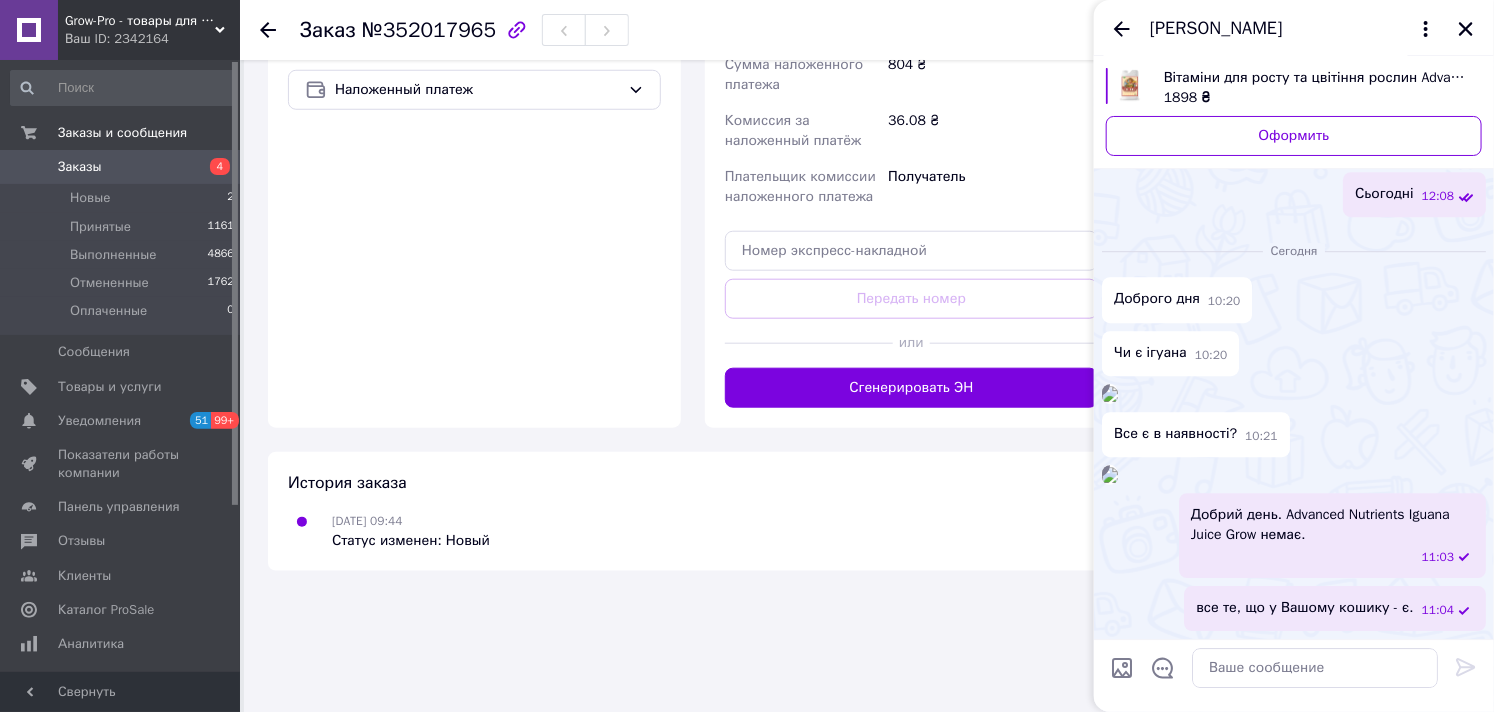 scroll, scrollTop: 3560, scrollLeft: 0, axis: vertical 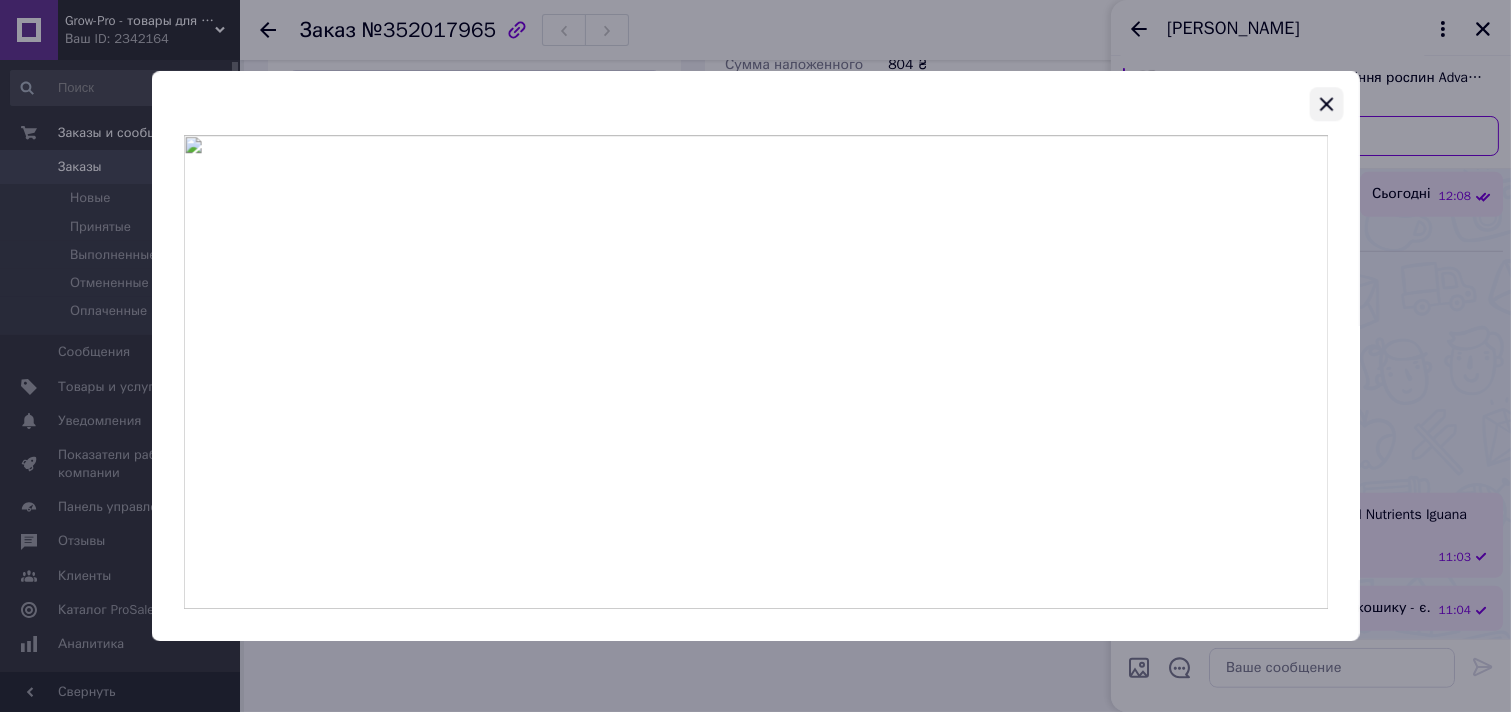 click 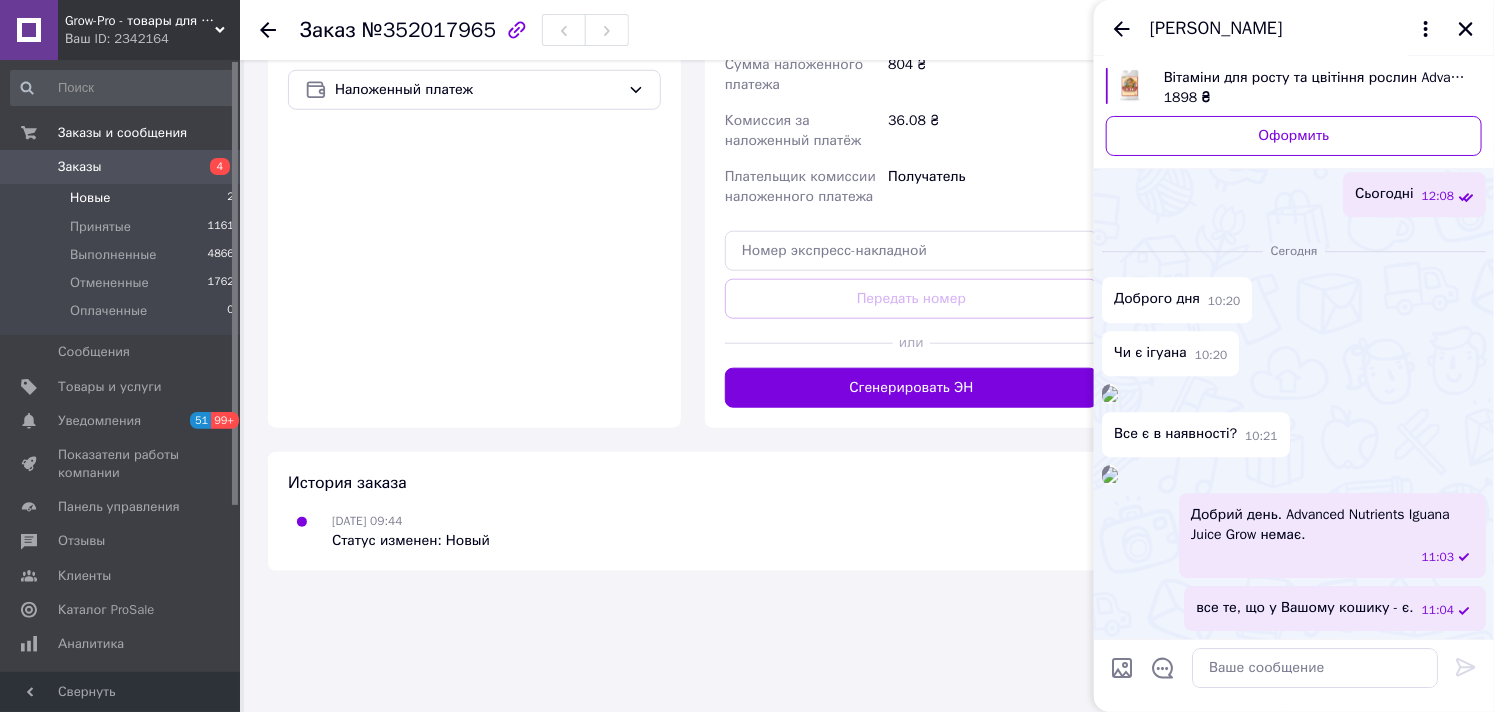 click on "Новые" at bounding box center (90, 198) 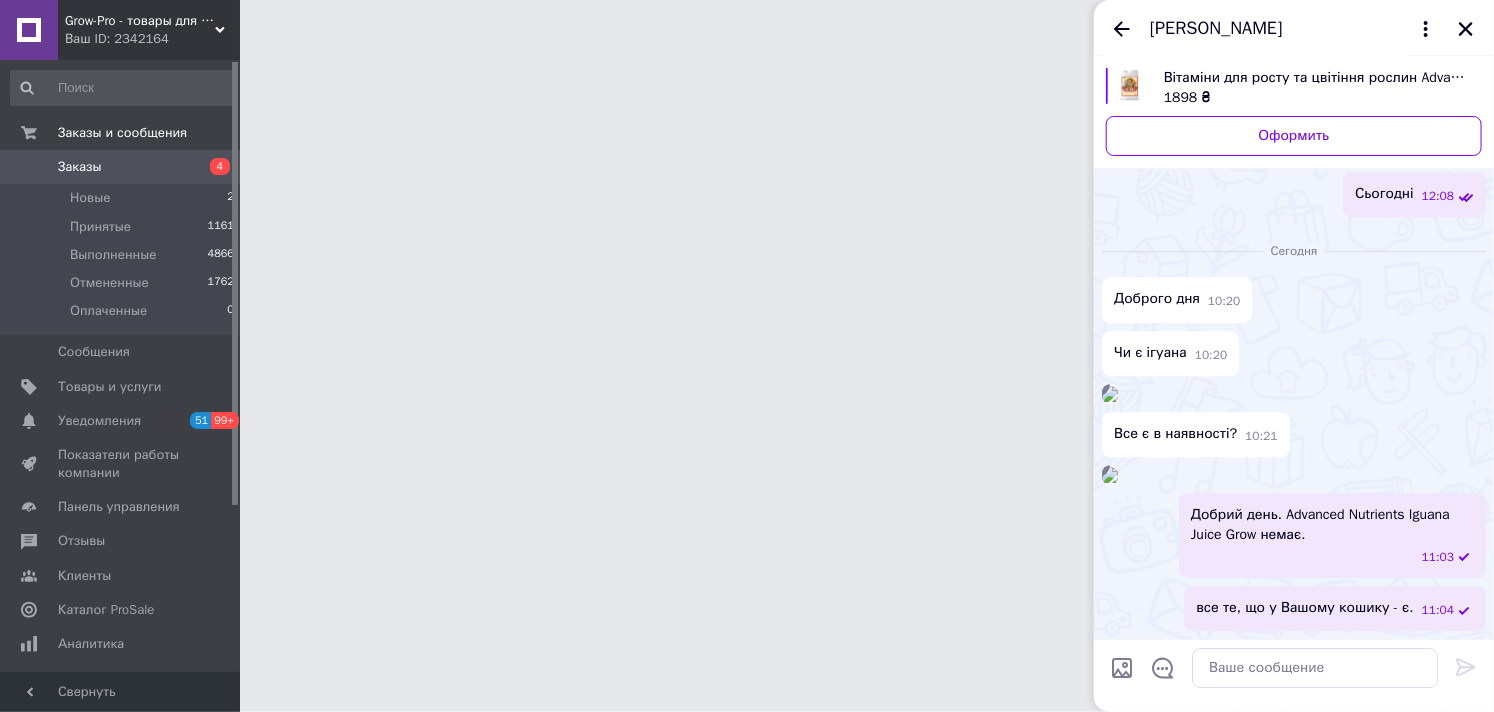 scroll, scrollTop: 0, scrollLeft: 0, axis: both 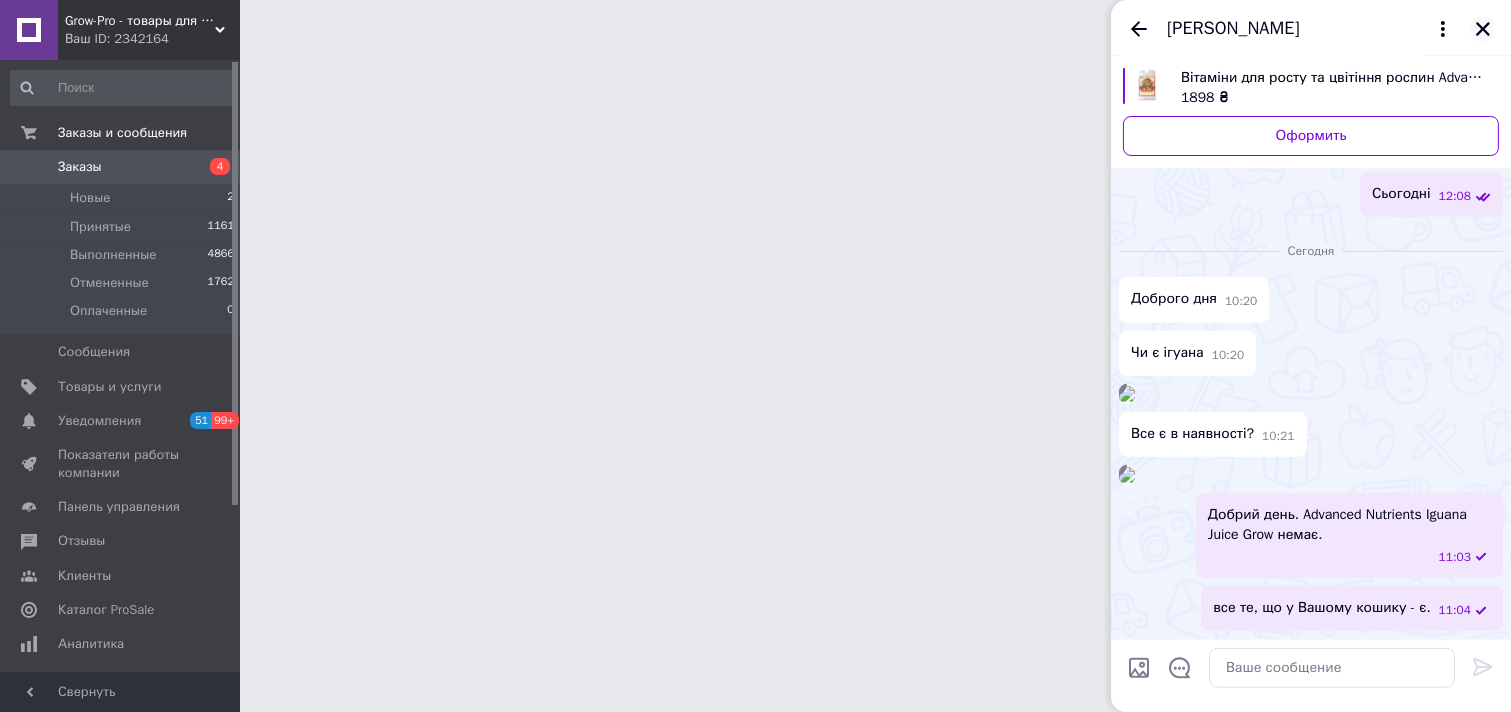 click 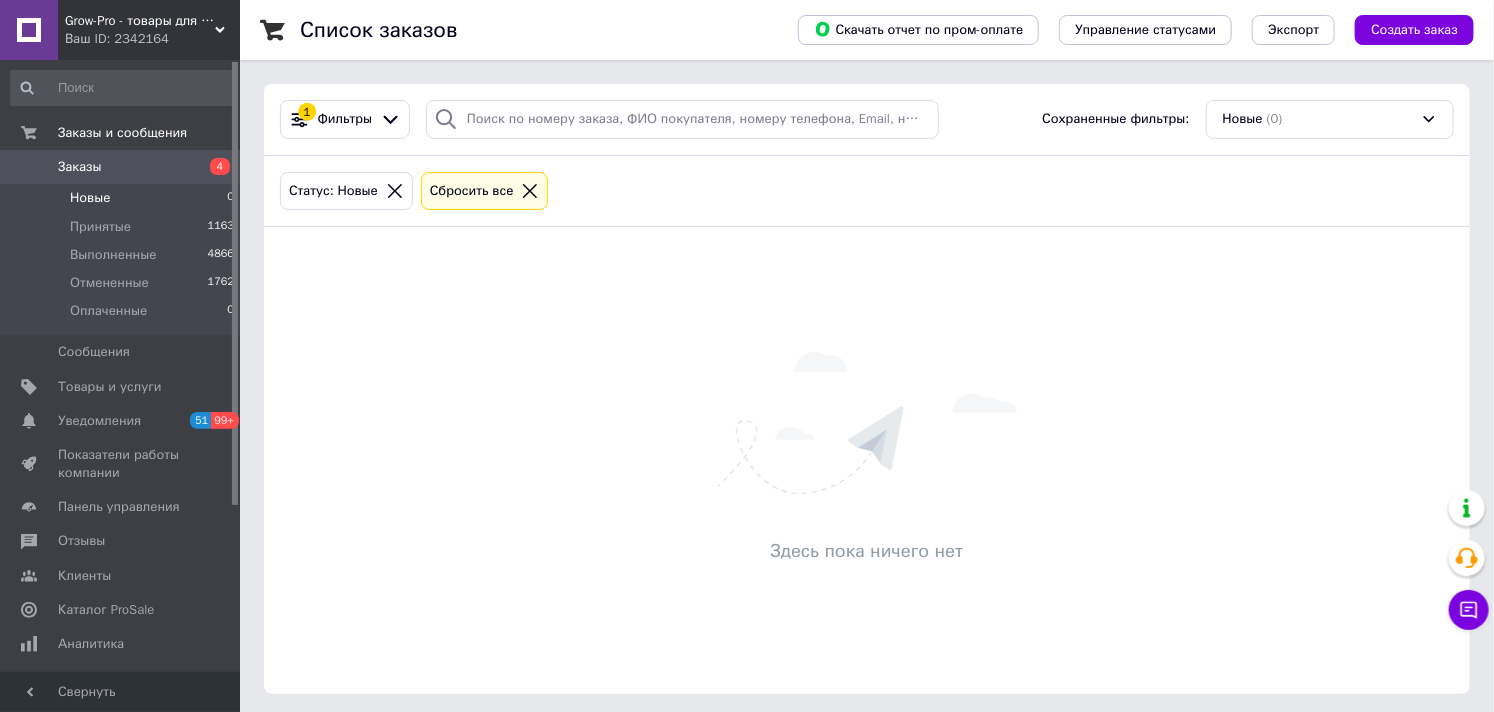click on "Заказы" at bounding box center (121, 167) 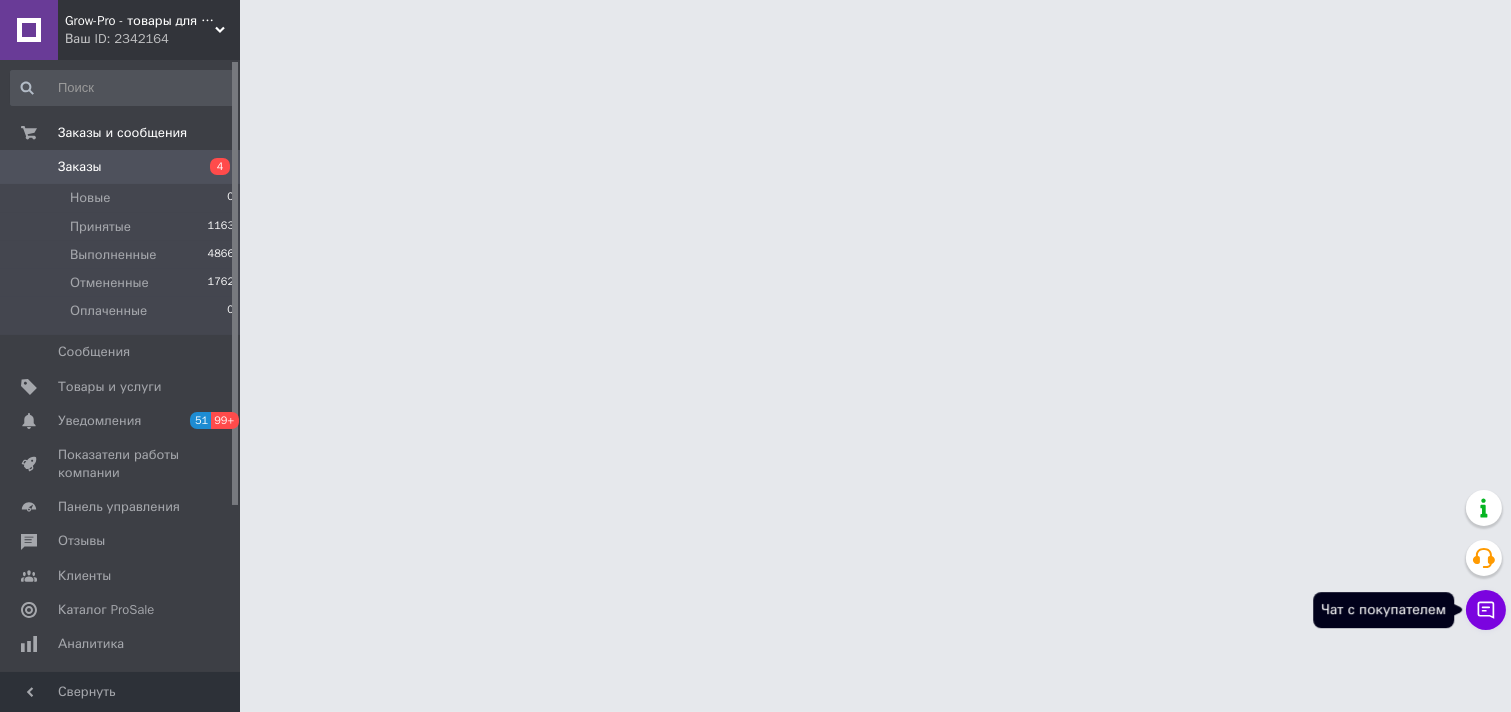 click 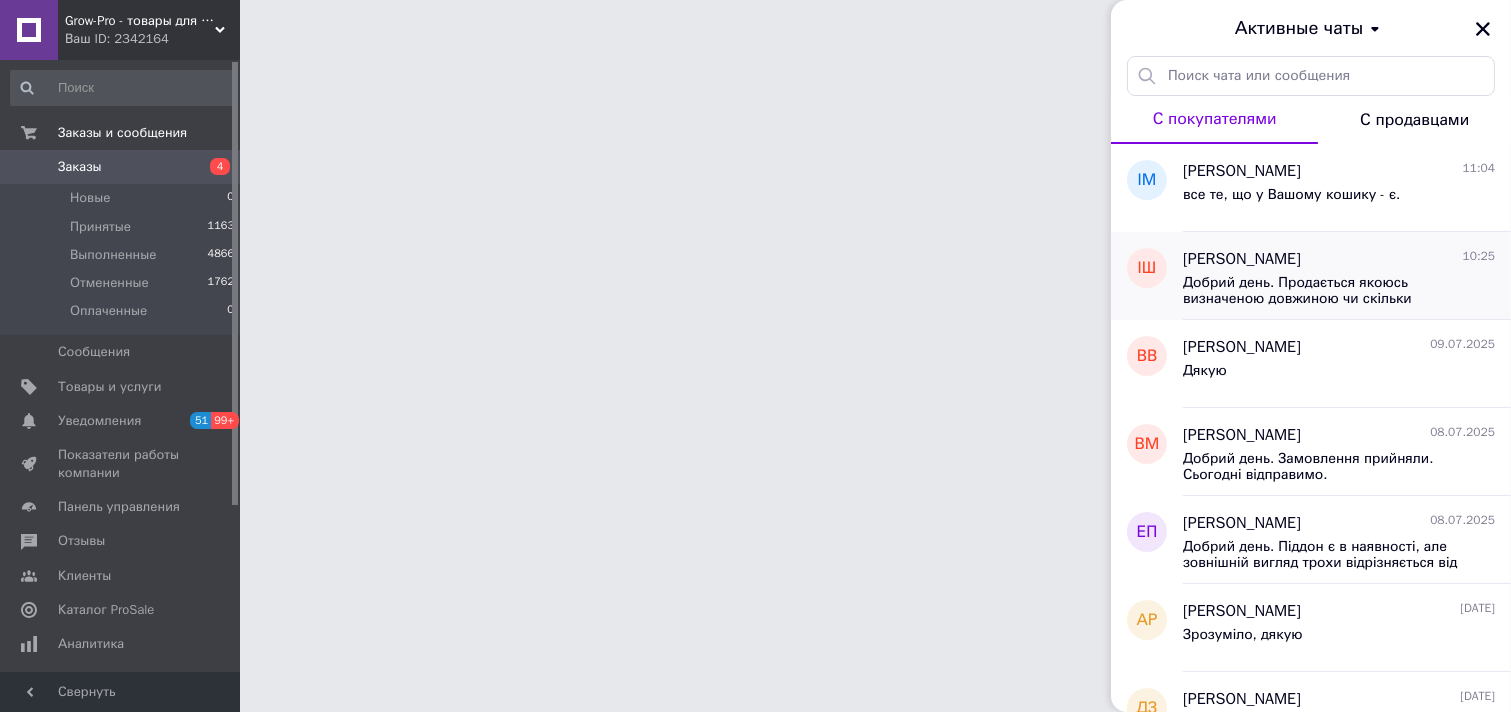 click on "Добрий день. Продається якоюсь визначеною довжиною чи скільки потрібно стільки вріжете?" at bounding box center (1339, 289) 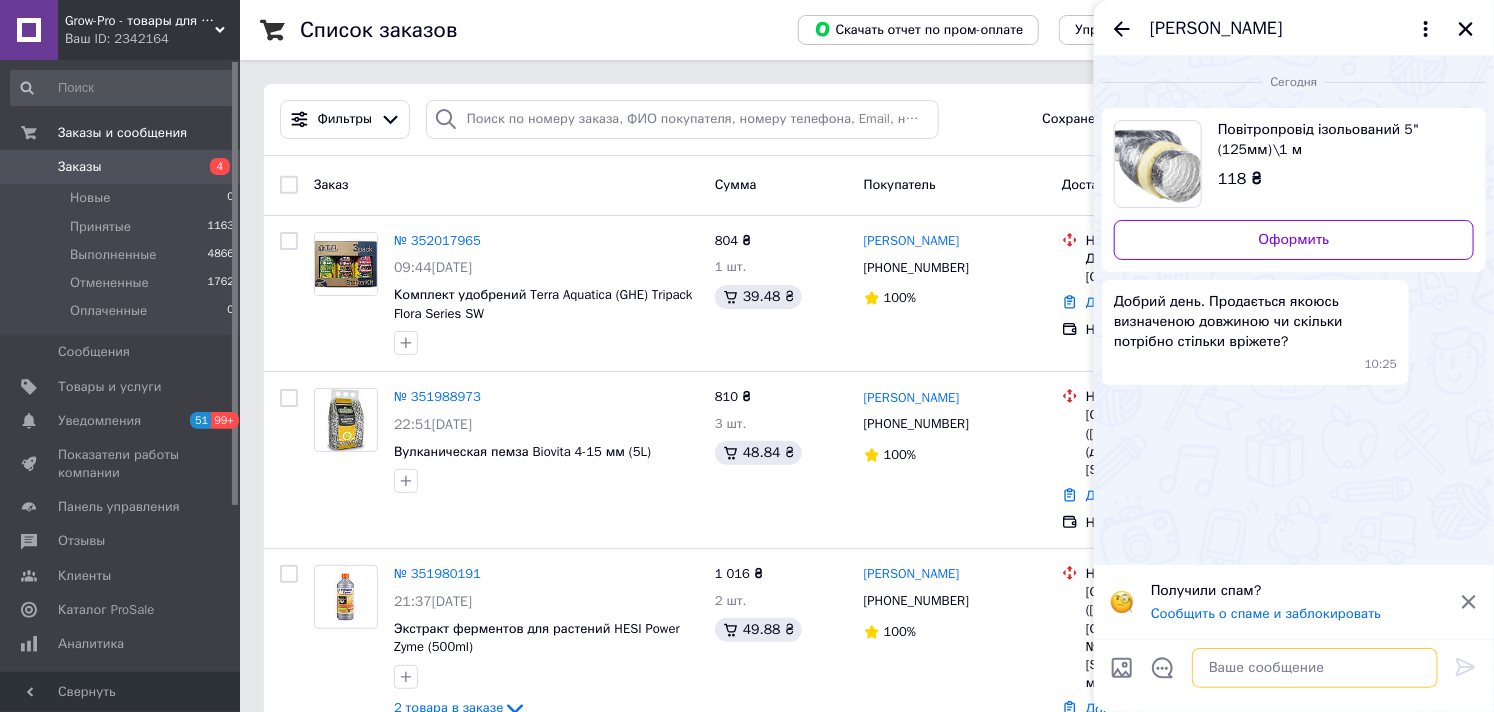click at bounding box center (1315, 668) 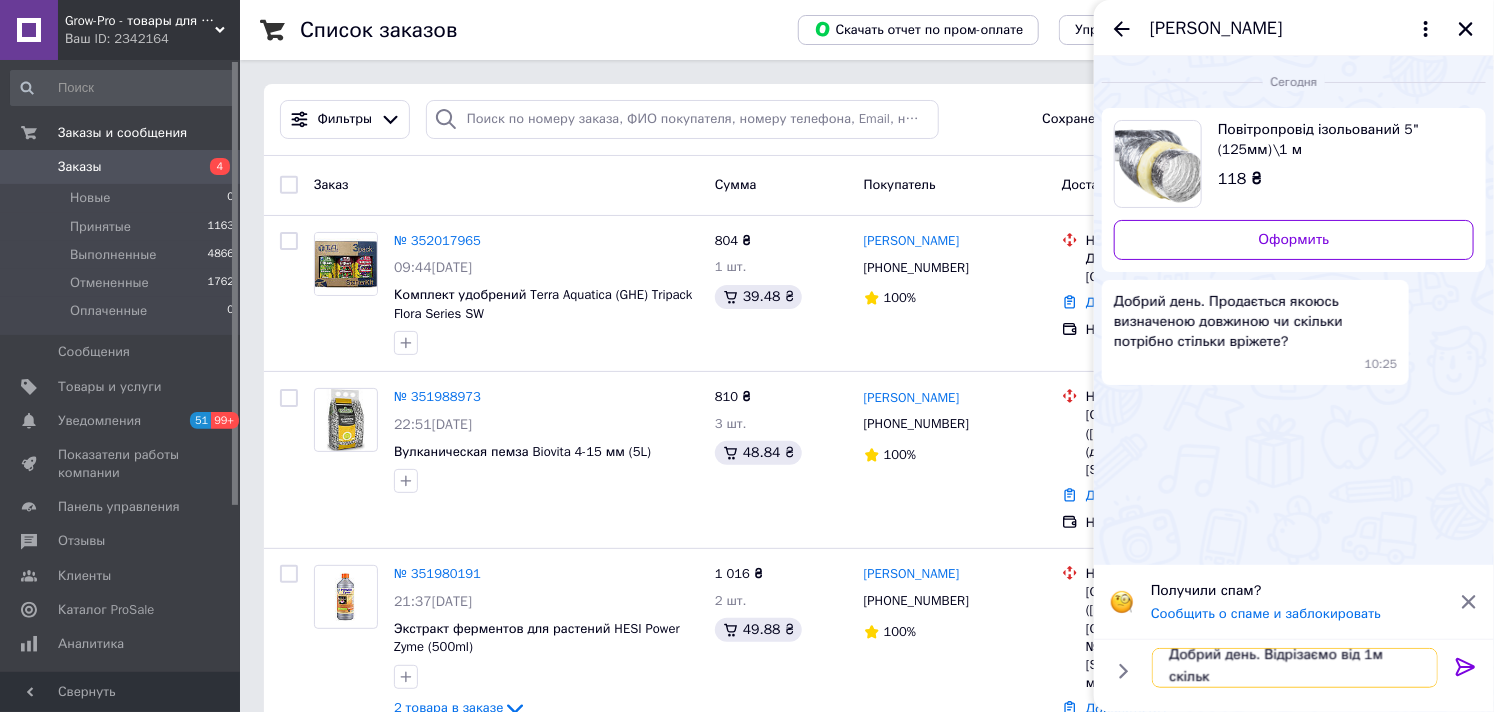 scroll, scrollTop: 0, scrollLeft: 0, axis: both 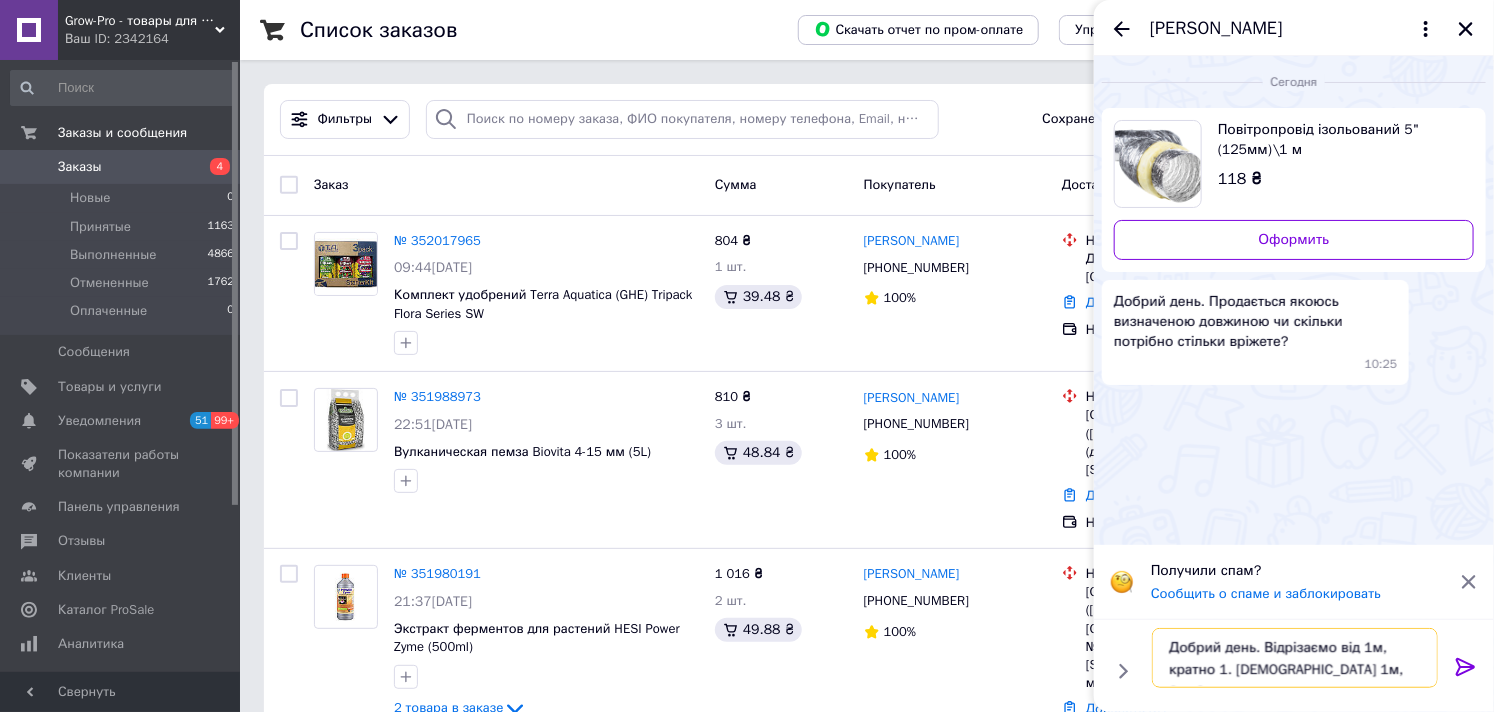 type on "Добрий день. Відрізаємо від 1м, кратно 1. Тобто 1м, 2м, 3м..." 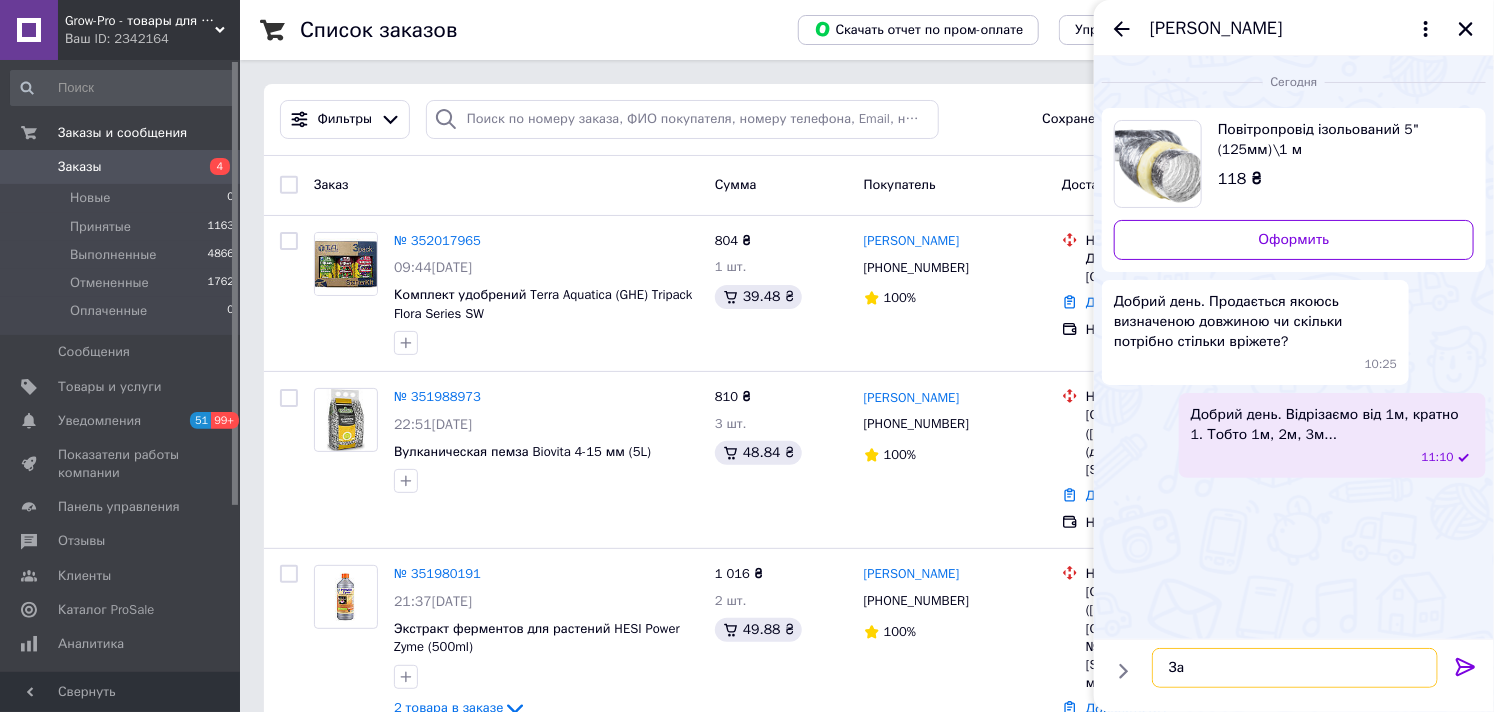 type on "З" 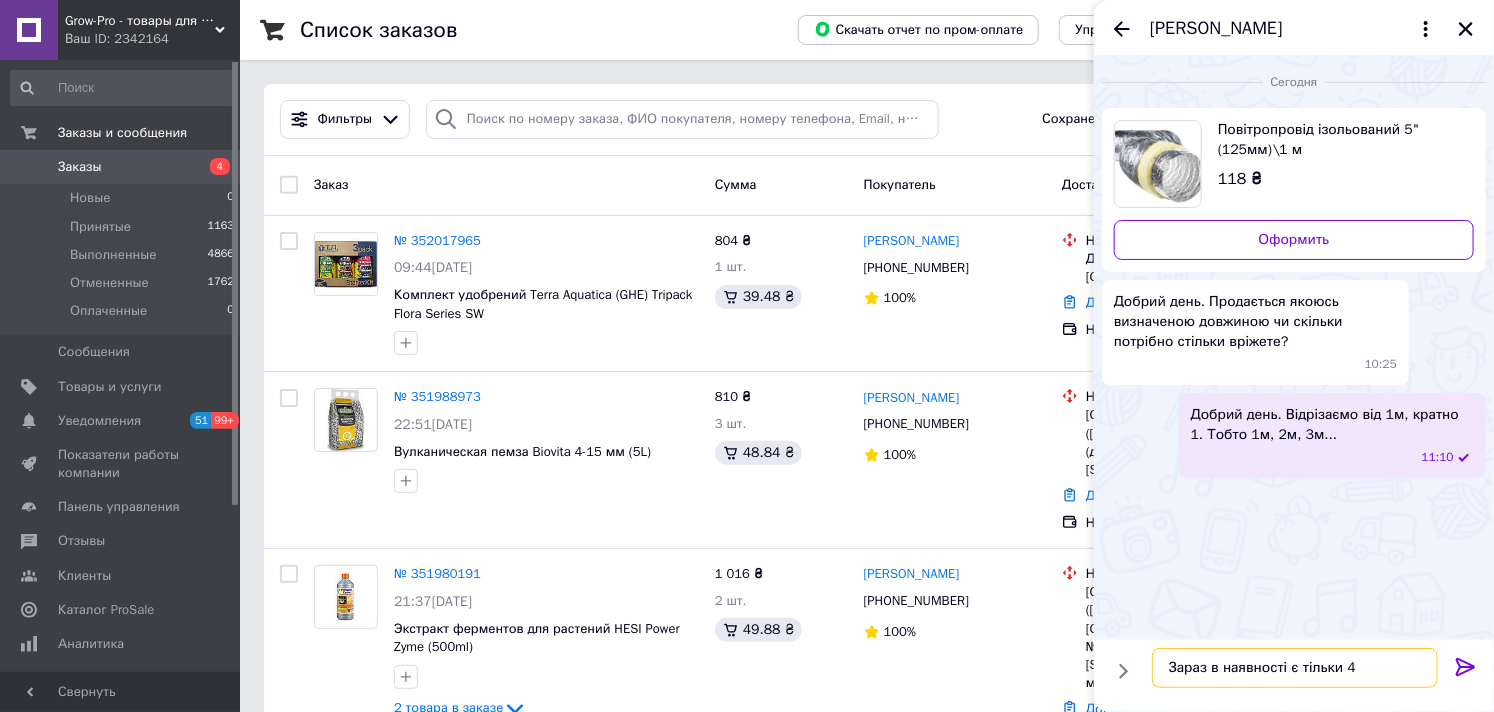 type on "Зараз в наявності є тільки 4 м" 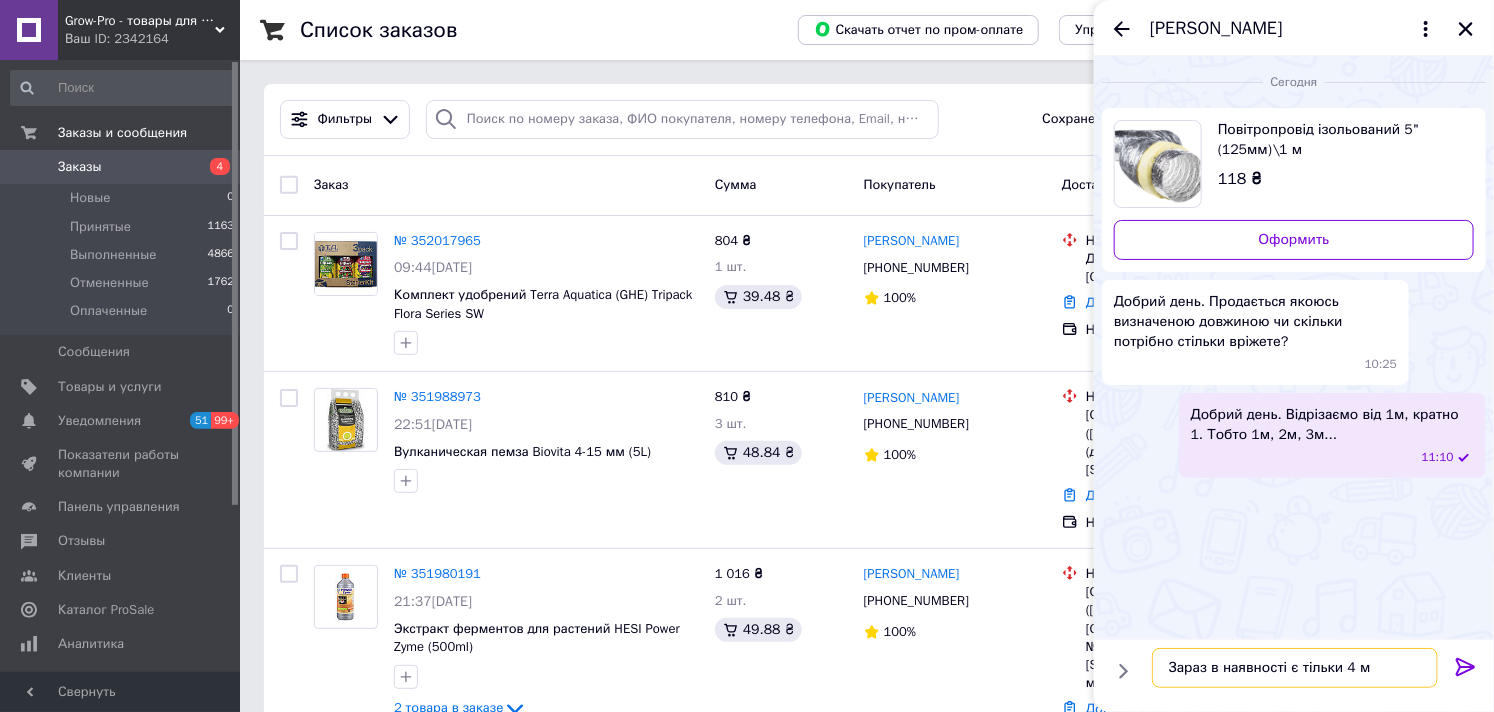 type 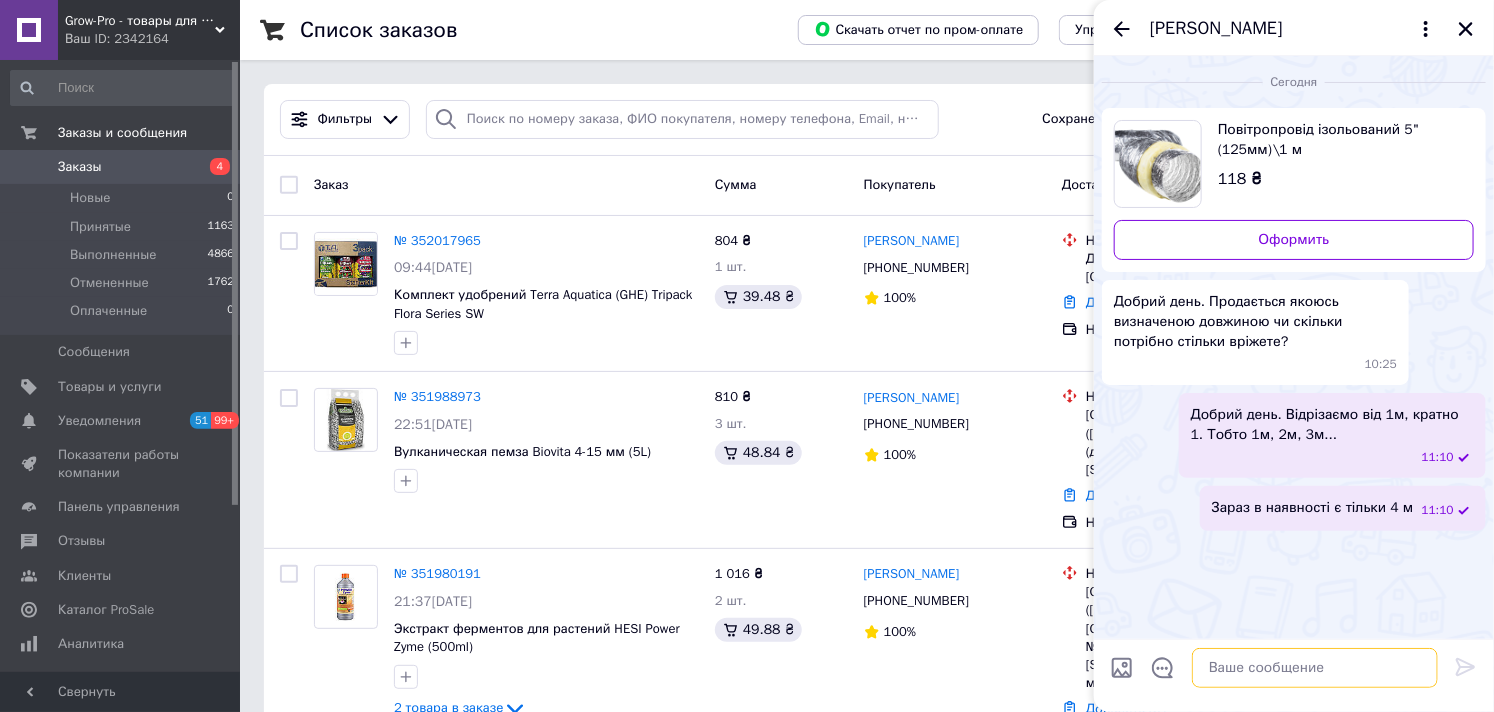 click at bounding box center (1315, 668) 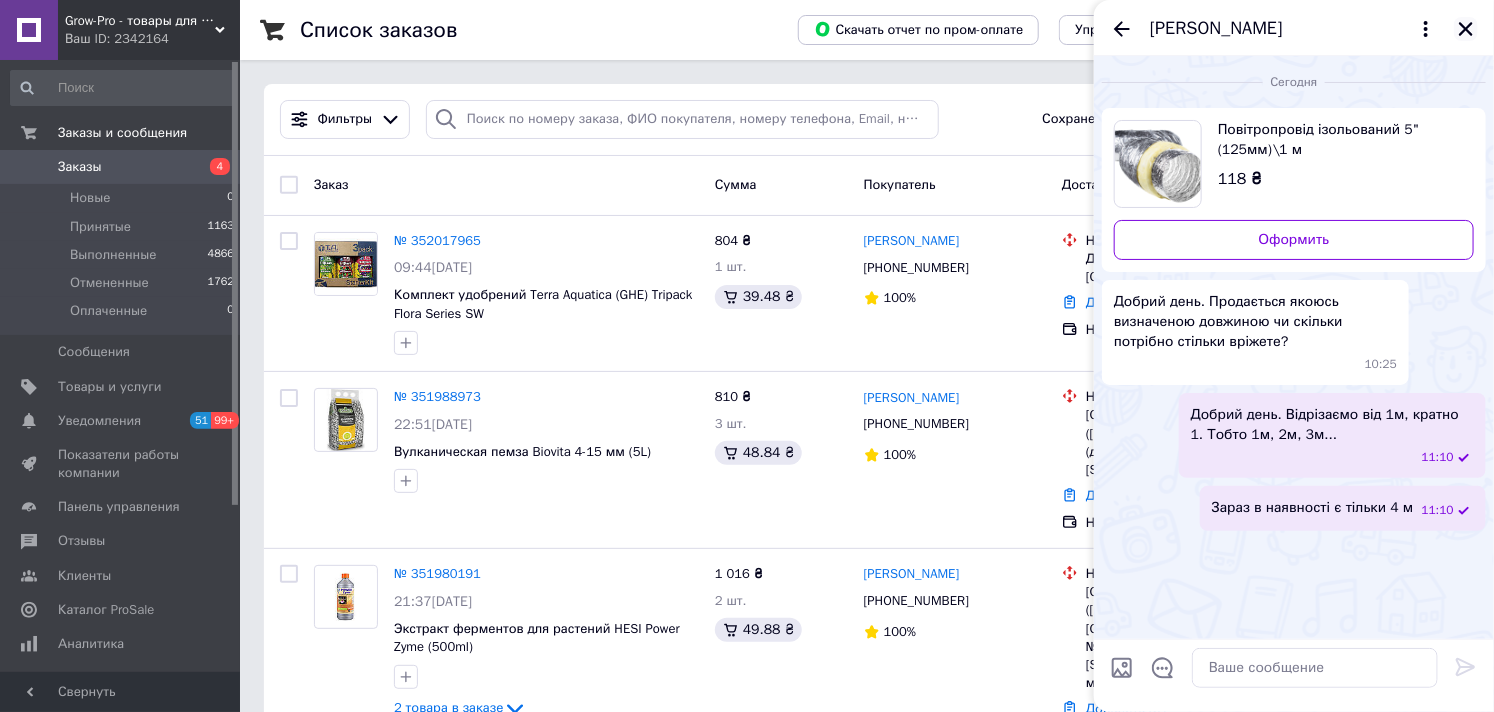 click 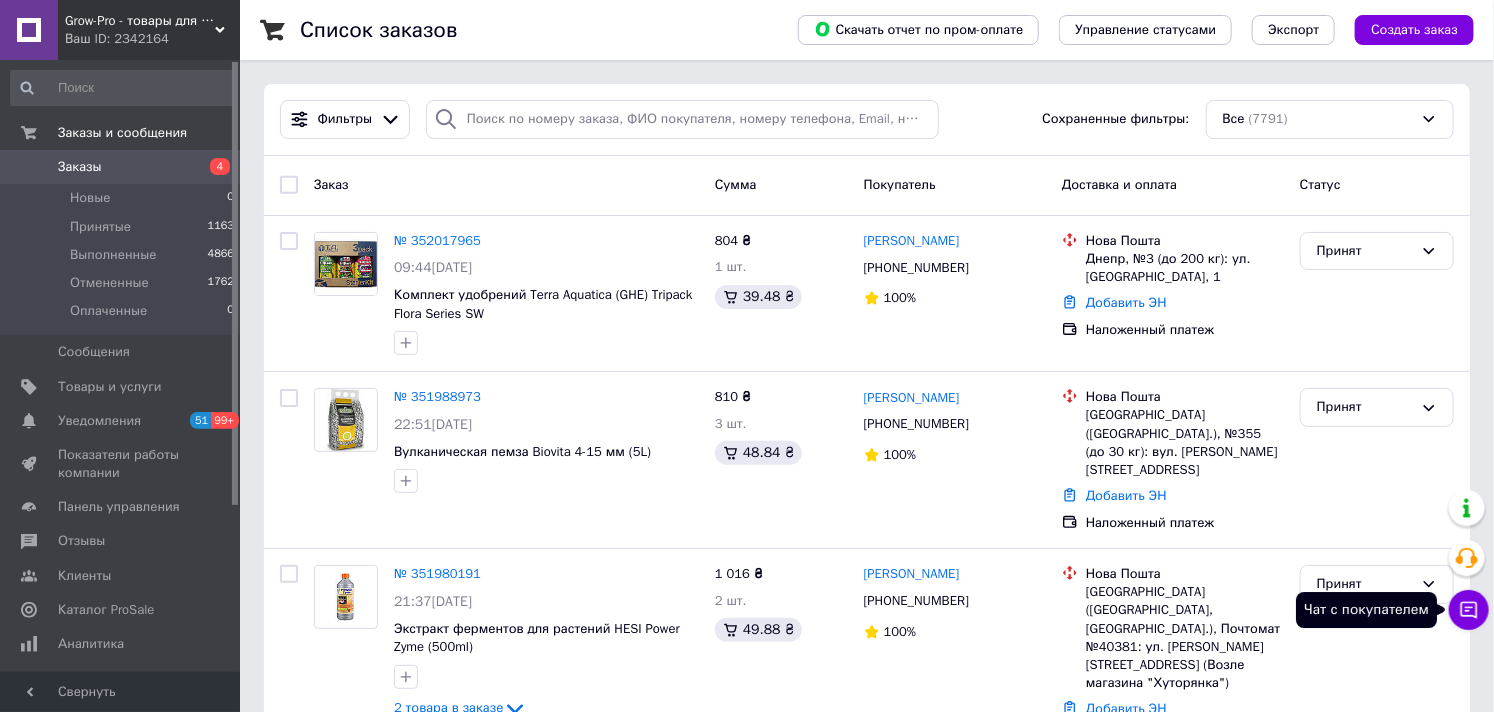 click 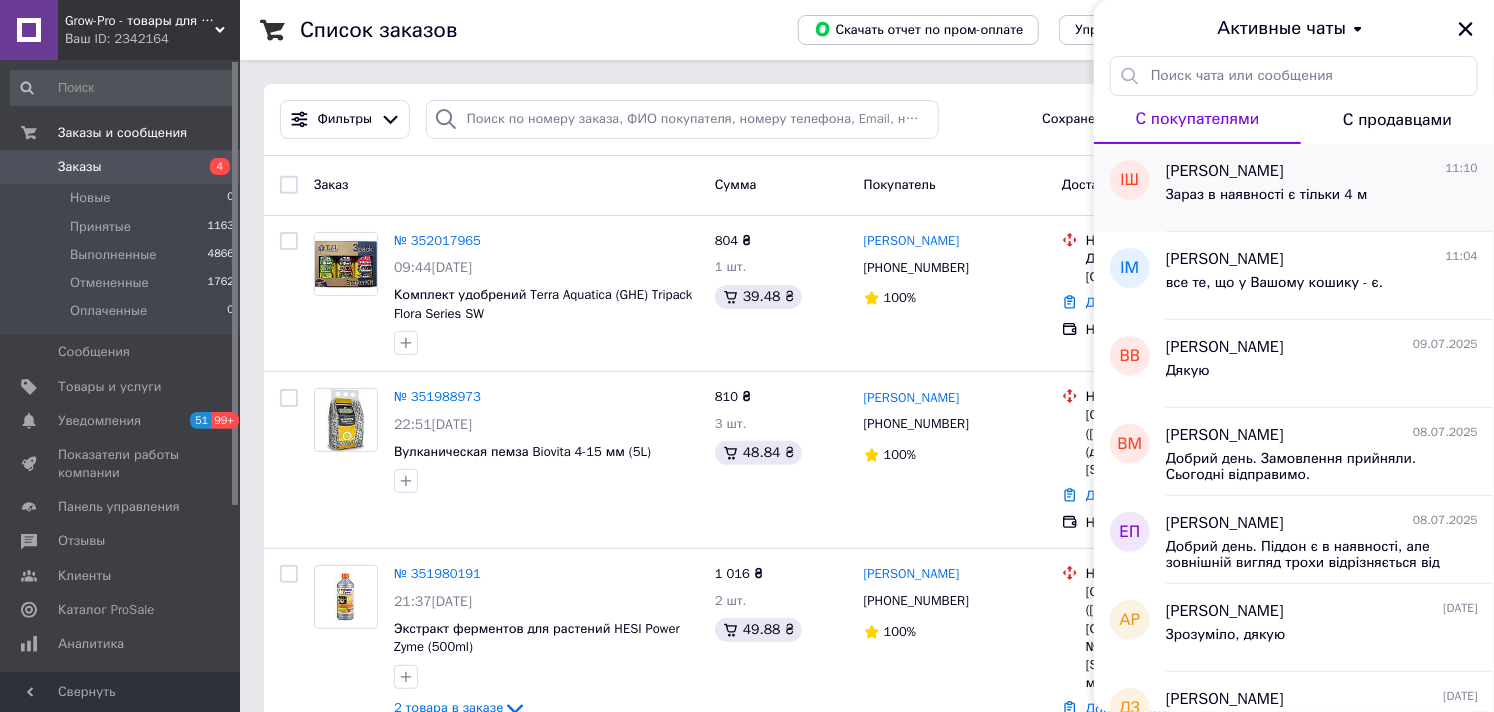 click on "Зараз в наявності є тільки 4 м" at bounding box center (1267, 195) 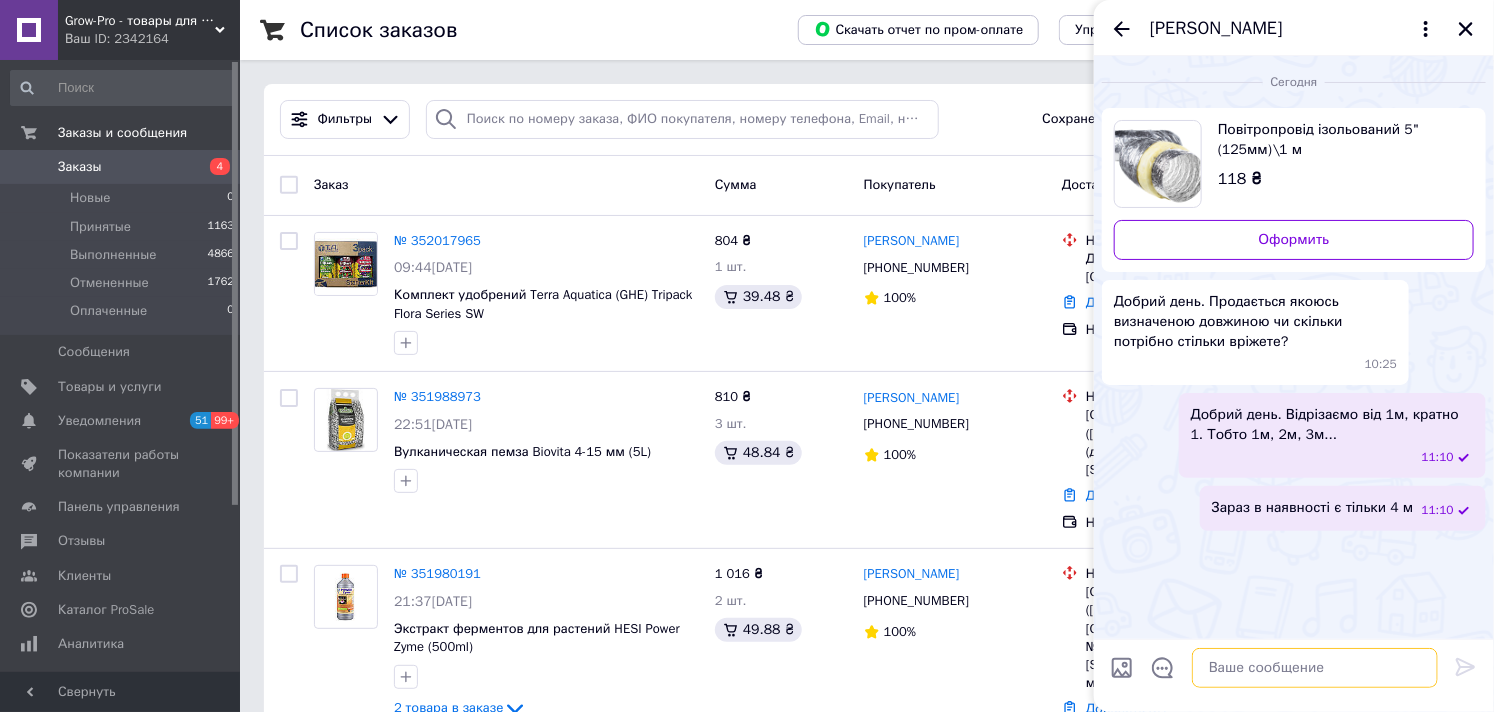 click at bounding box center [1315, 668] 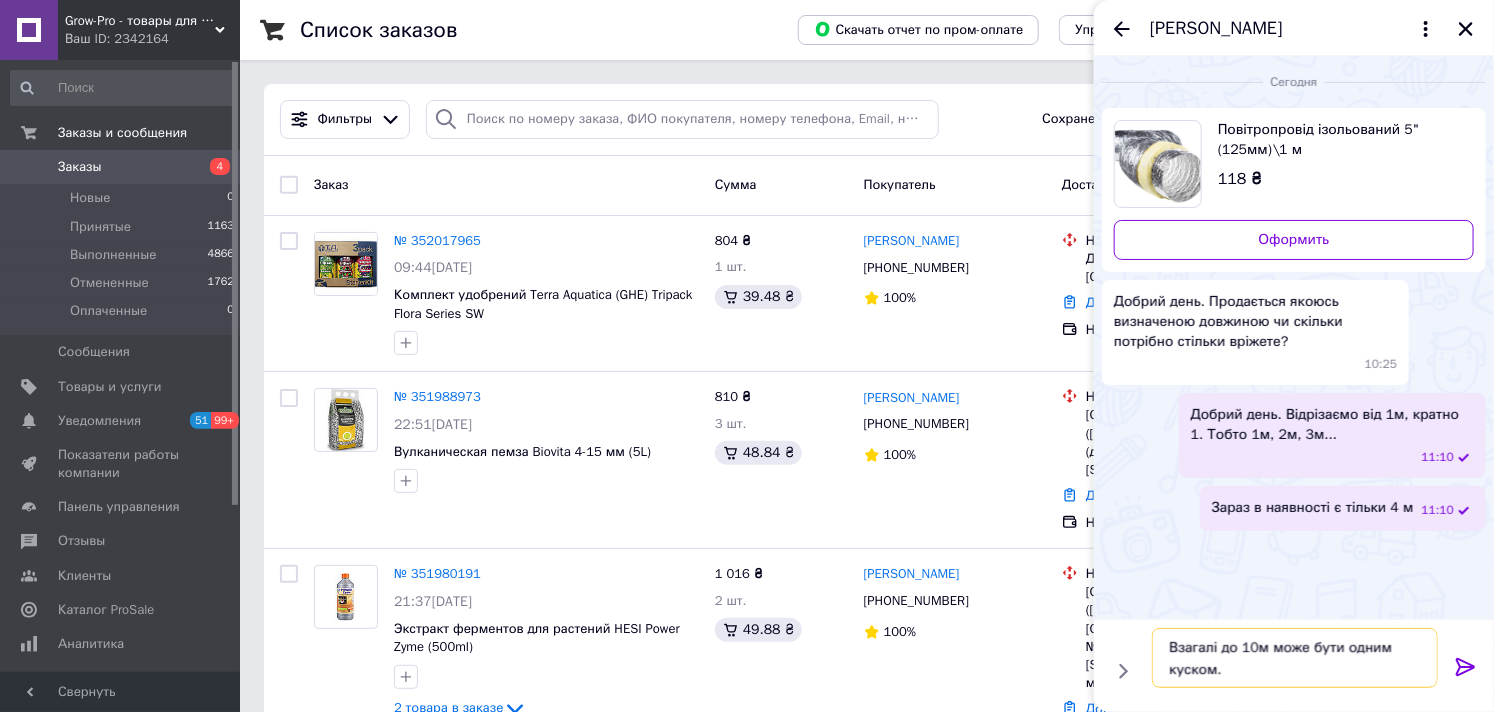 scroll, scrollTop: 2, scrollLeft: 0, axis: vertical 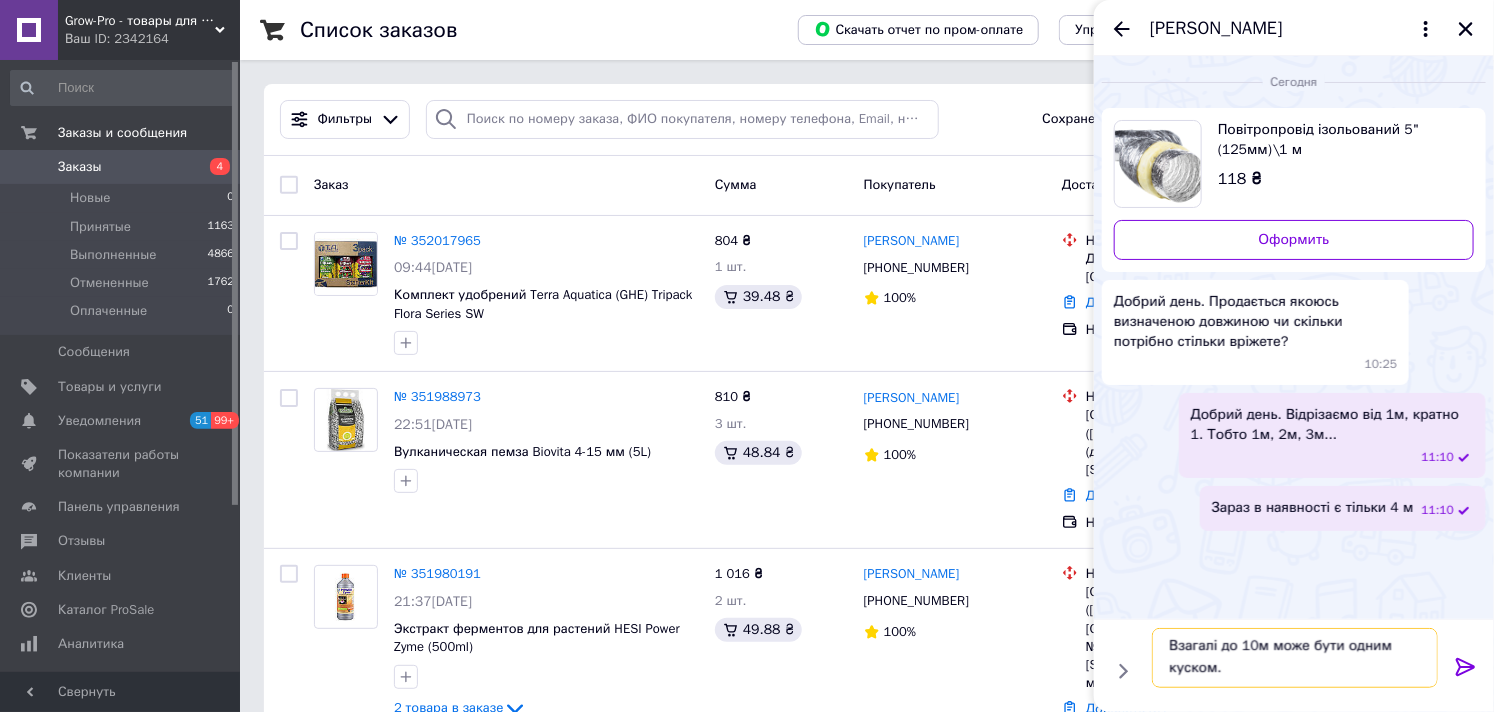 drag, startPoint x: 1223, startPoint y: 677, endPoint x: 1308, endPoint y: 657, distance: 87.32124 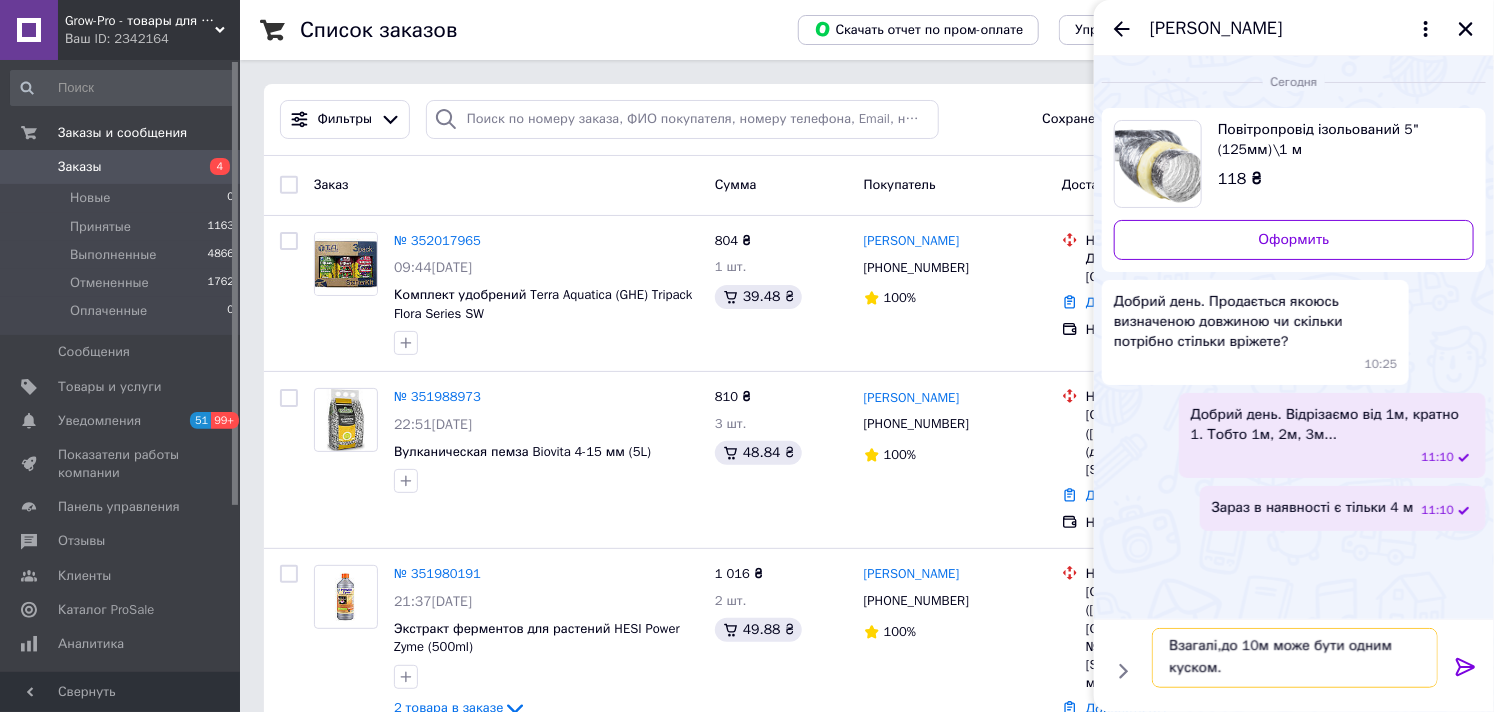 type on "Взагалі, до 10м може бути одним куском." 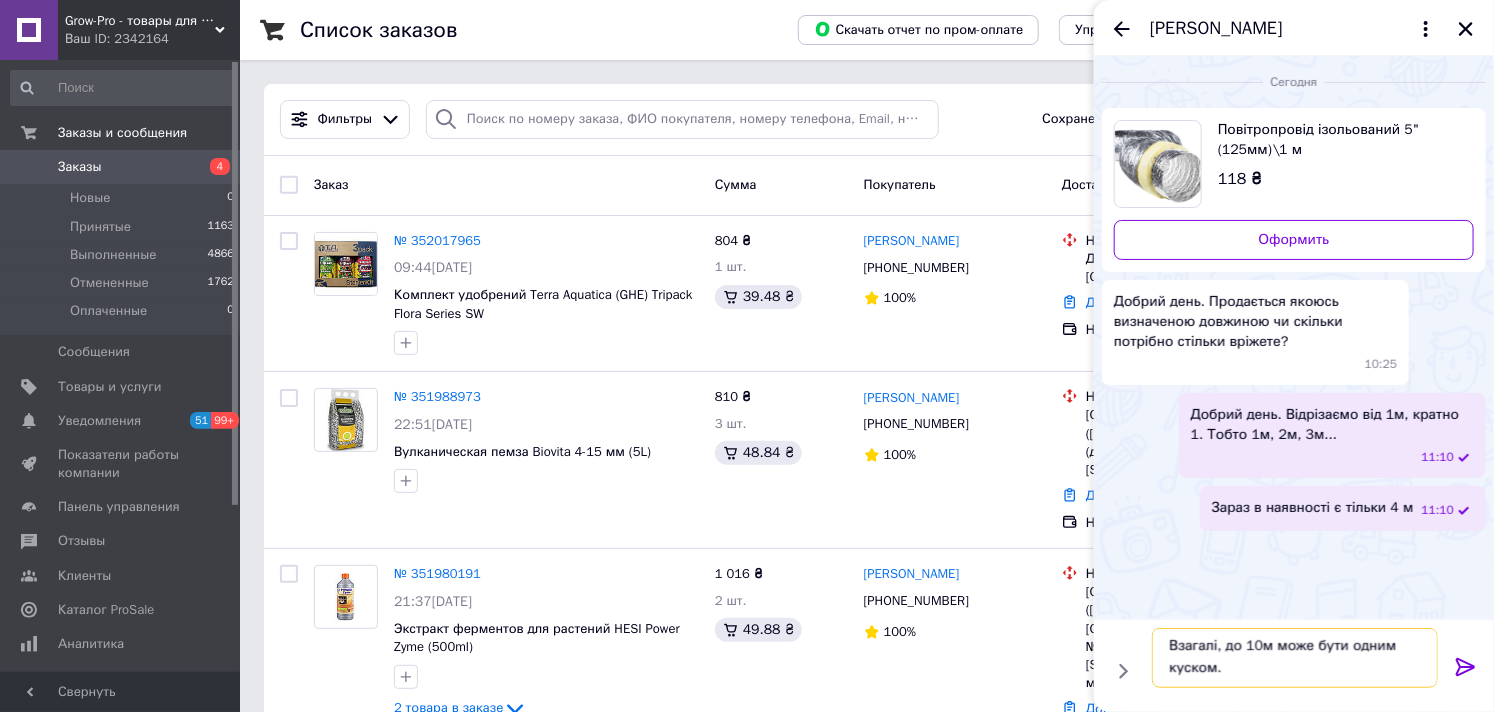 drag, startPoint x: 1250, startPoint y: 674, endPoint x: 1161, endPoint y: 653, distance: 91.44397 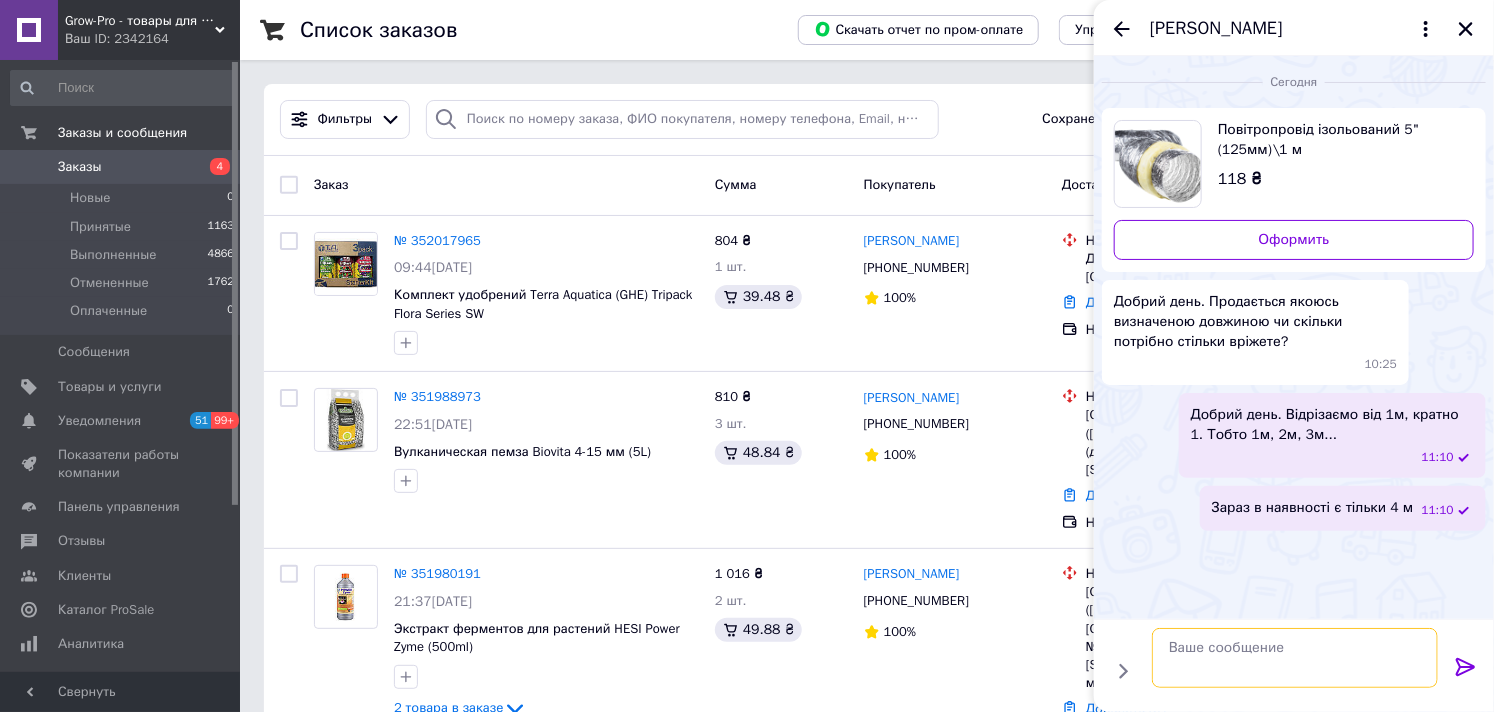 scroll, scrollTop: 0, scrollLeft: 0, axis: both 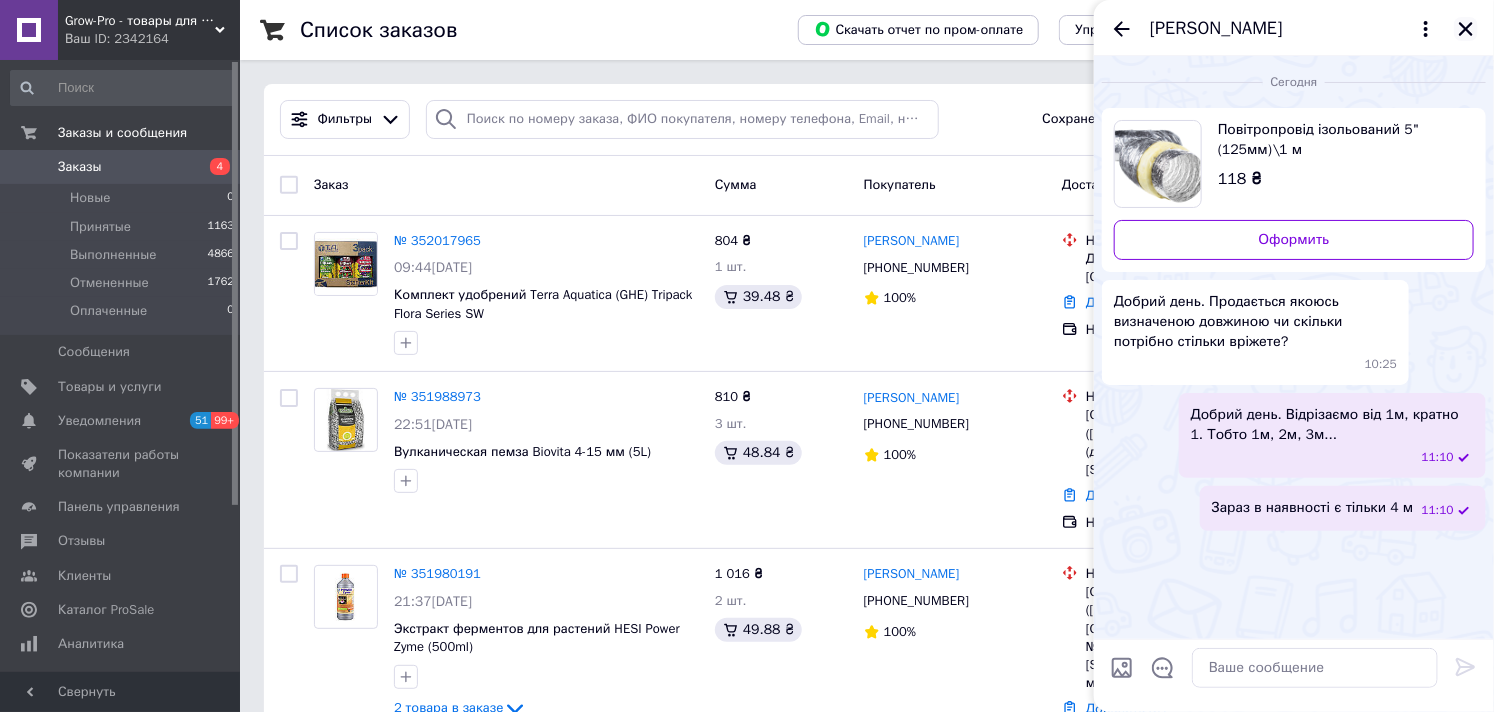 click 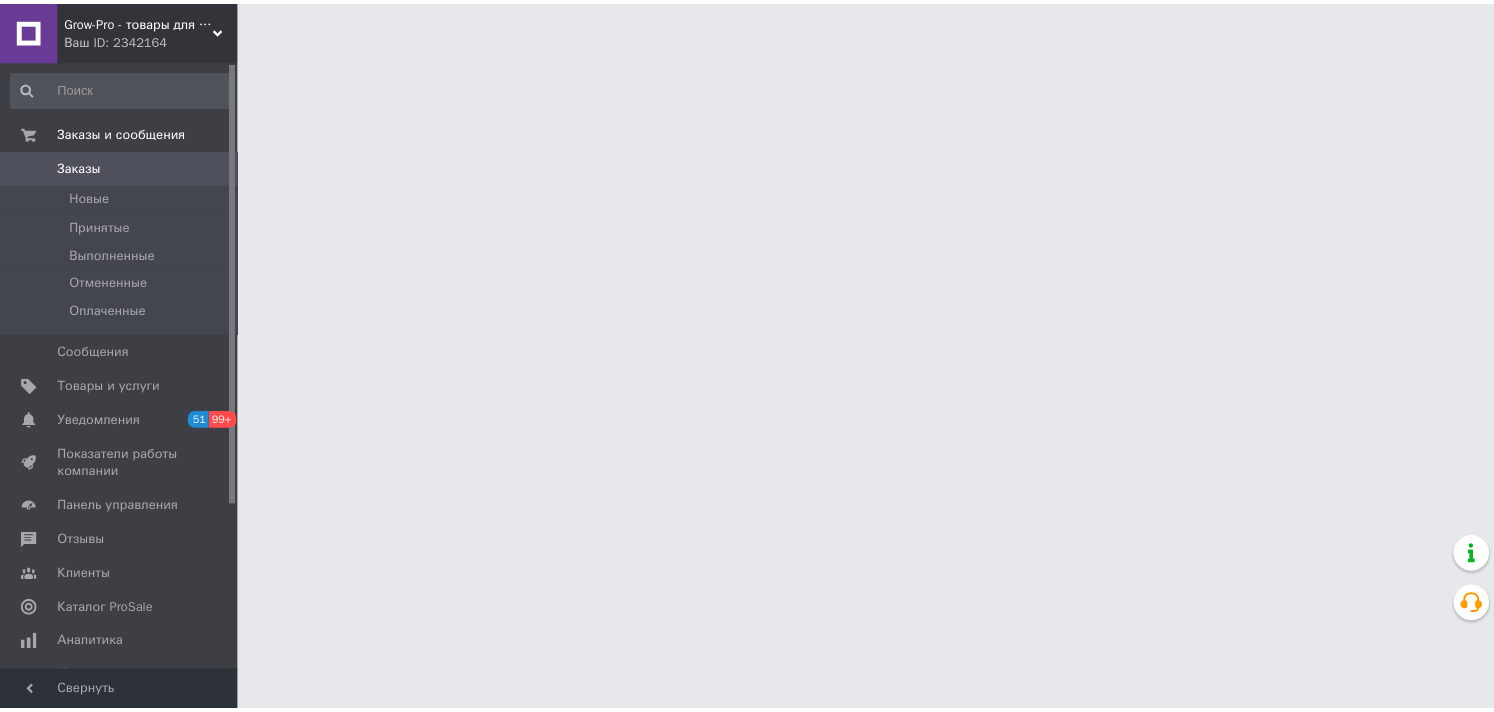 scroll, scrollTop: 0, scrollLeft: 0, axis: both 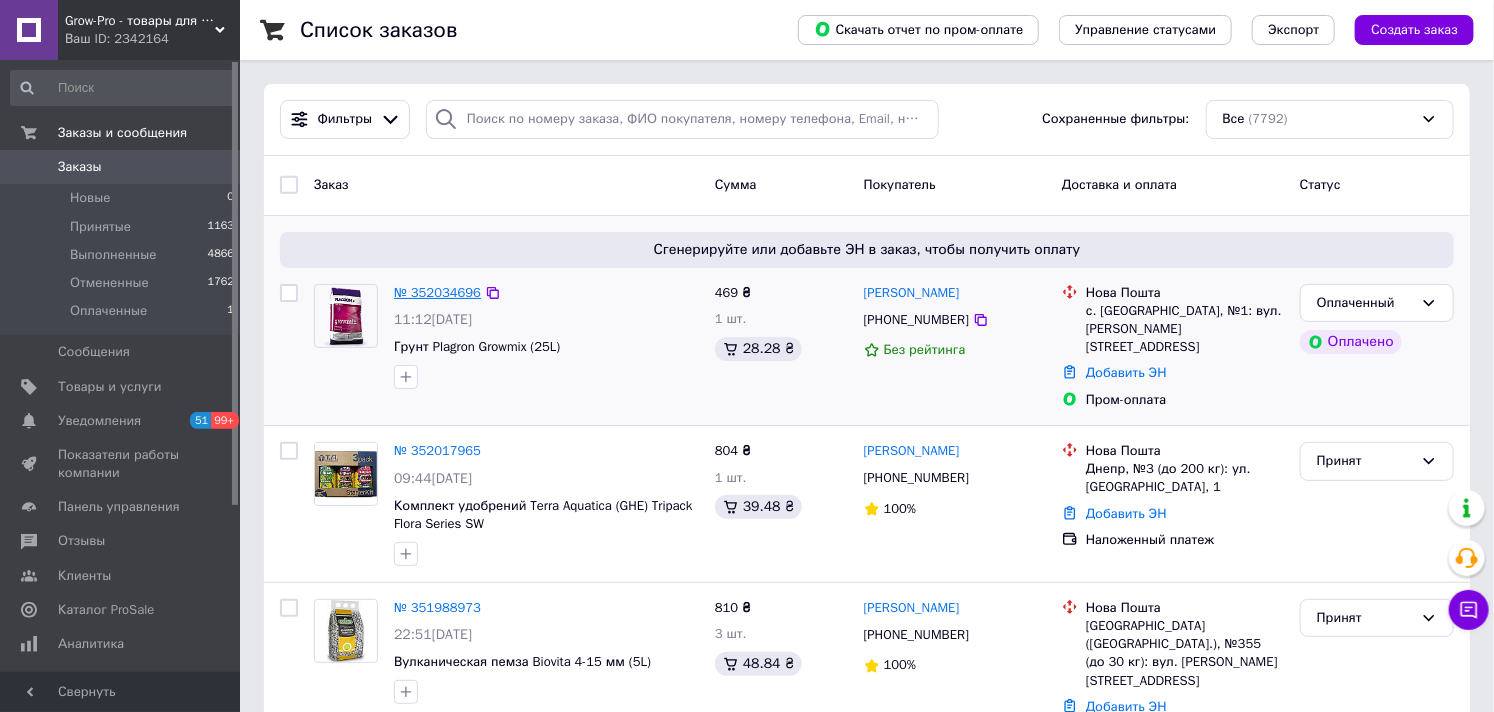 click on "№ 352034696" at bounding box center [437, 292] 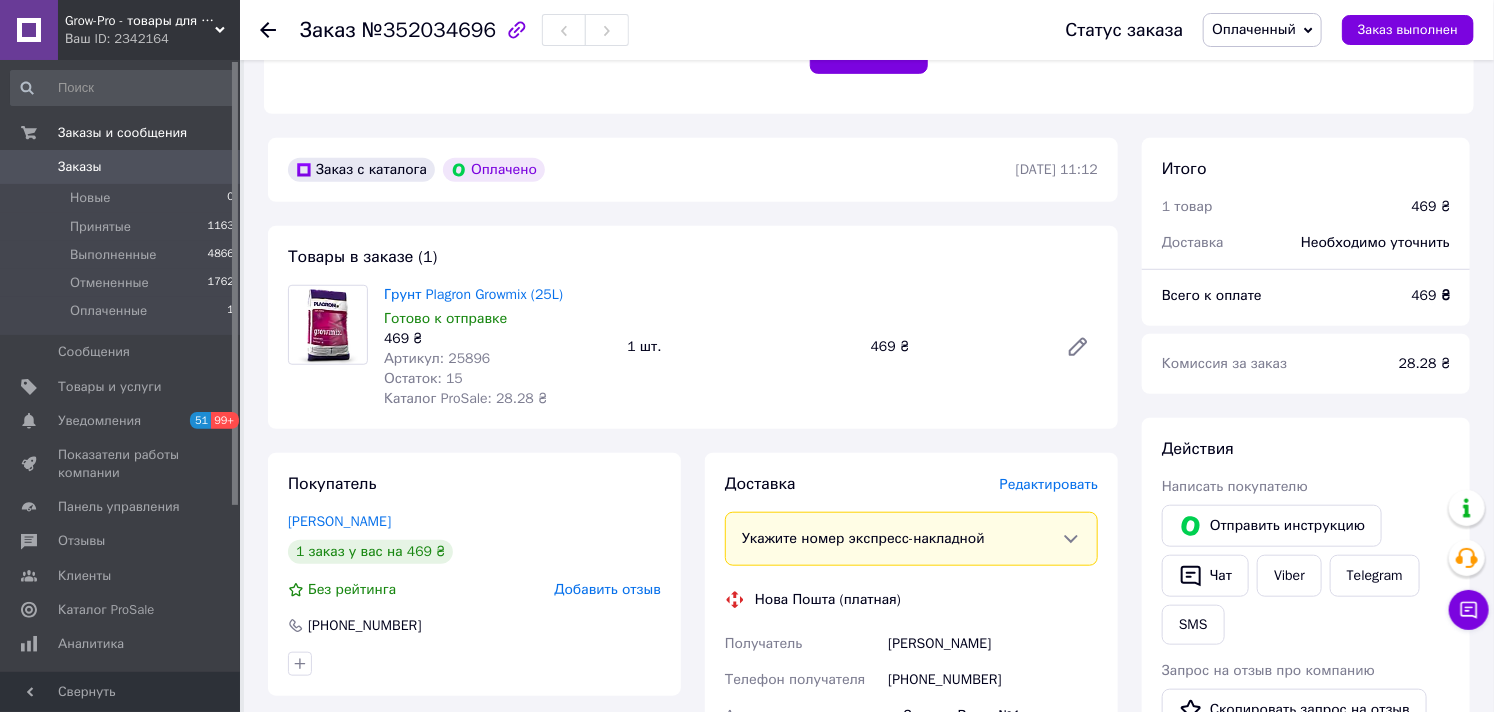 scroll, scrollTop: 542, scrollLeft: 0, axis: vertical 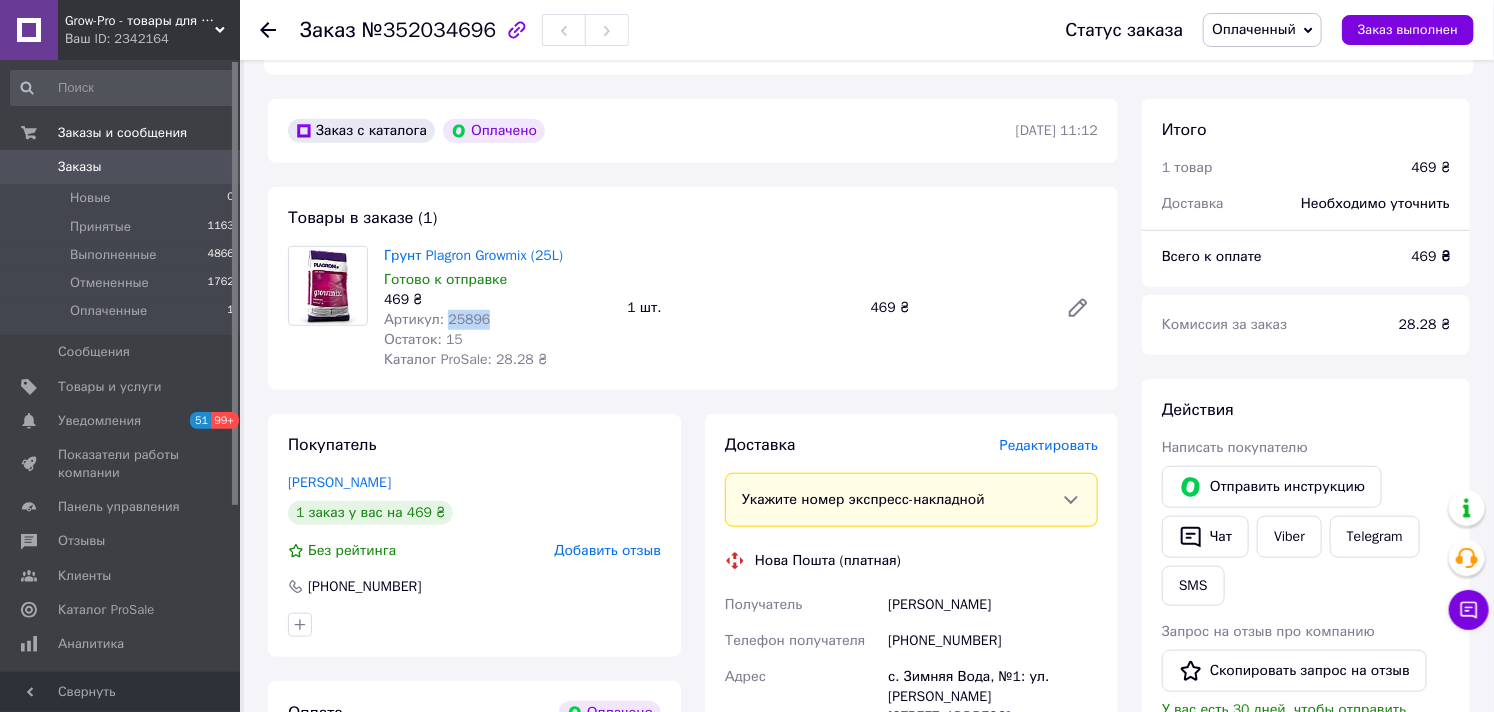 drag, startPoint x: 495, startPoint y: 328, endPoint x: 442, endPoint y: 327, distance: 53.009434 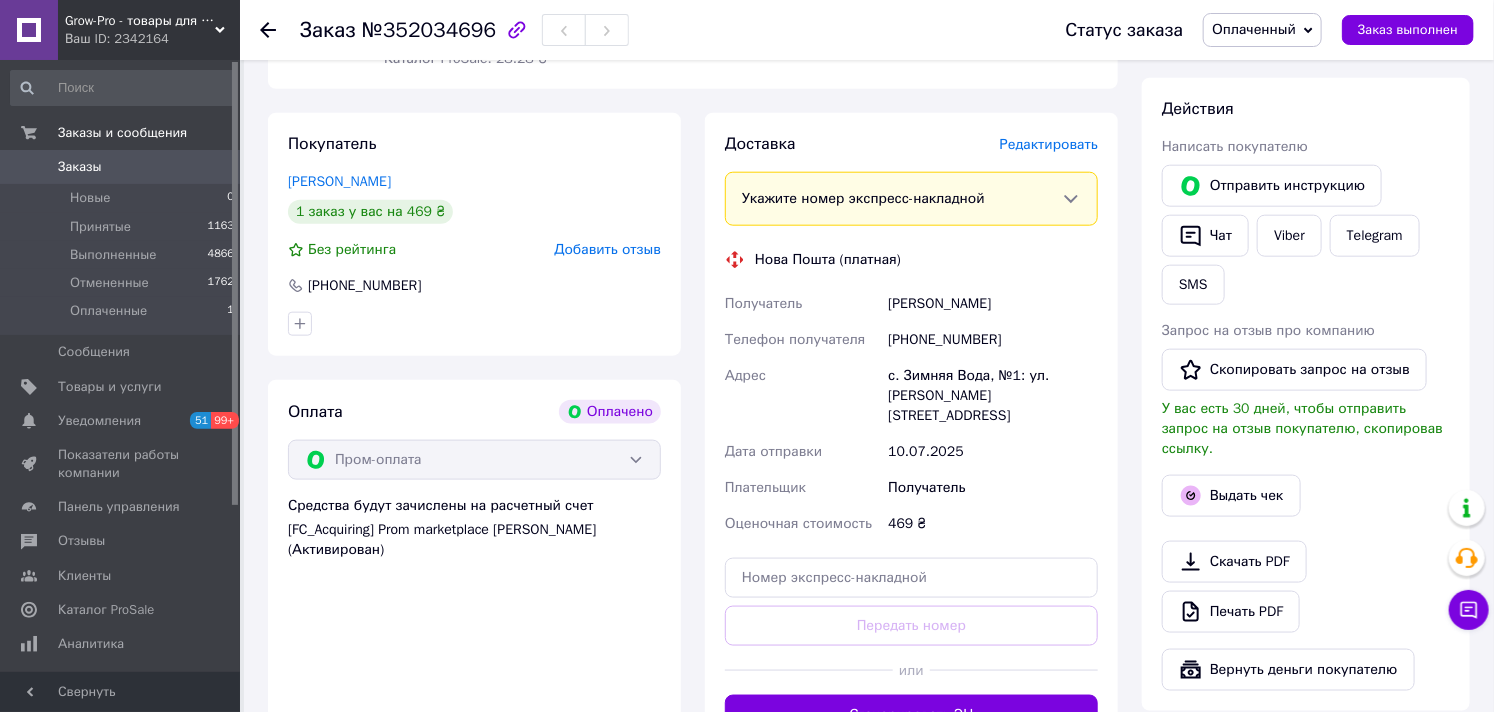 scroll, scrollTop: 875, scrollLeft: 0, axis: vertical 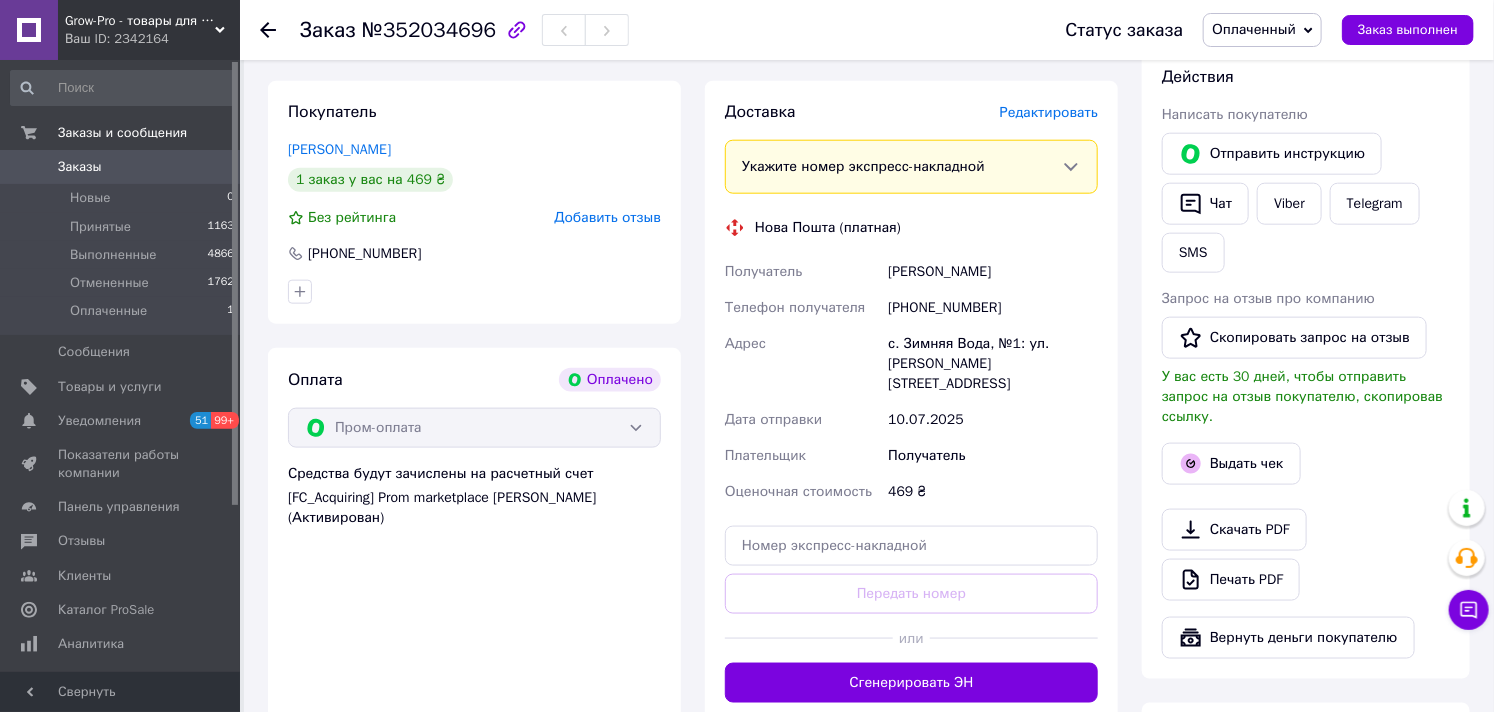 drag, startPoint x: 1006, startPoint y: 273, endPoint x: 845, endPoint y: 274, distance: 161.00311 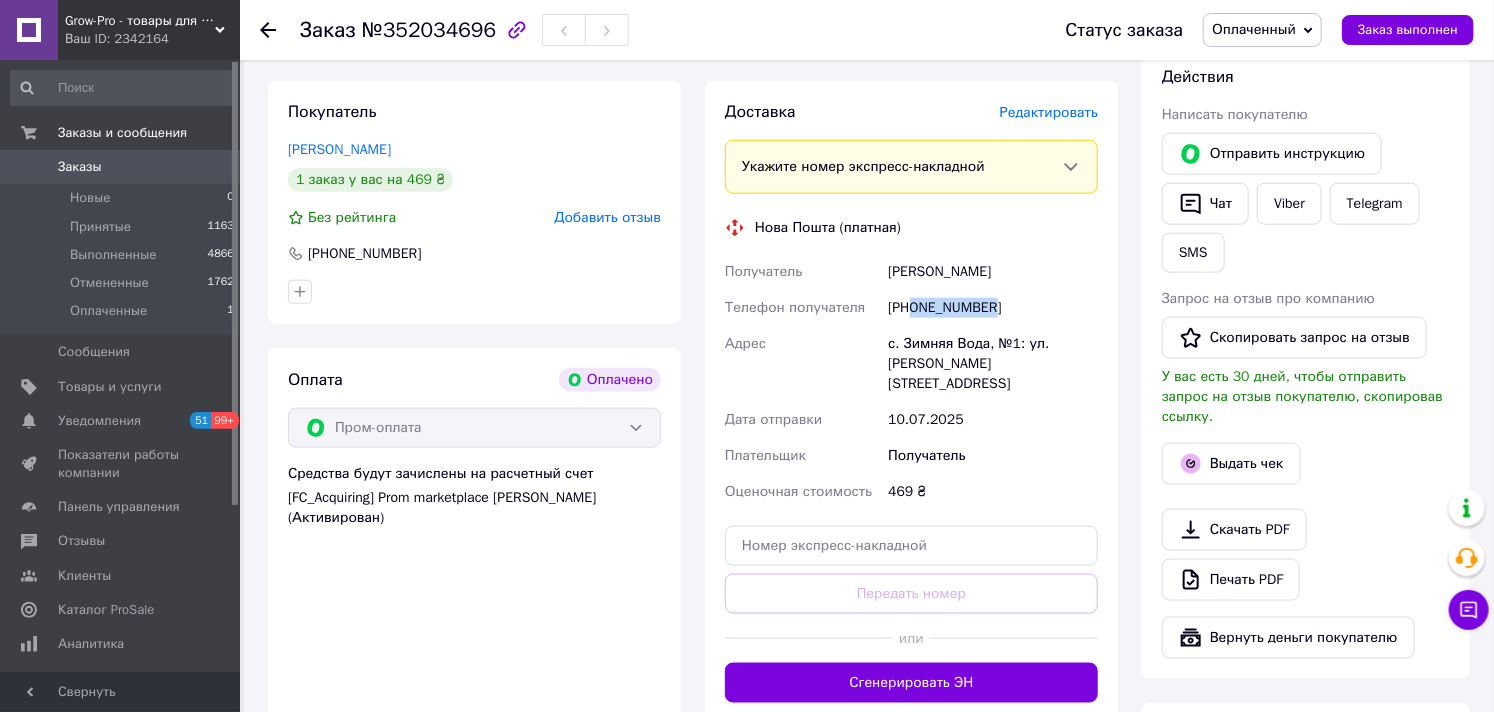 drag, startPoint x: 1008, startPoint y: 315, endPoint x: 911, endPoint y: 316, distance: 97.00516 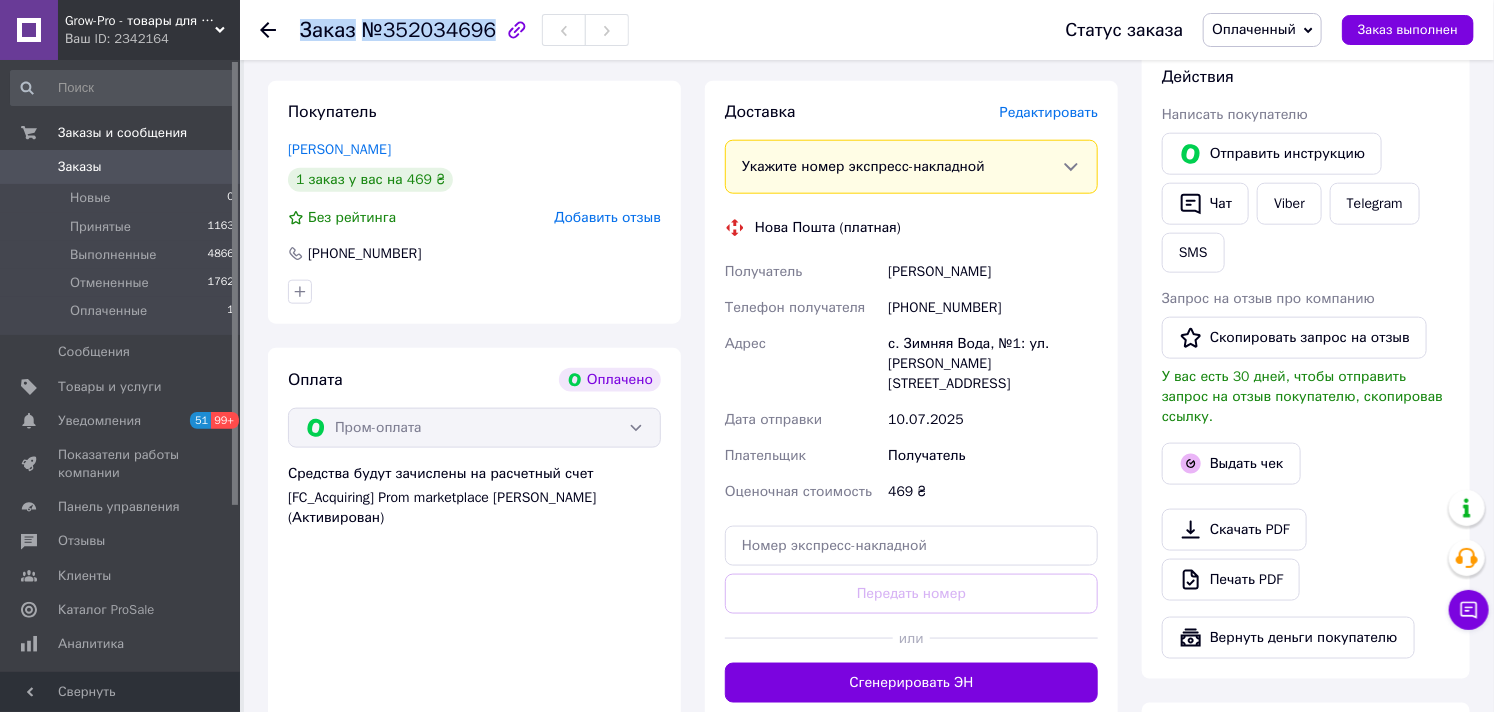 click on "Заказ №352034696" at bounding box center [464, 30] 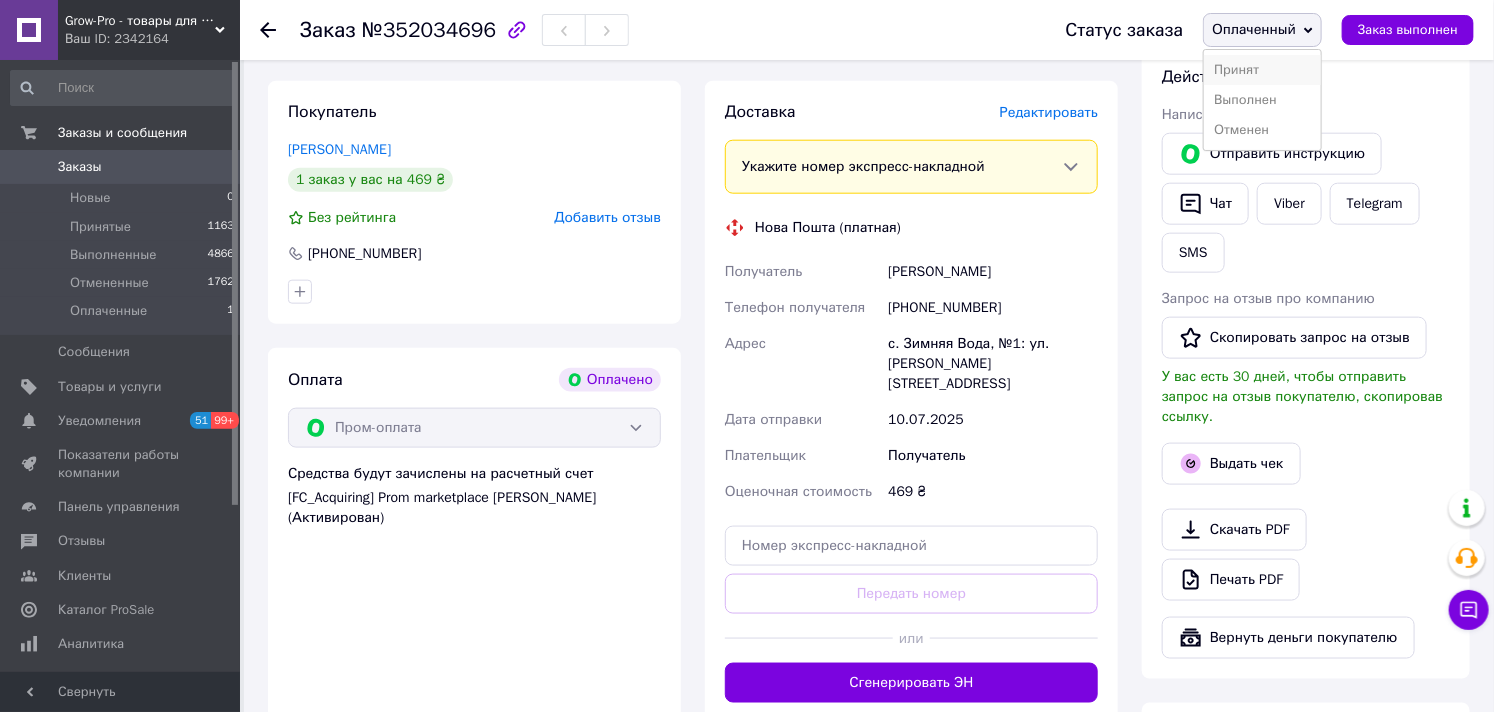 click on "Принят" at bounding box center [1262, 70] 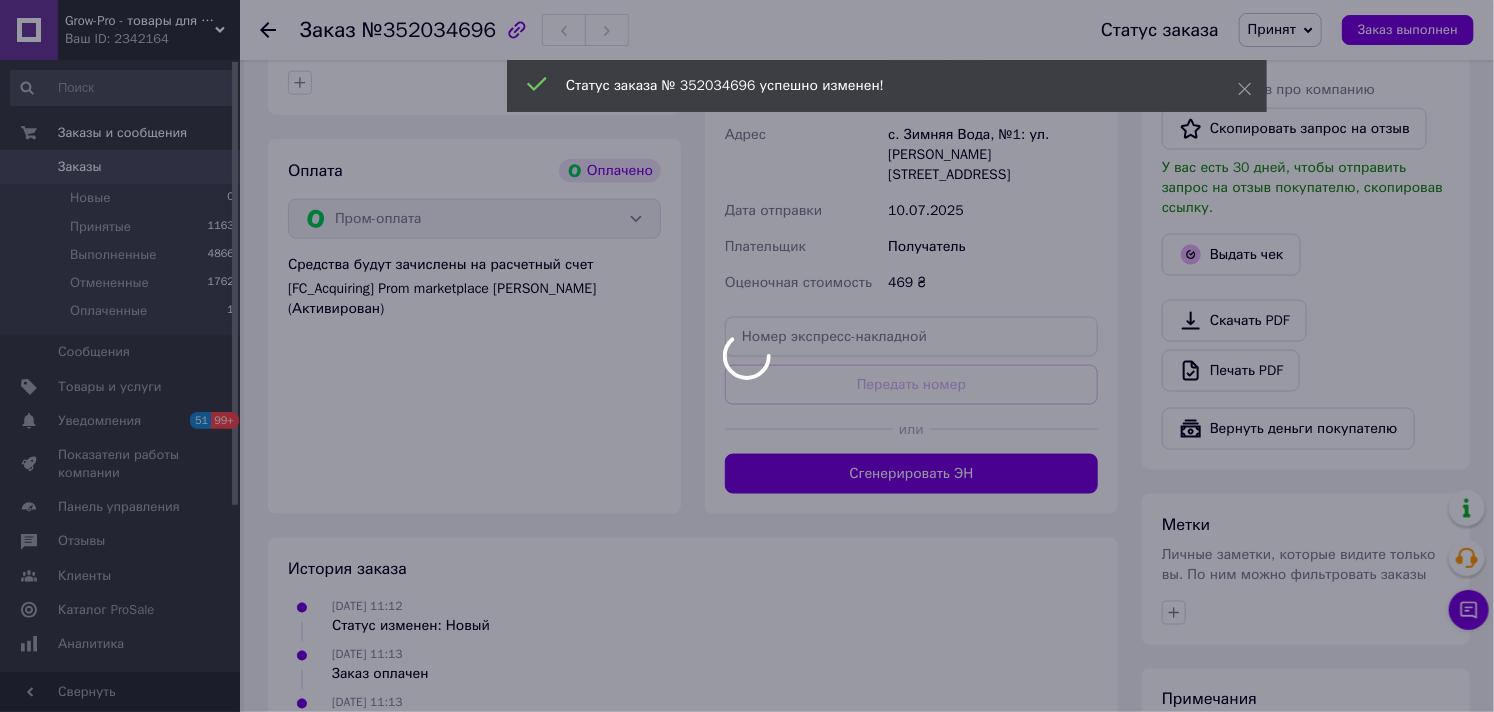 scroll, scrollTop: 645, scrollLeft: 0, axis: vertical 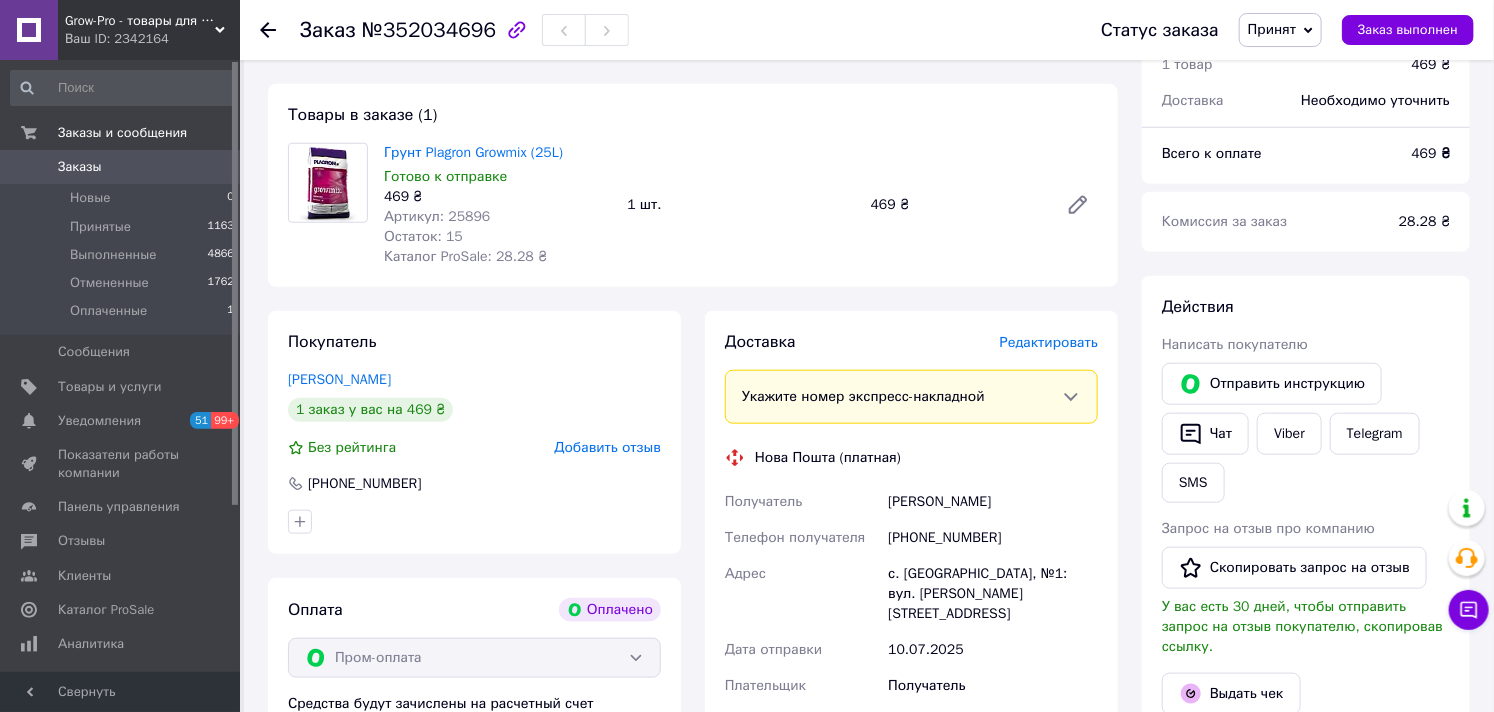click on "Заказы 0" at bounding box center (123, 167) 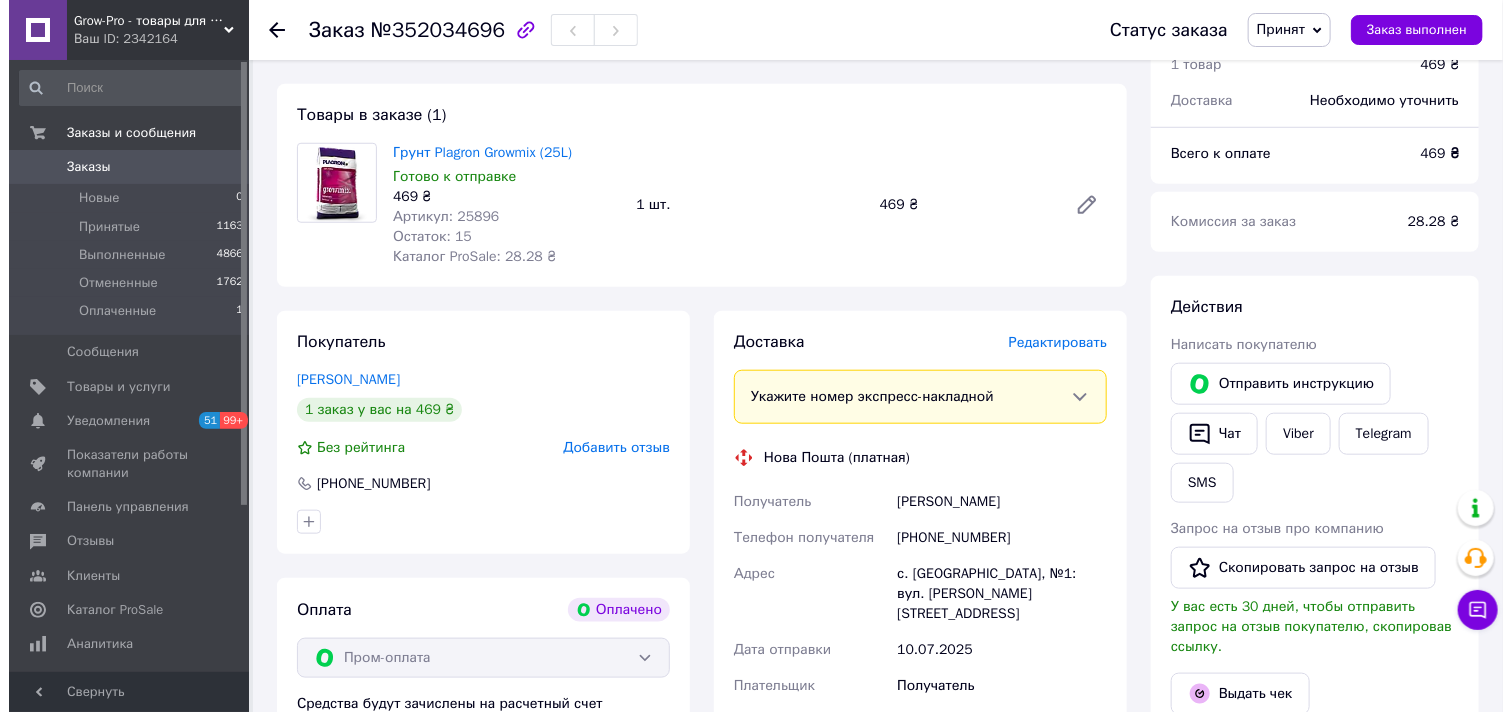 scroll, scrollTop: 0, scrollLeft: 0, axis: both 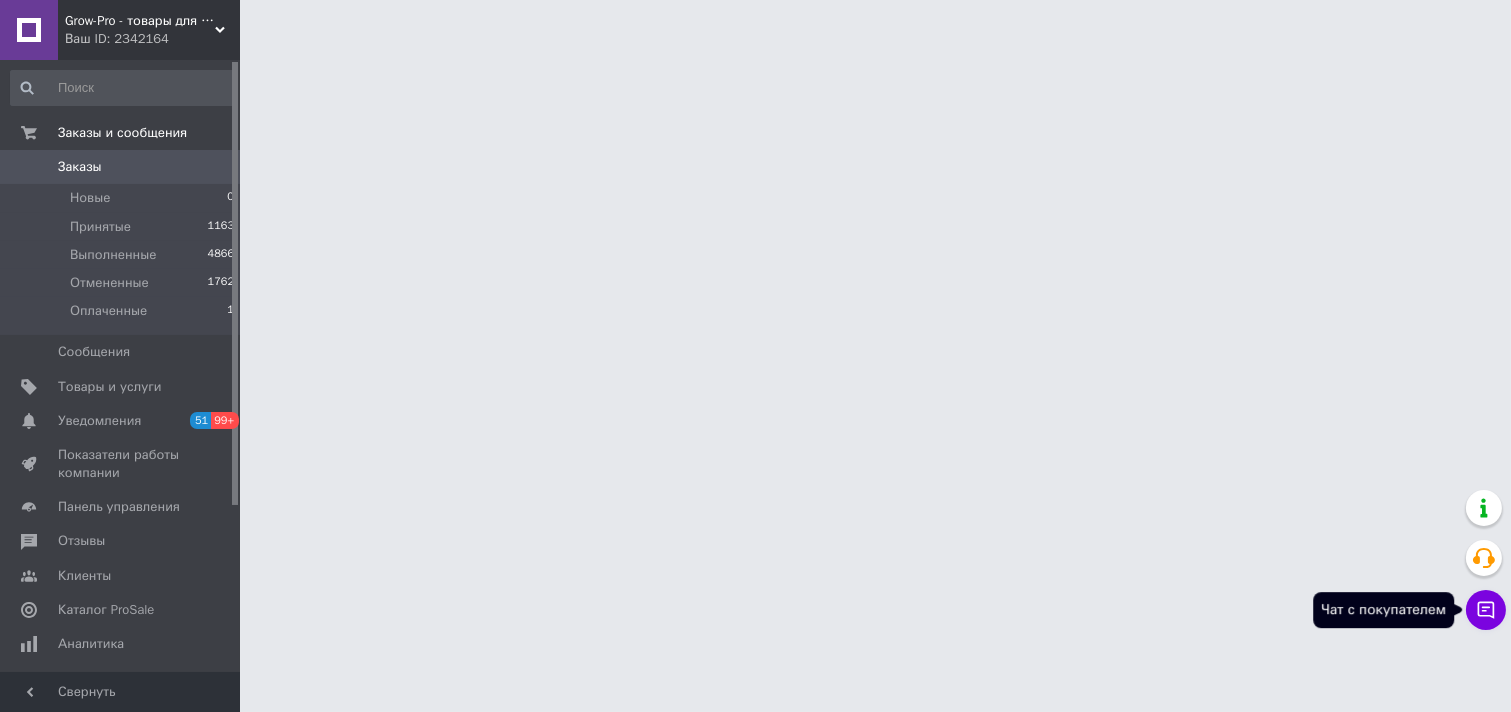 click 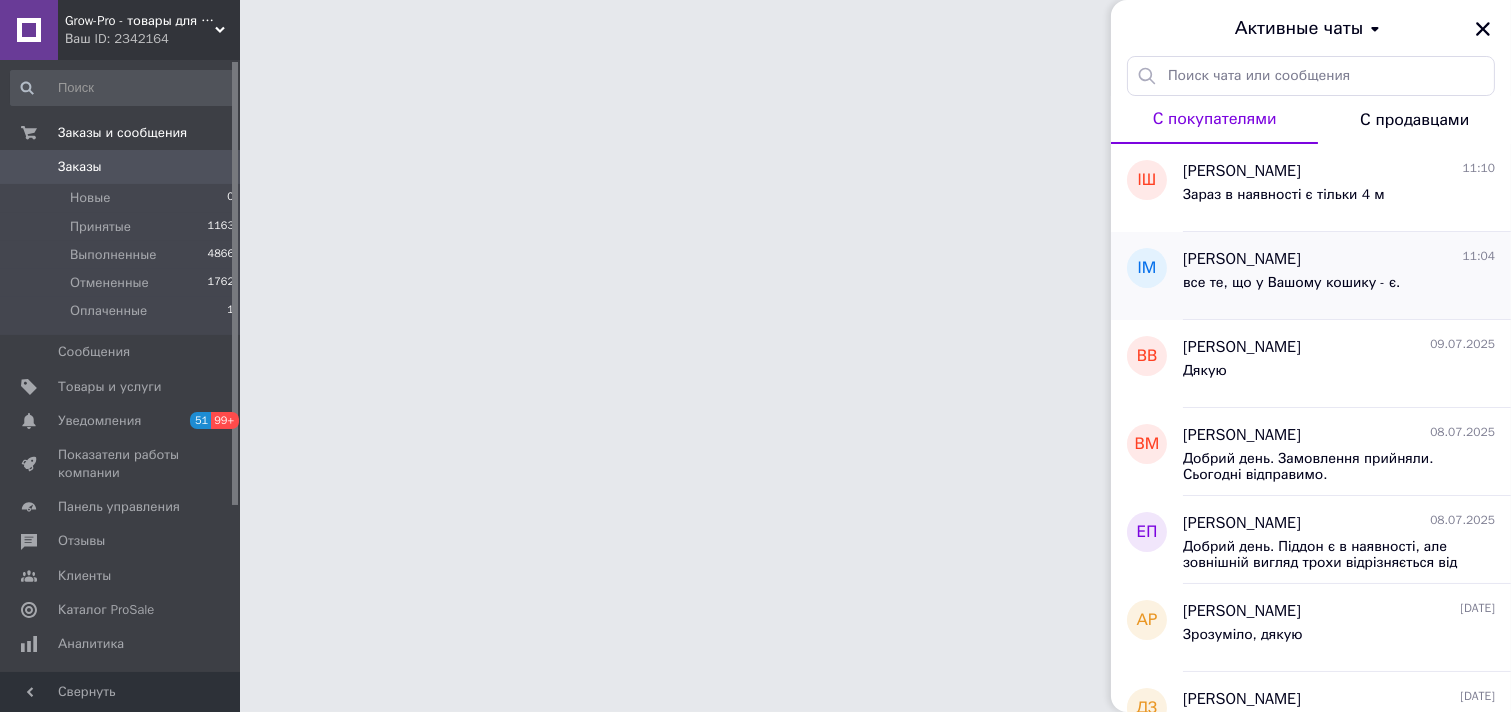 click on "все те, що у Вашому кошику - є." at bounding box center (1339, 287) 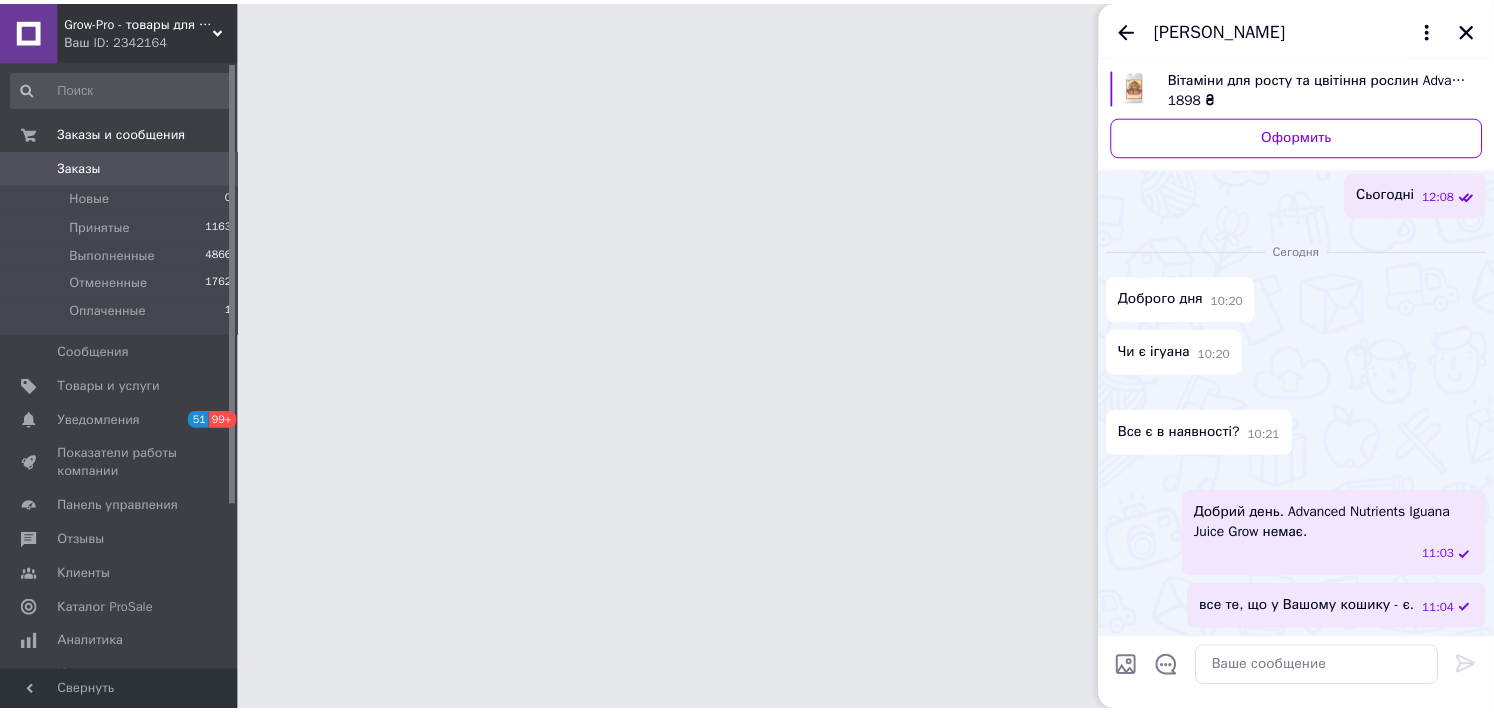 scroll, scrollTop: 3457, scrollLeft: 0, axis: vertical 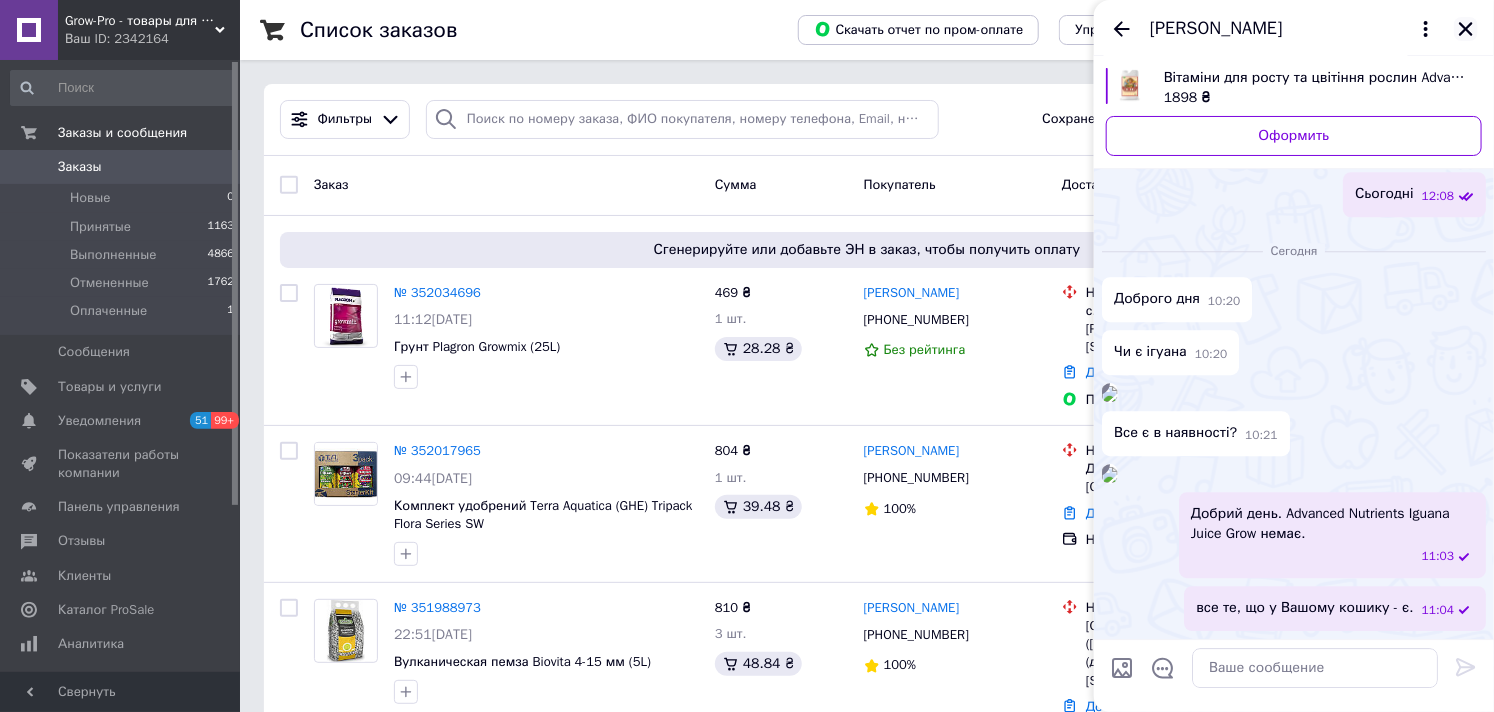 click at bounding box center [1466, 29] 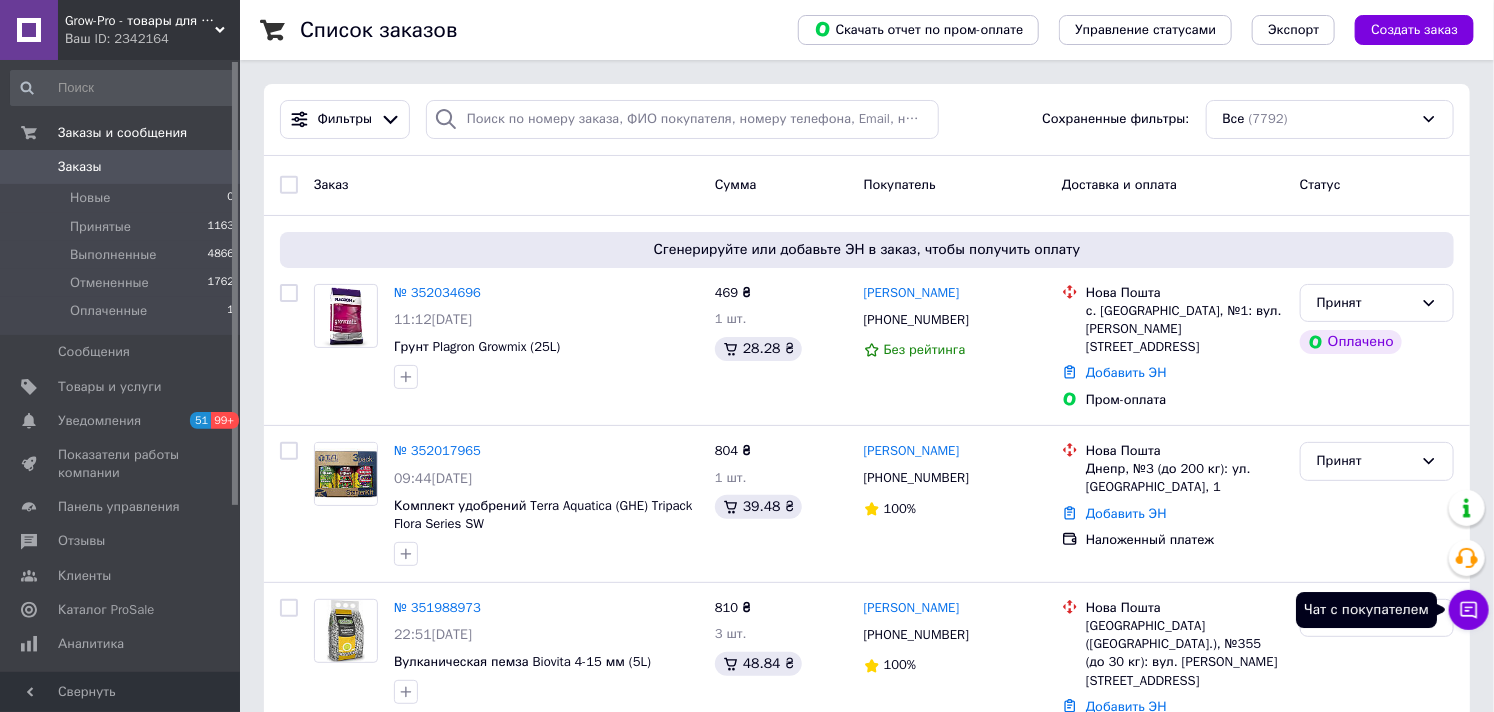 click 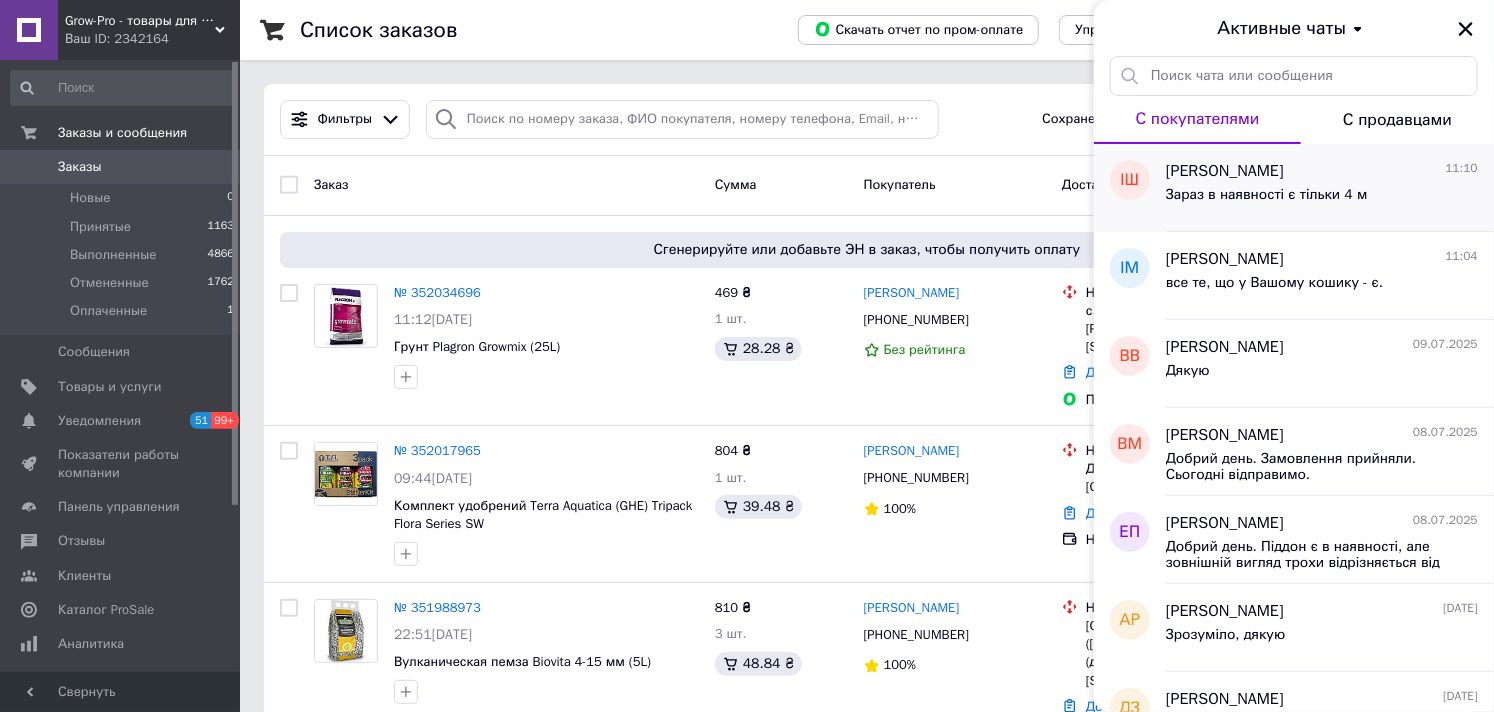 click on "Зараз в наявності є тільки 4 м" at bounding box center (1322, 199) 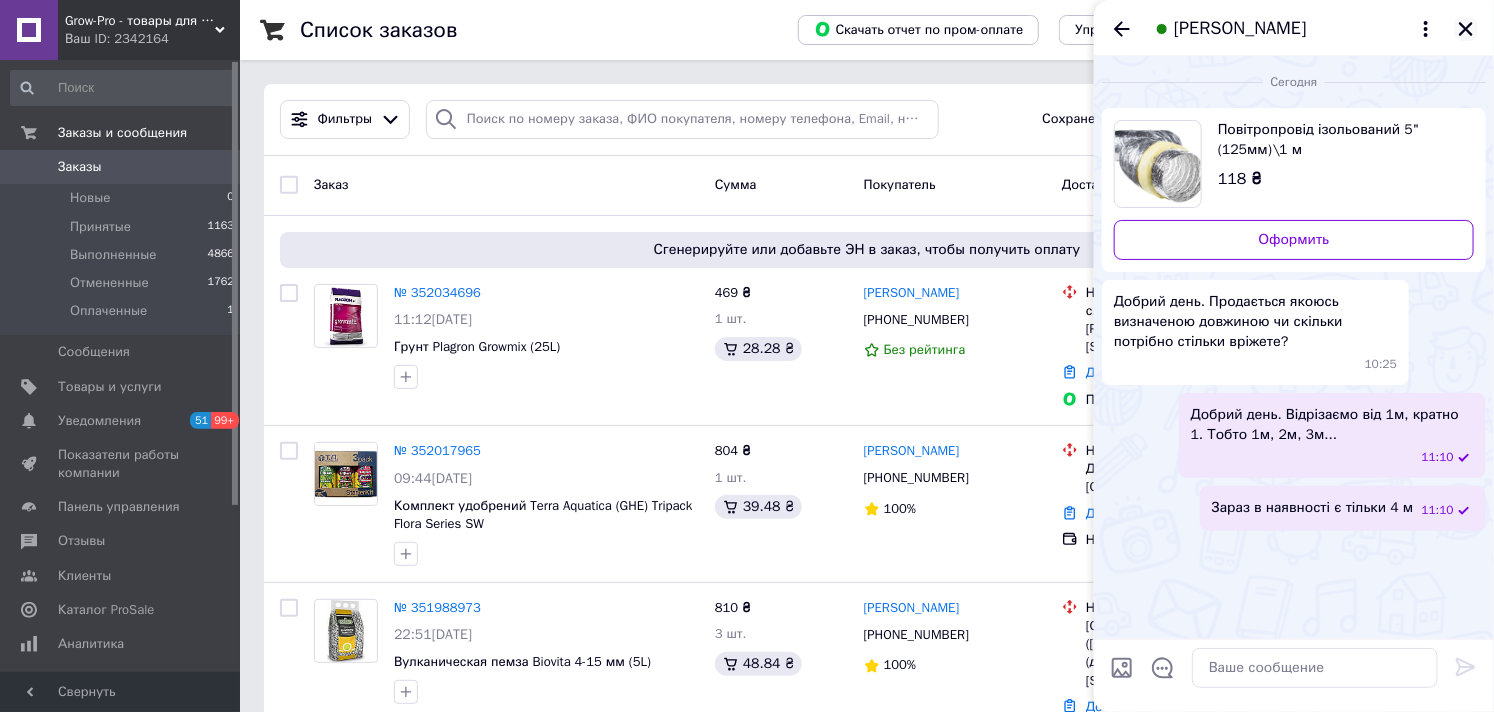 click 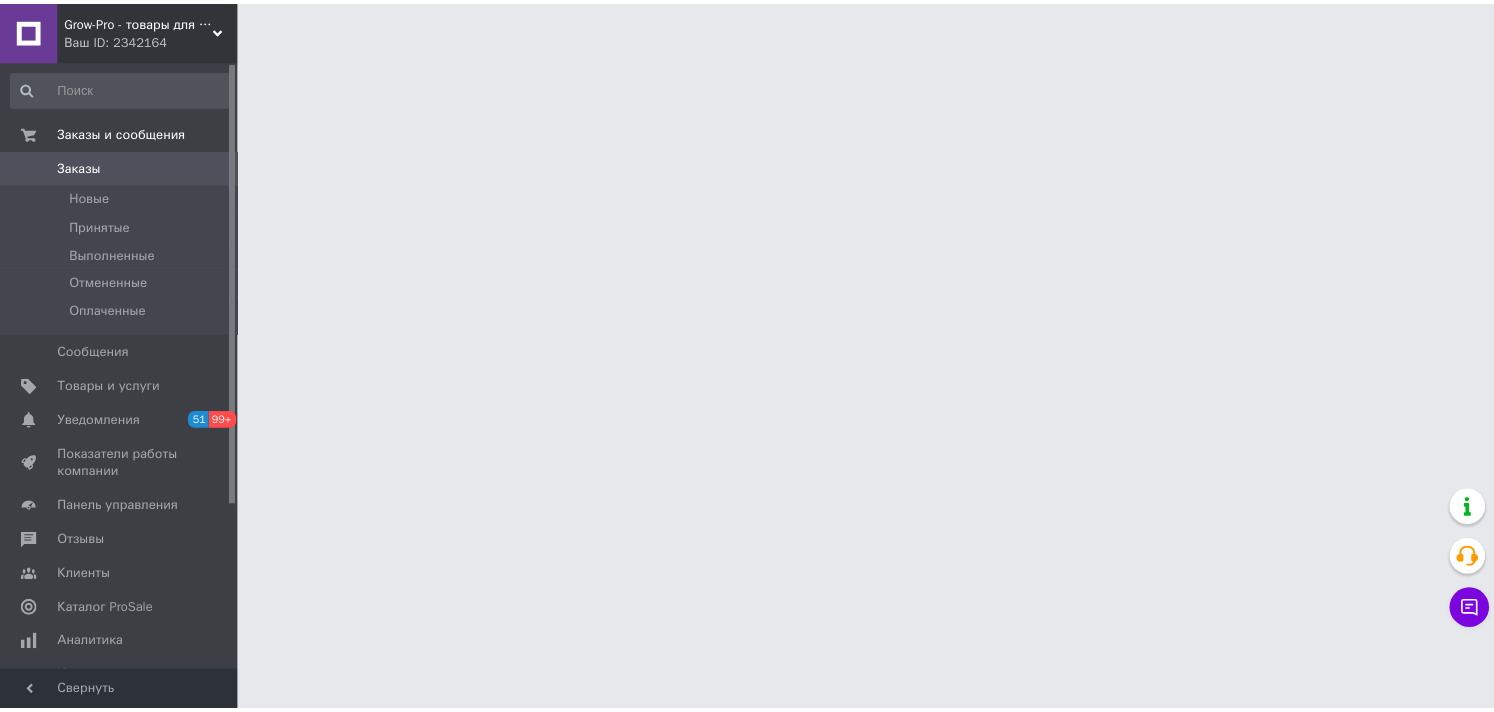 scroll, scrollTop: 0, scrollLeft: 0, axis: both 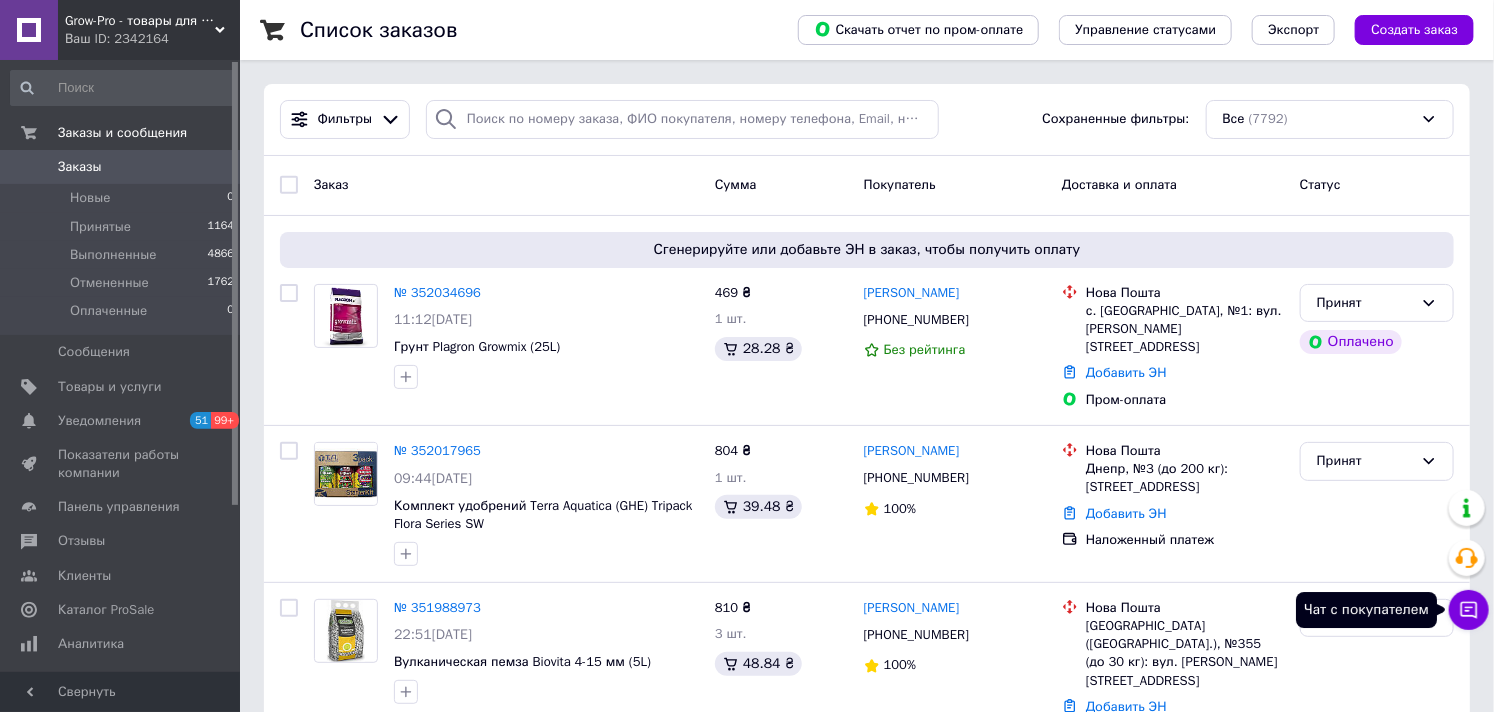 click on "Чат с покупателем" at bounding box center (1469, 610) 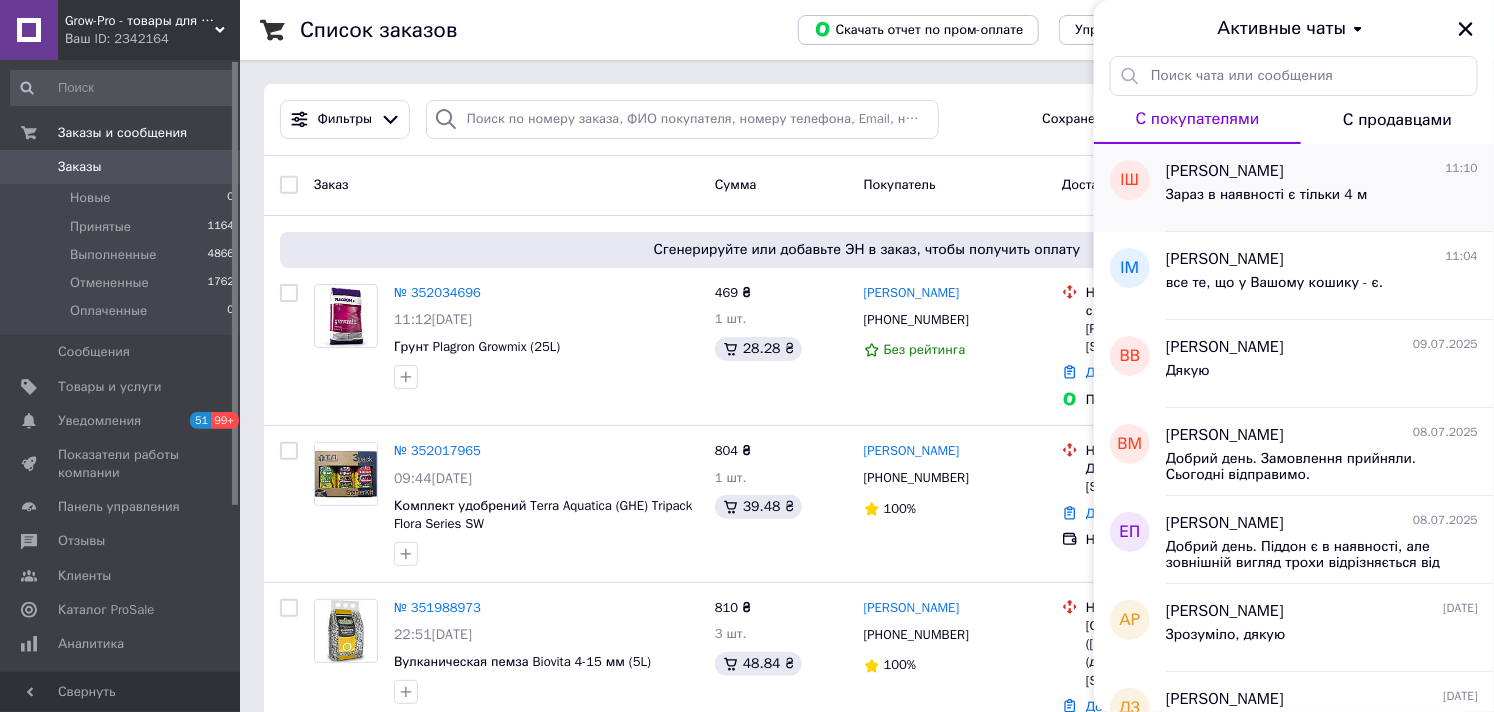 click on "[PERSON_NAME]" at bounding box center (1225, 171) 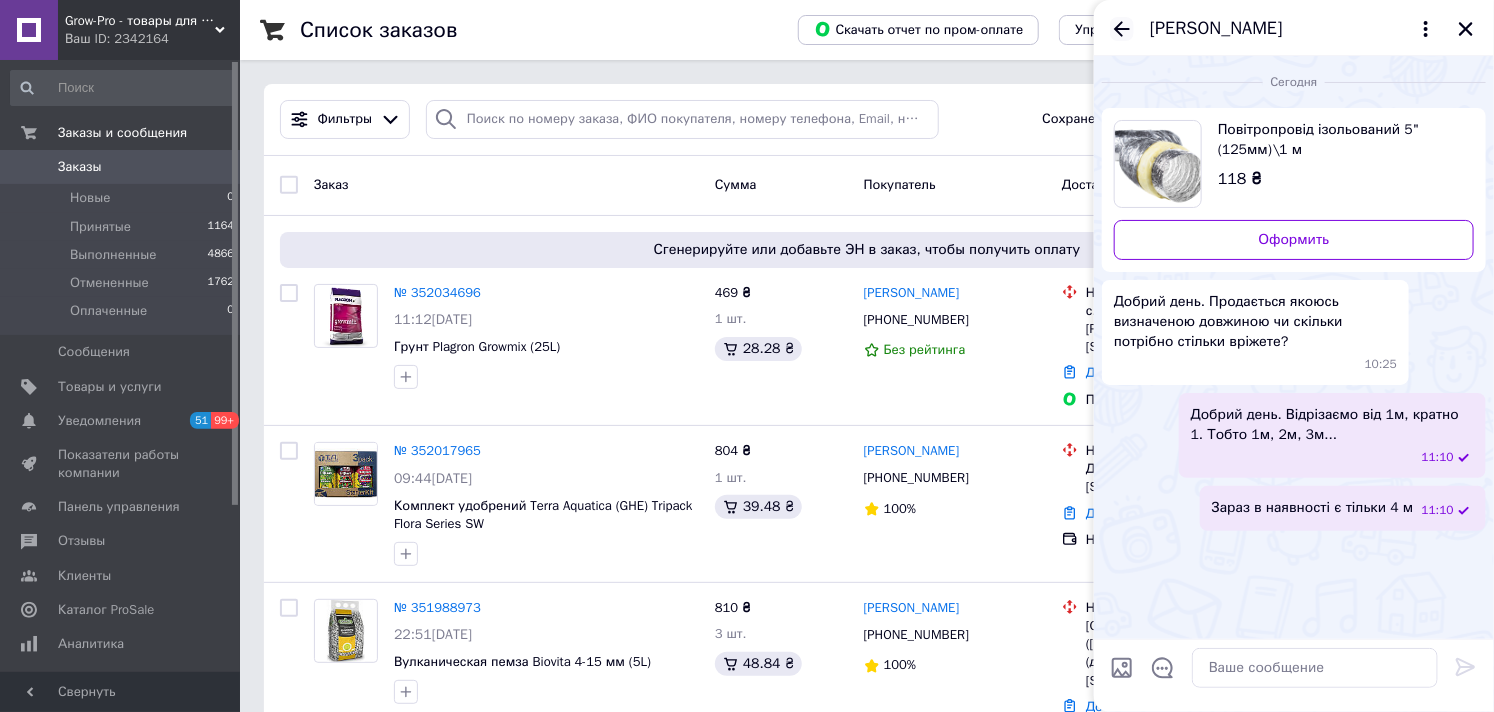 click 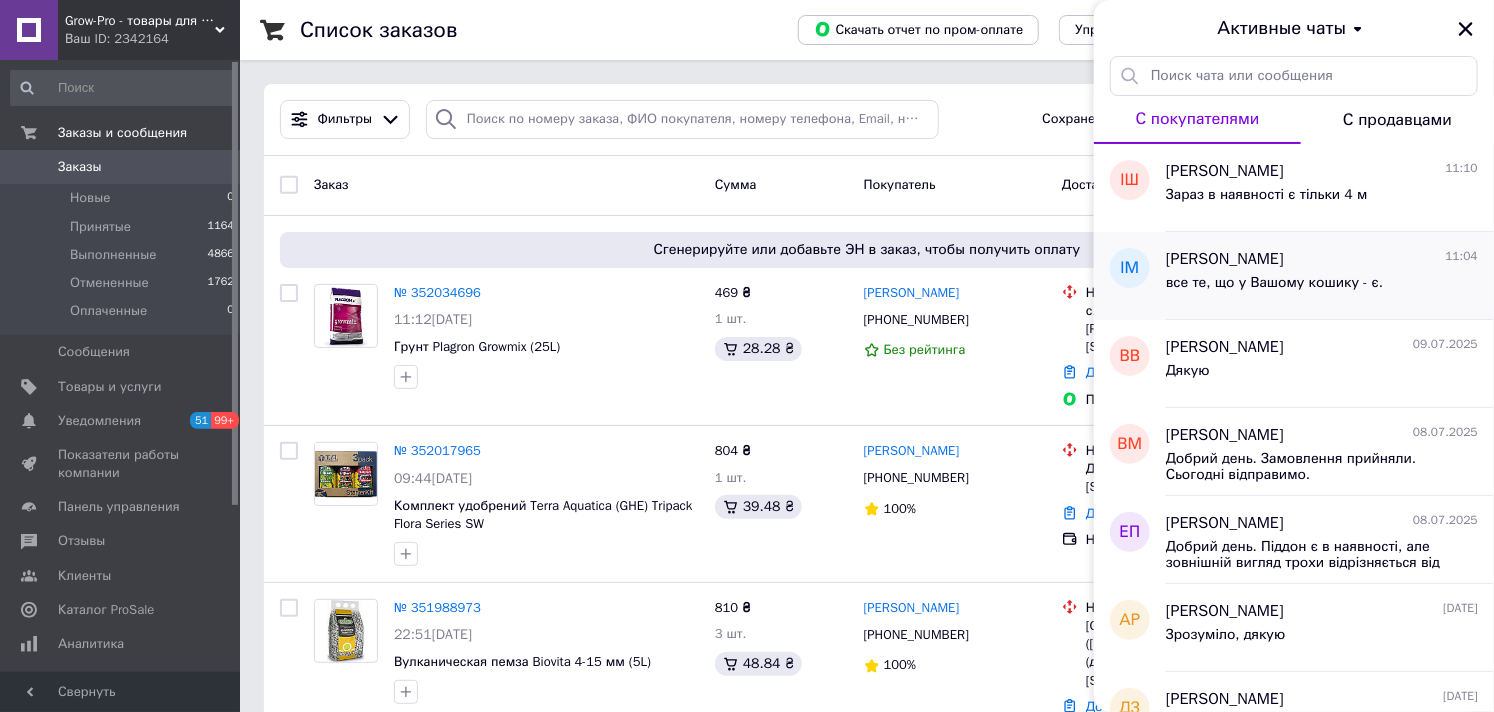 click on "Ігор Маловик 11:04" at bounding box center [1322, 259] 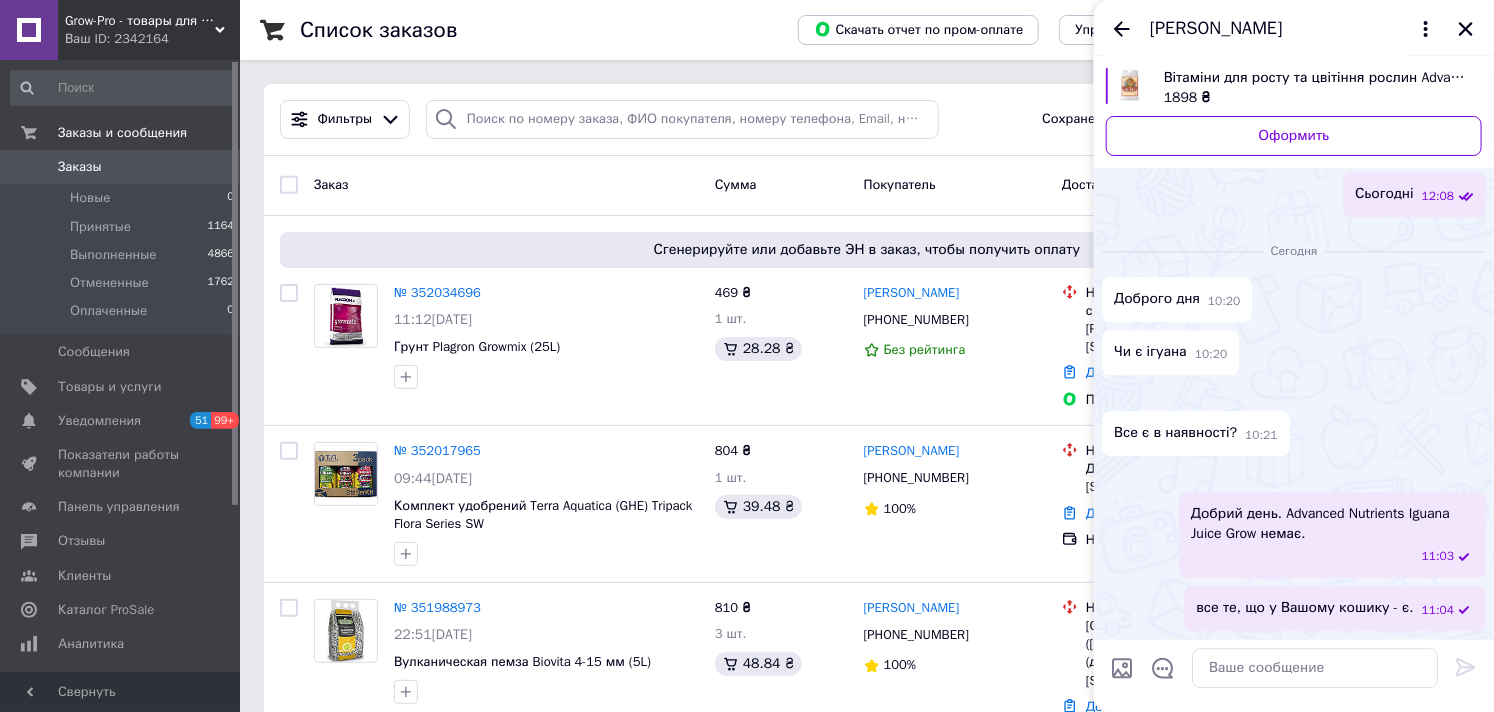 scroll, scrollTop: 3337, scrollLeft: 0, axis: vertical 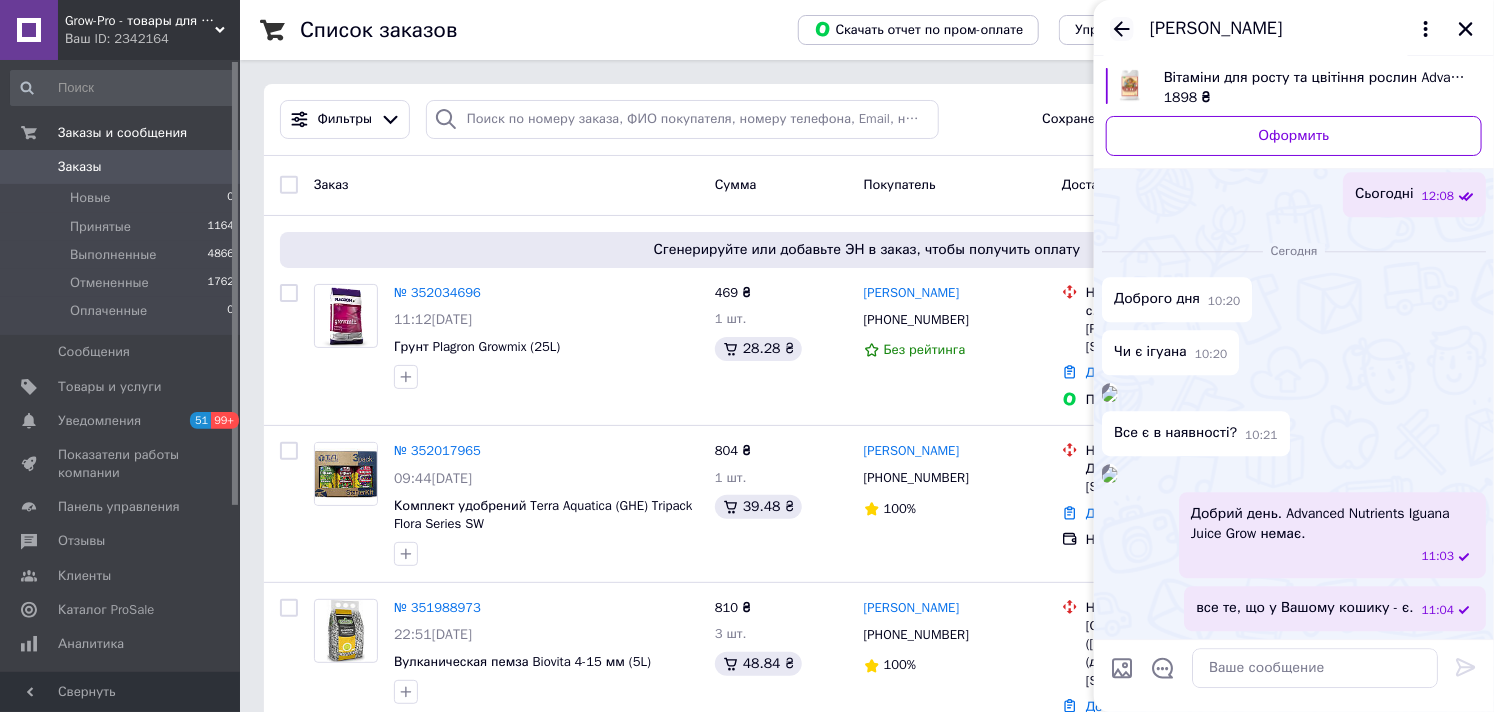 click 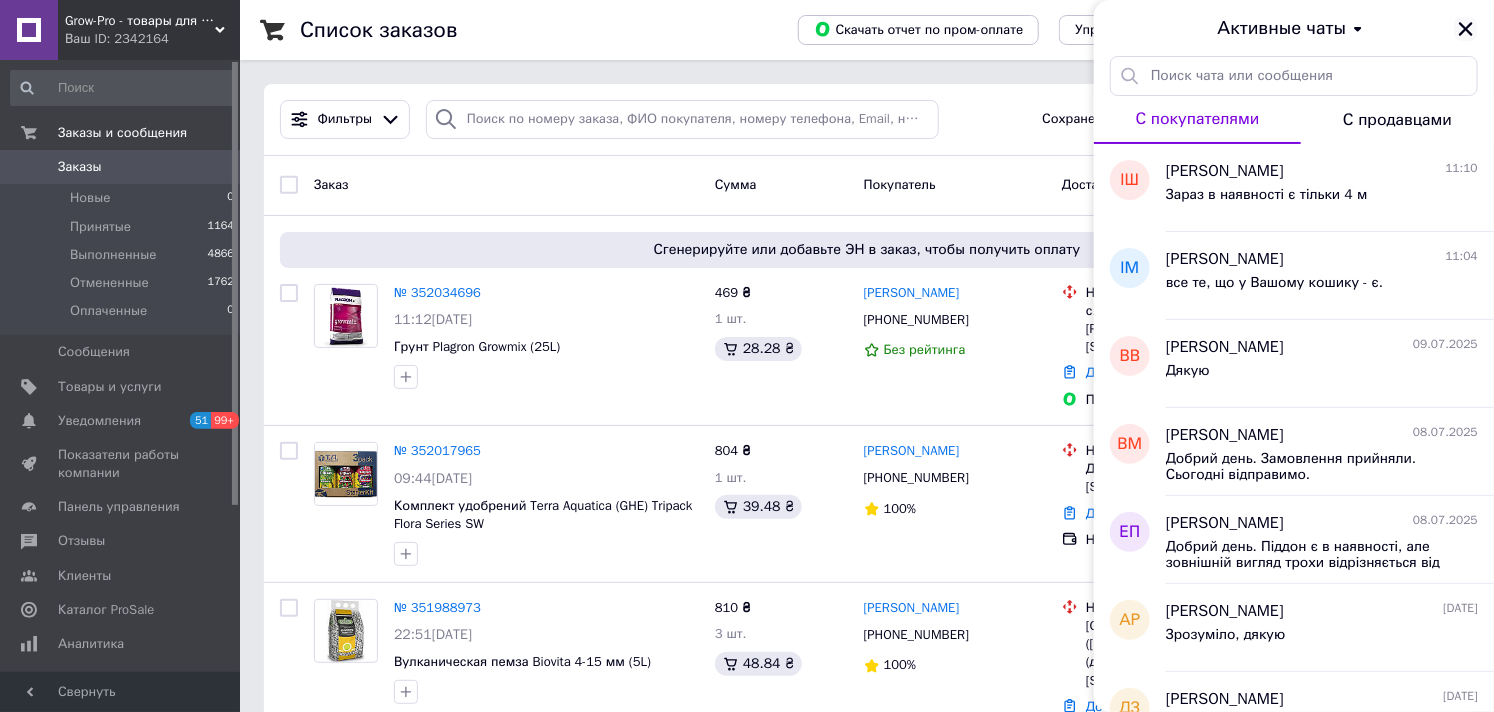 click 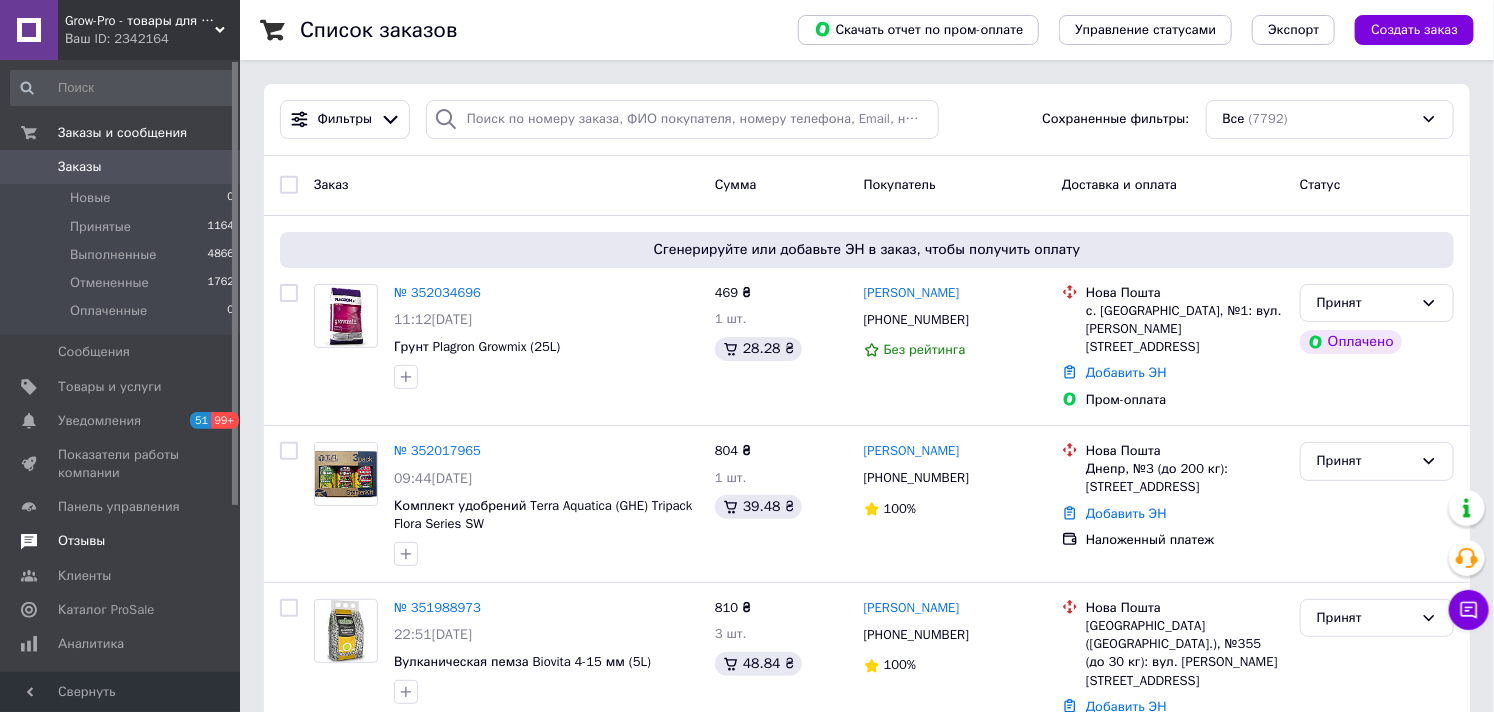 click on "Отзывы" at bounding box center (81, 541) 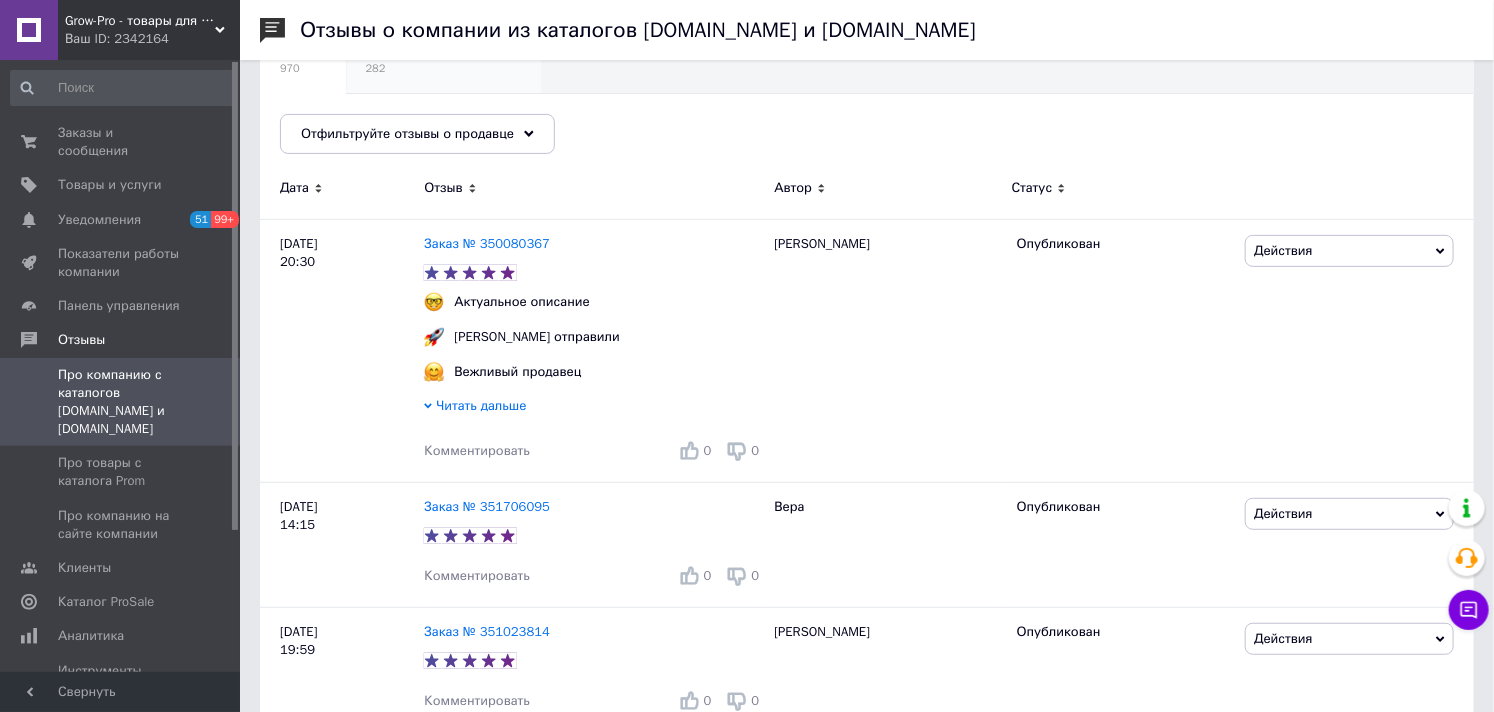 scroll, scrollTop: 0, scrollLeft: 0, axis: both 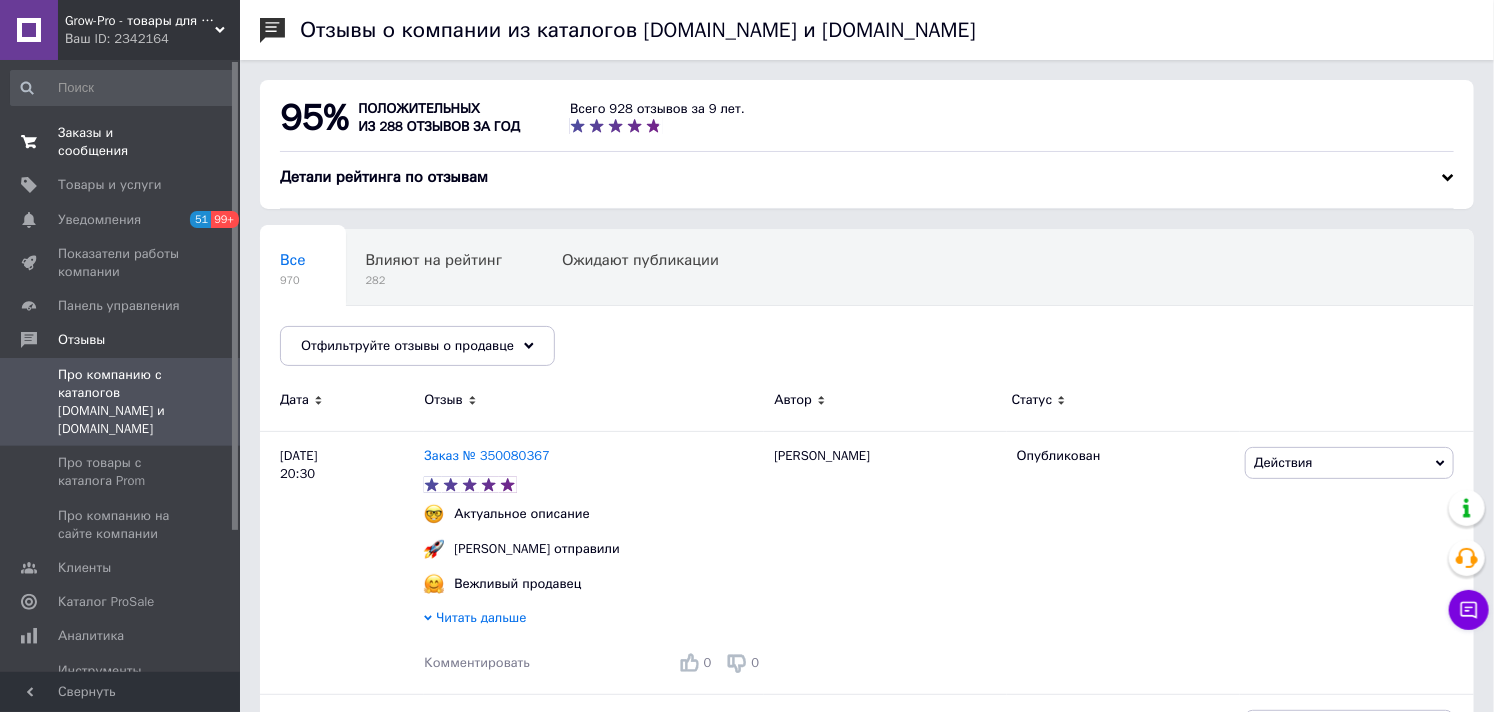 click on "Заказы и сообщения" at bounding box center [121, 142] 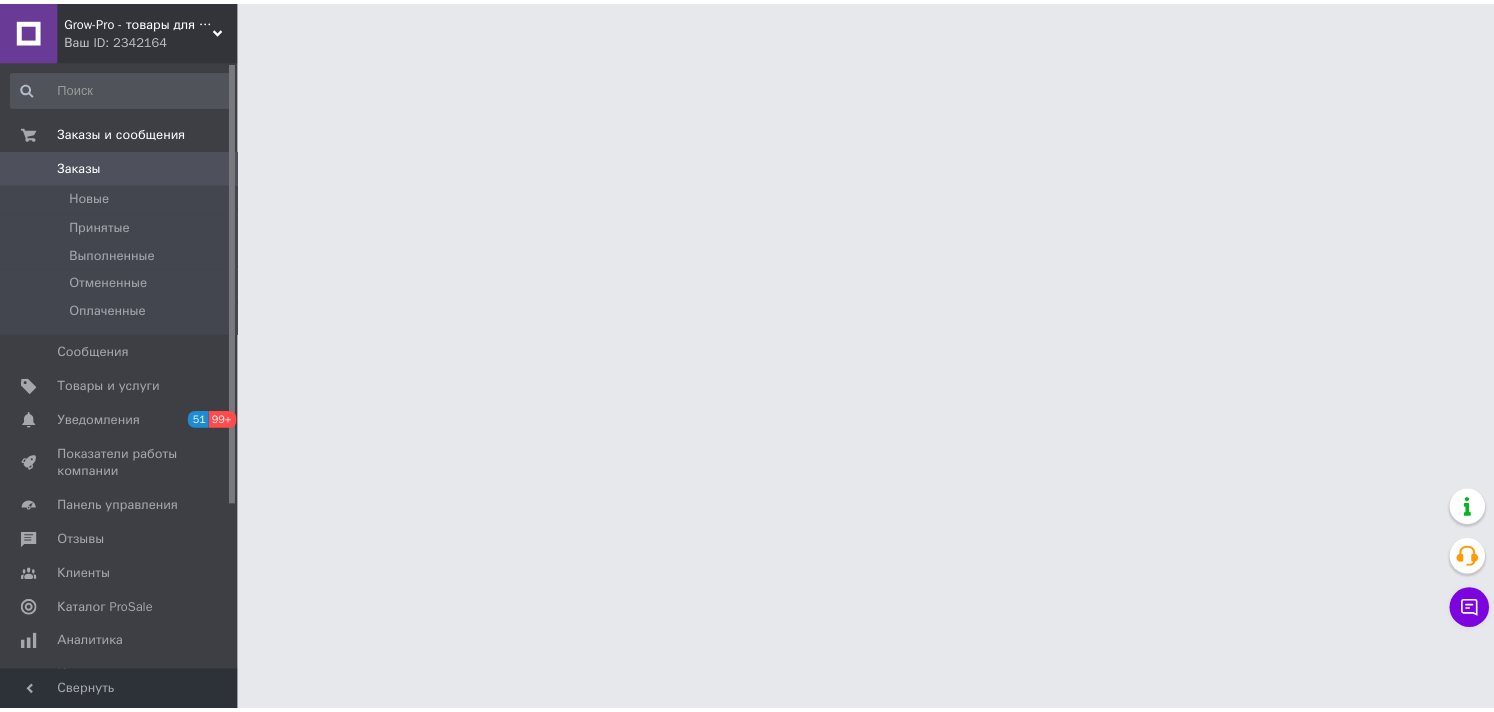 scroll, scrollTop: 0, scrollLeft: 0, axis: both 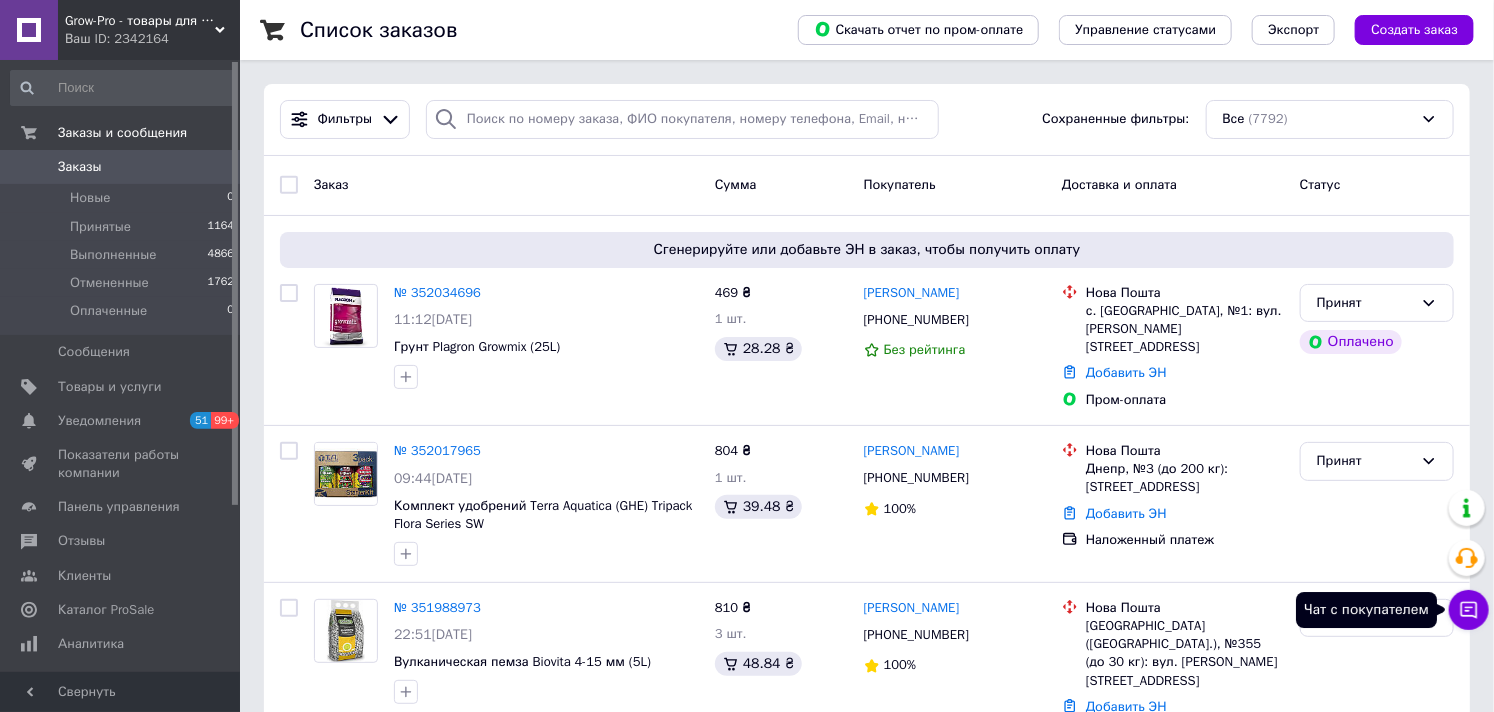 click on "Чат с покупателем" at bounding box center (1469, 610) 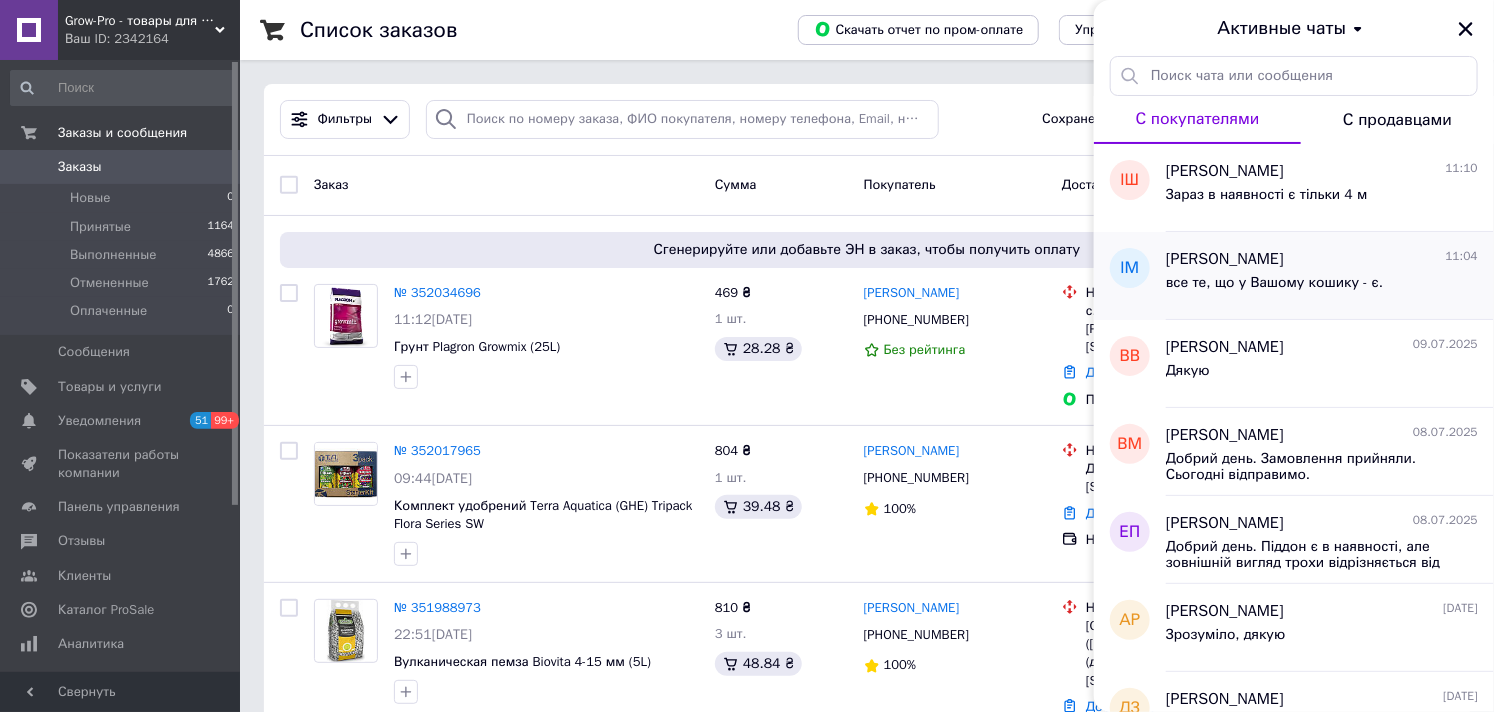 click on "все те, що у Вашому кошику - є." at bounding box center [1322, 287] 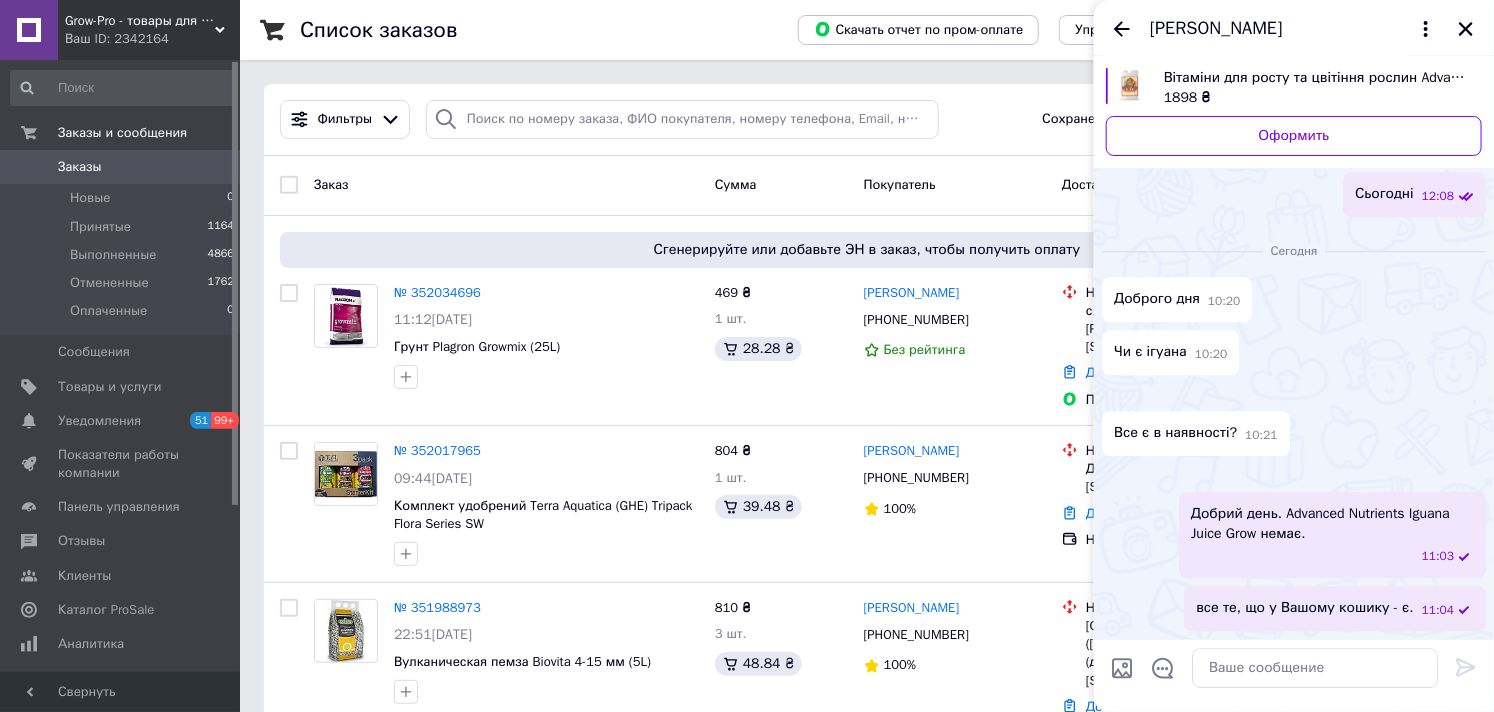 scroll, scrollTop: 3210, scrollLeft: 0, axis: vertical 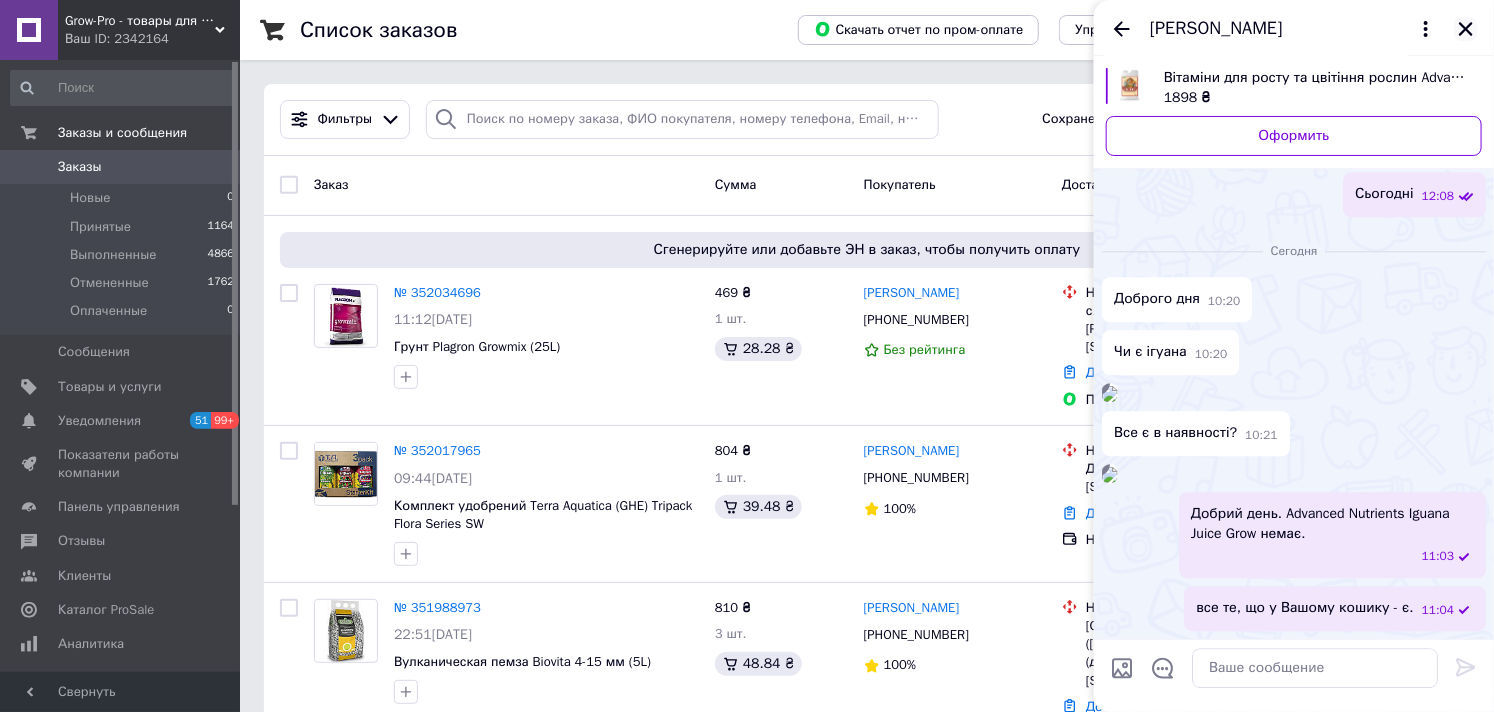 click 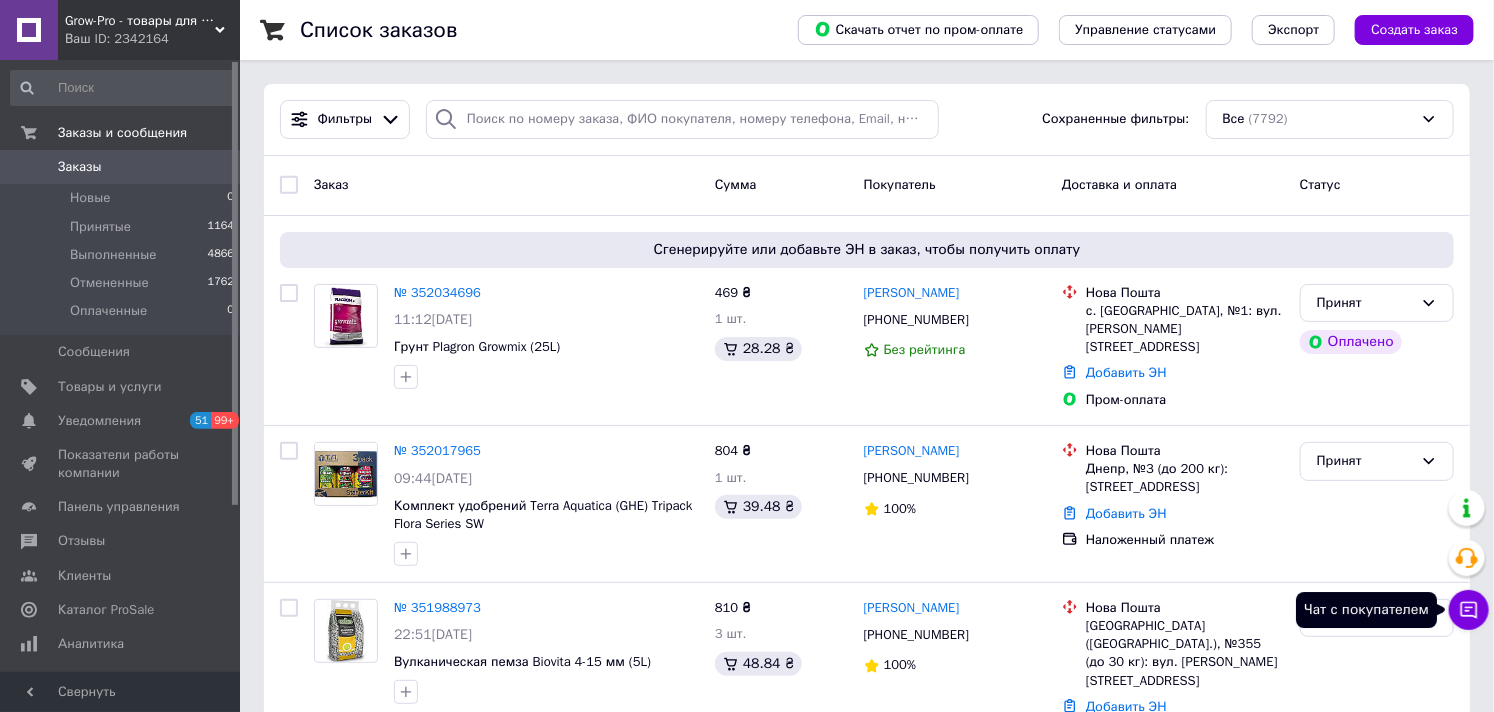 click 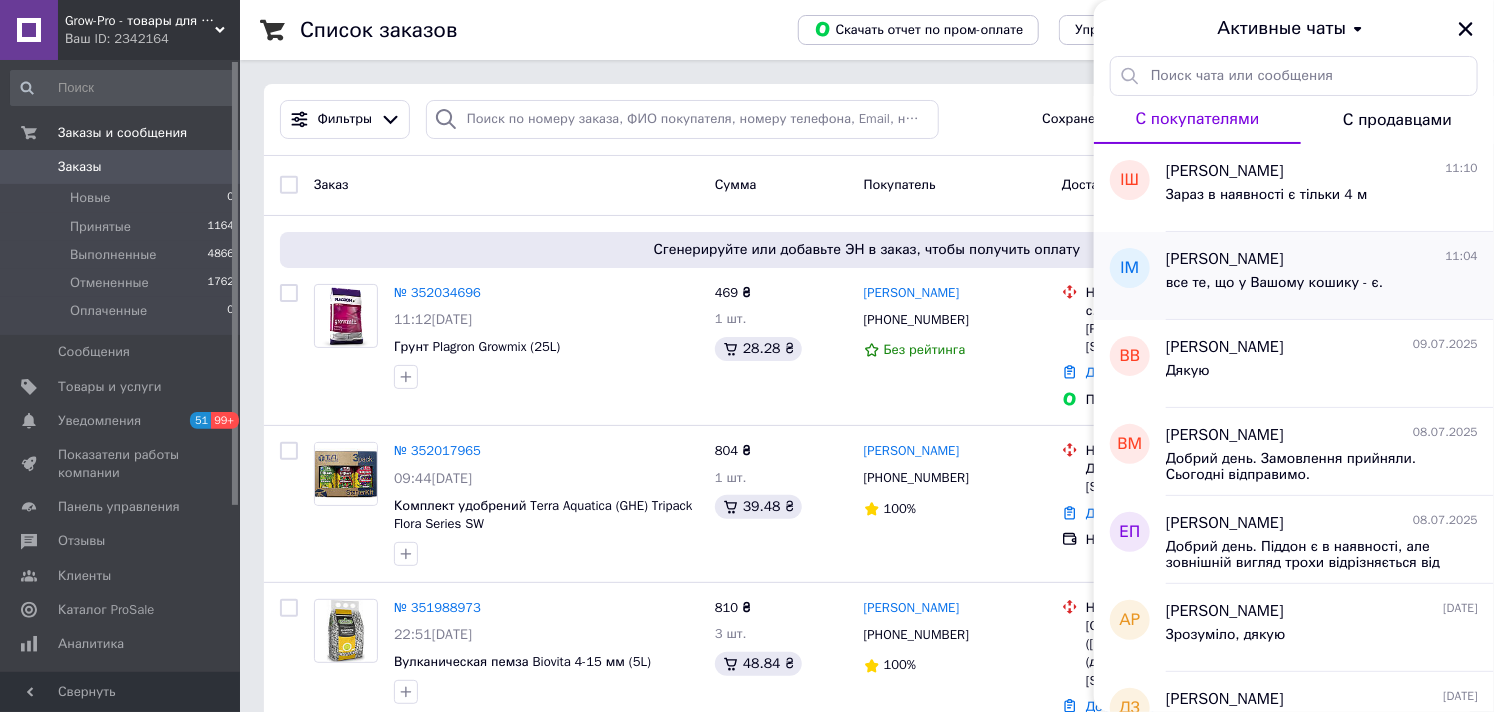 click on "все те, що у Вашому кошику - є." at bounding box center (1274, 283) 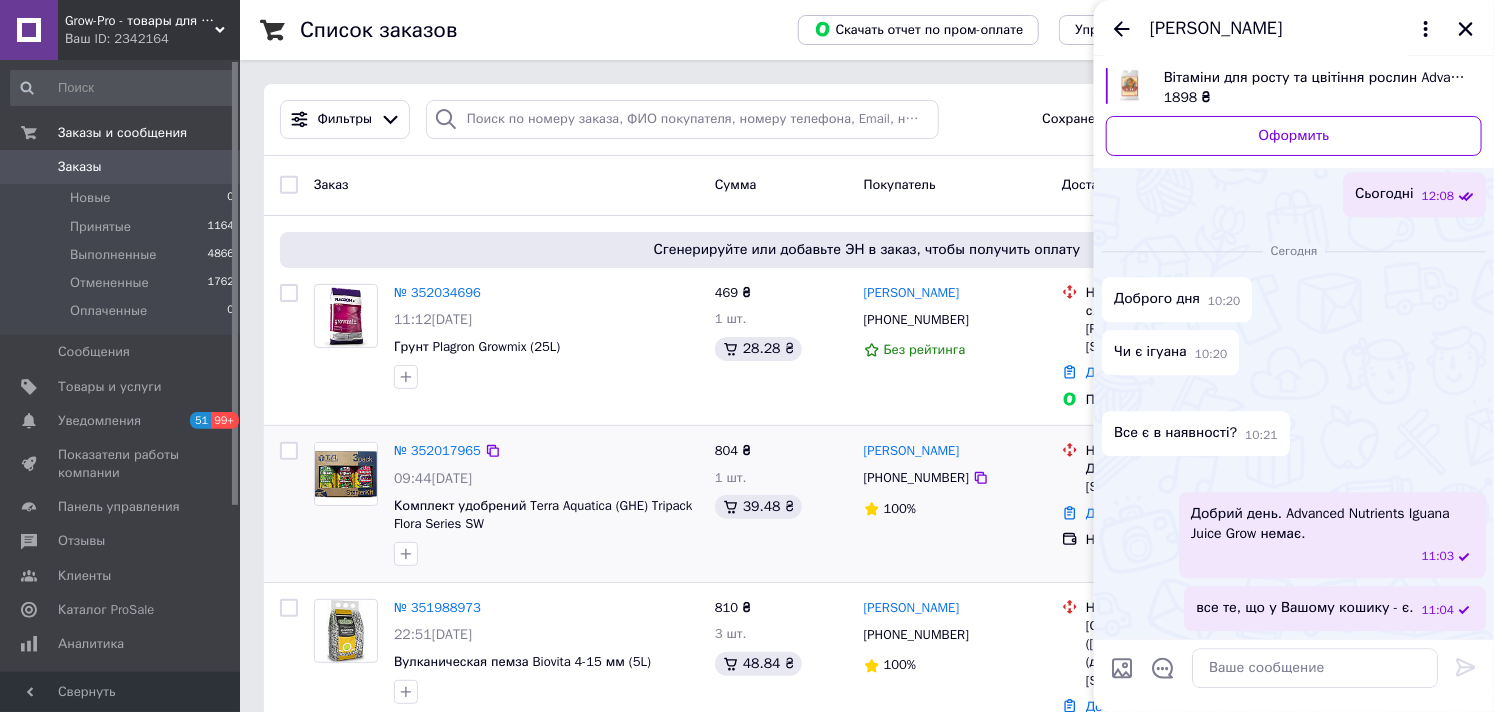 scroll, scrollTop: 3210, scrollLeft: 0, axis: vertical 